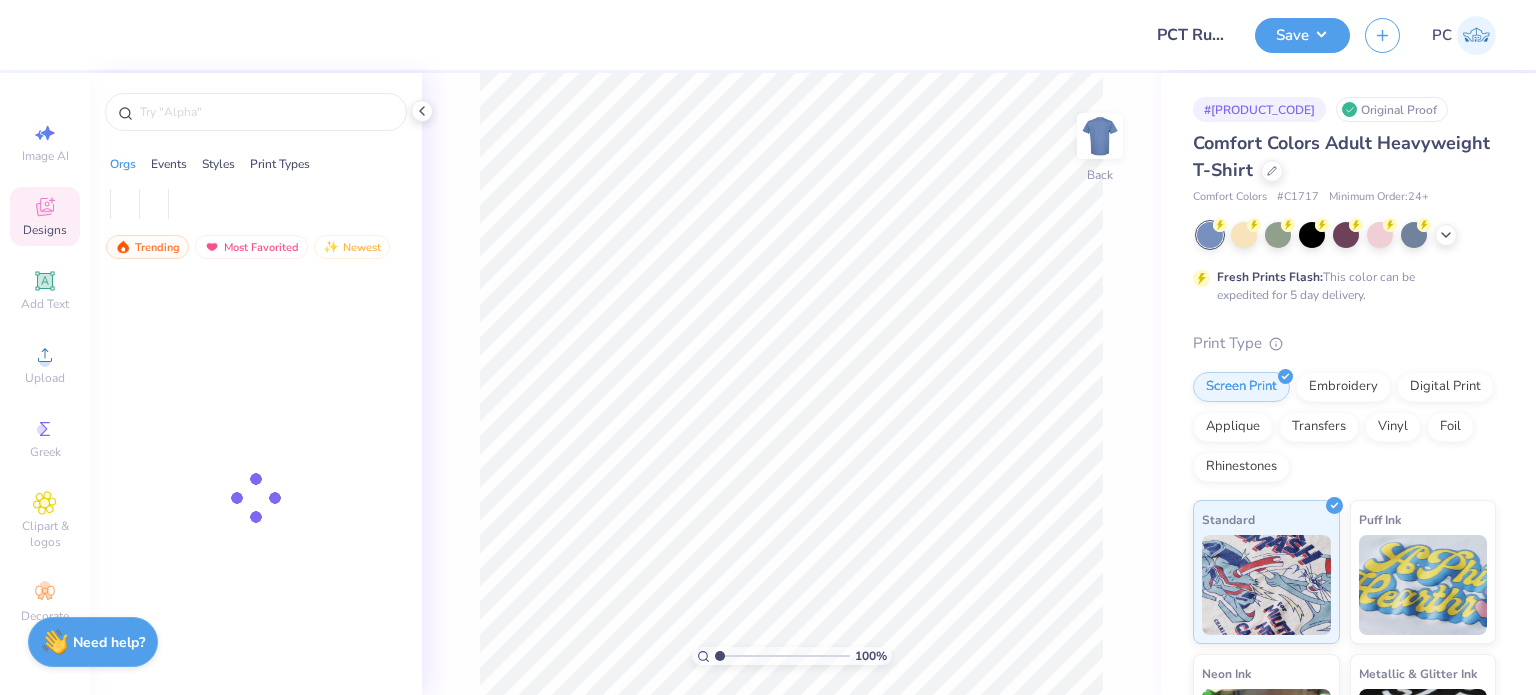 scroll, scrollTop: 0, scrollLeft: 0, axis: both 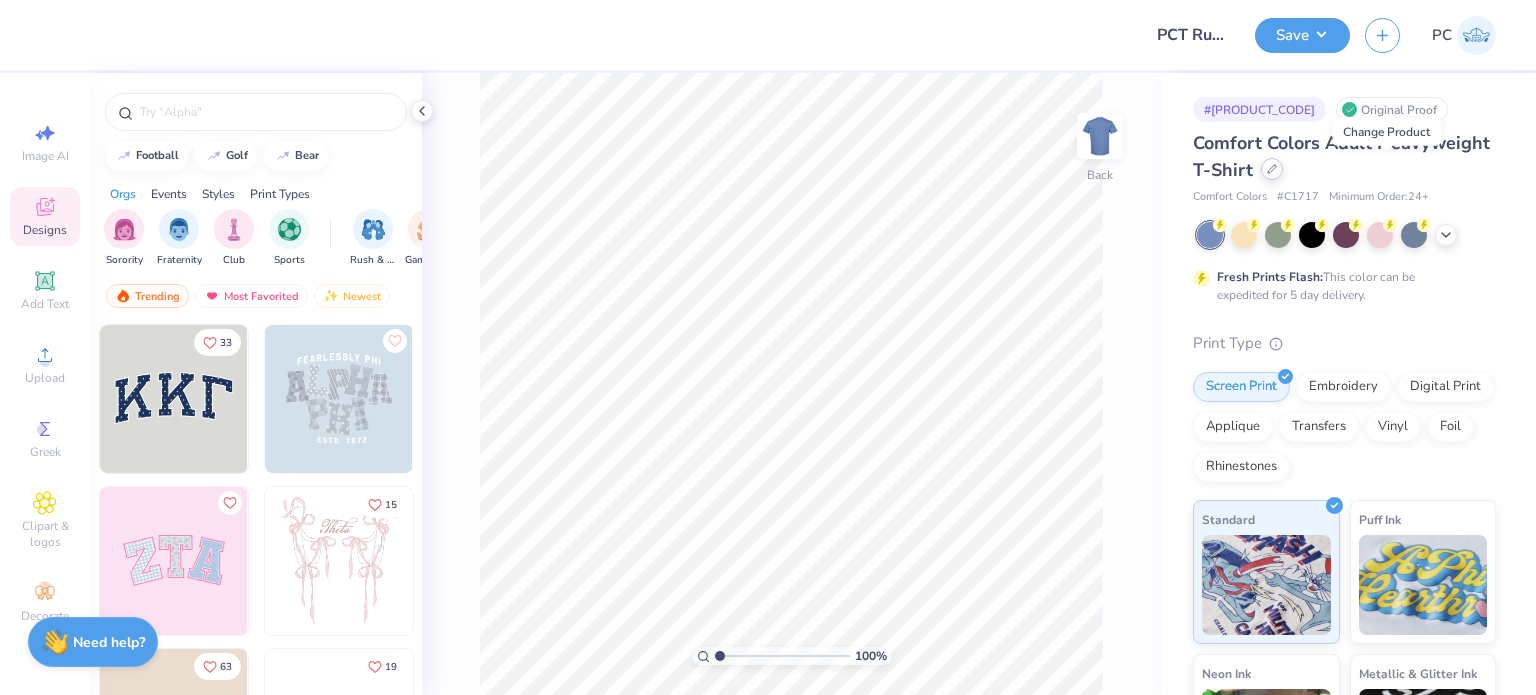 click at bounding box center [1272, 169] 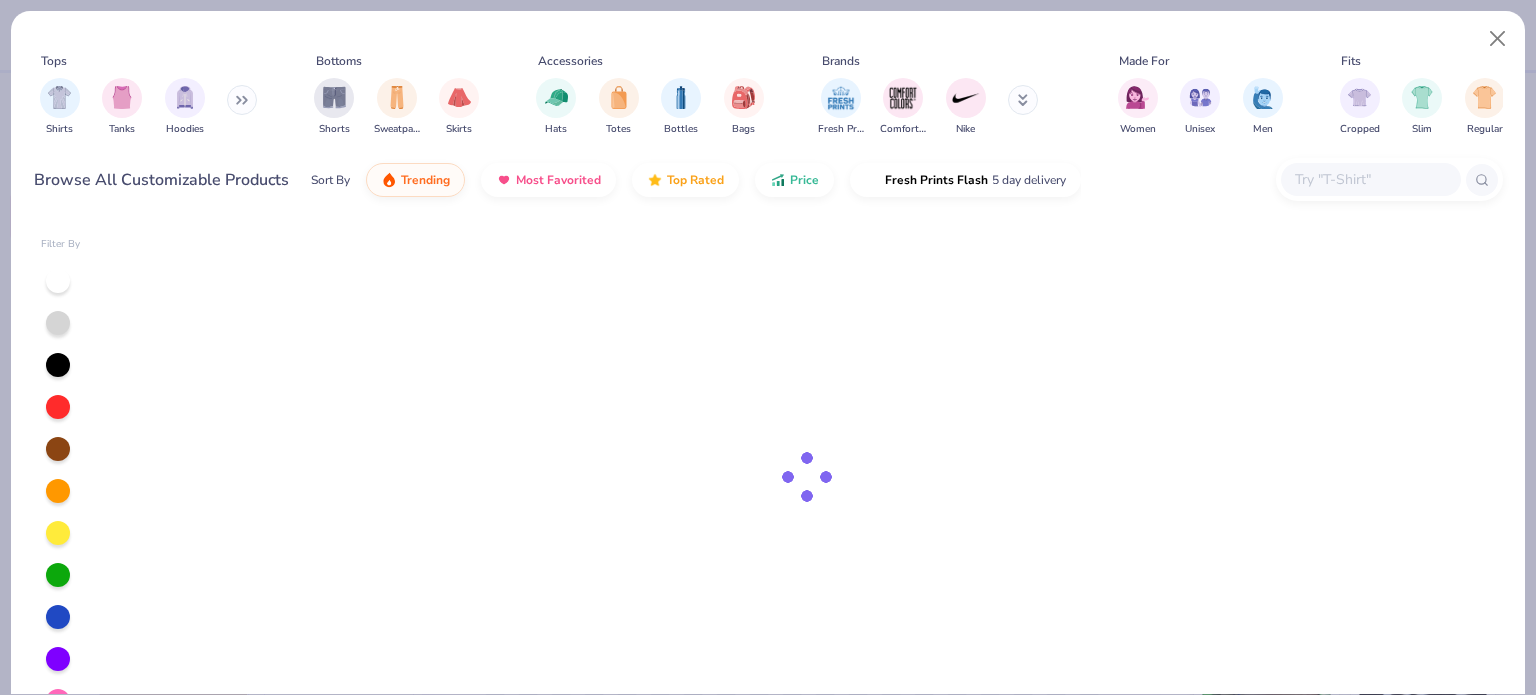 click at bounding box center [1370, 179] 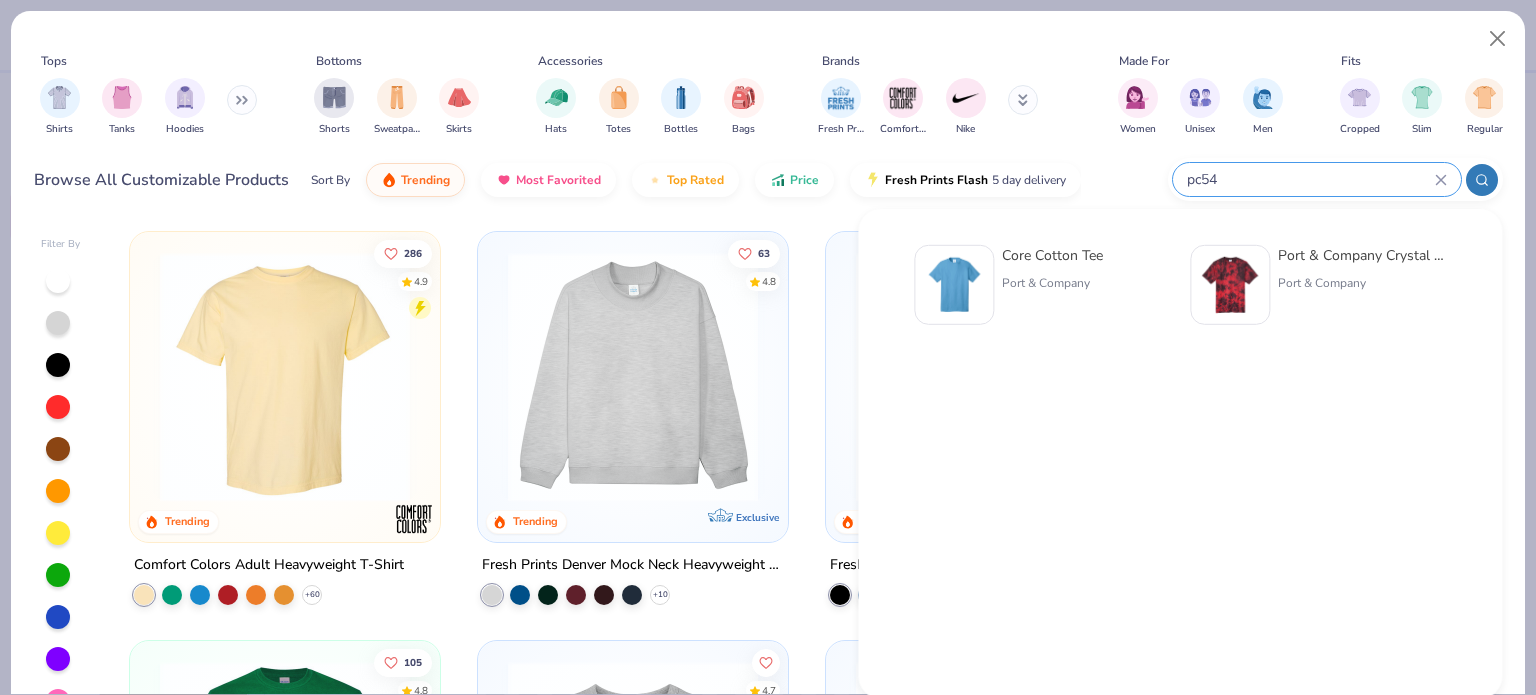type on "pc54" 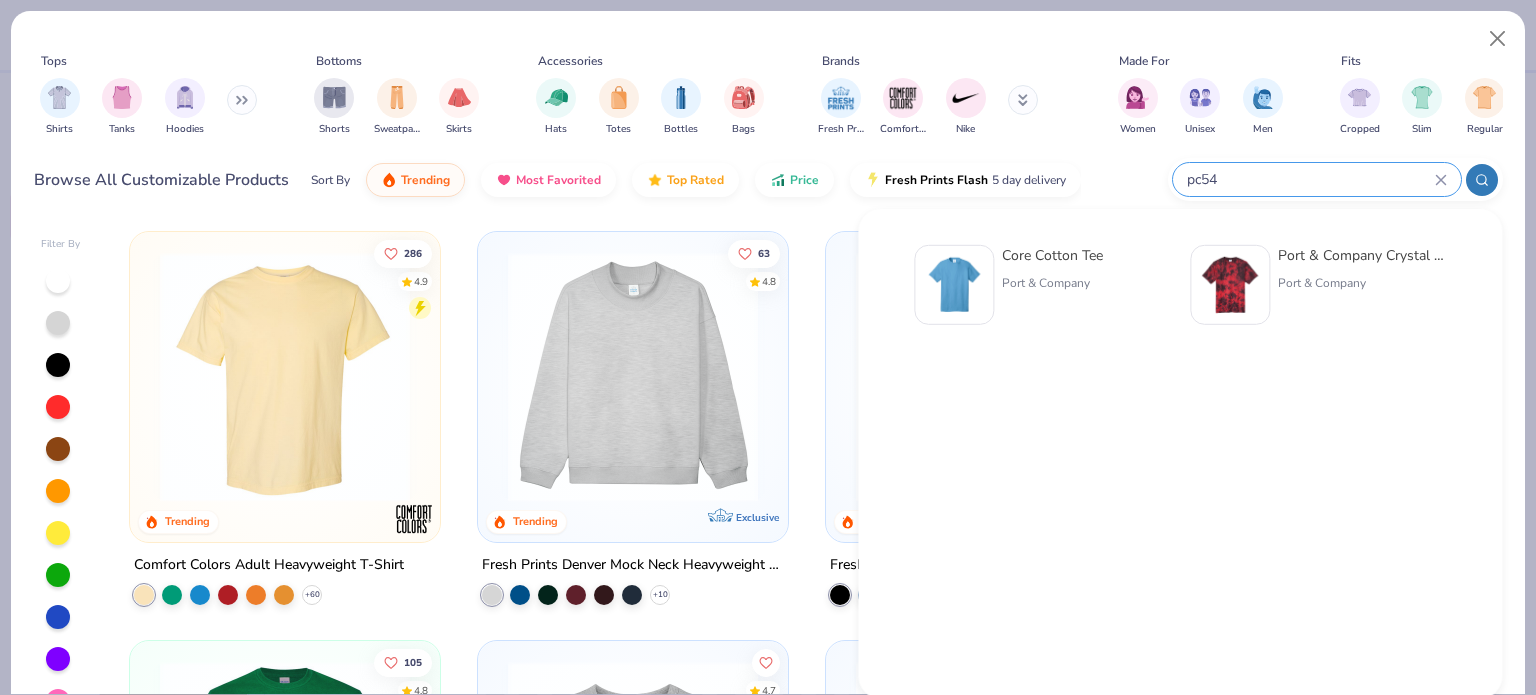 click at bounding box center (954, 285) 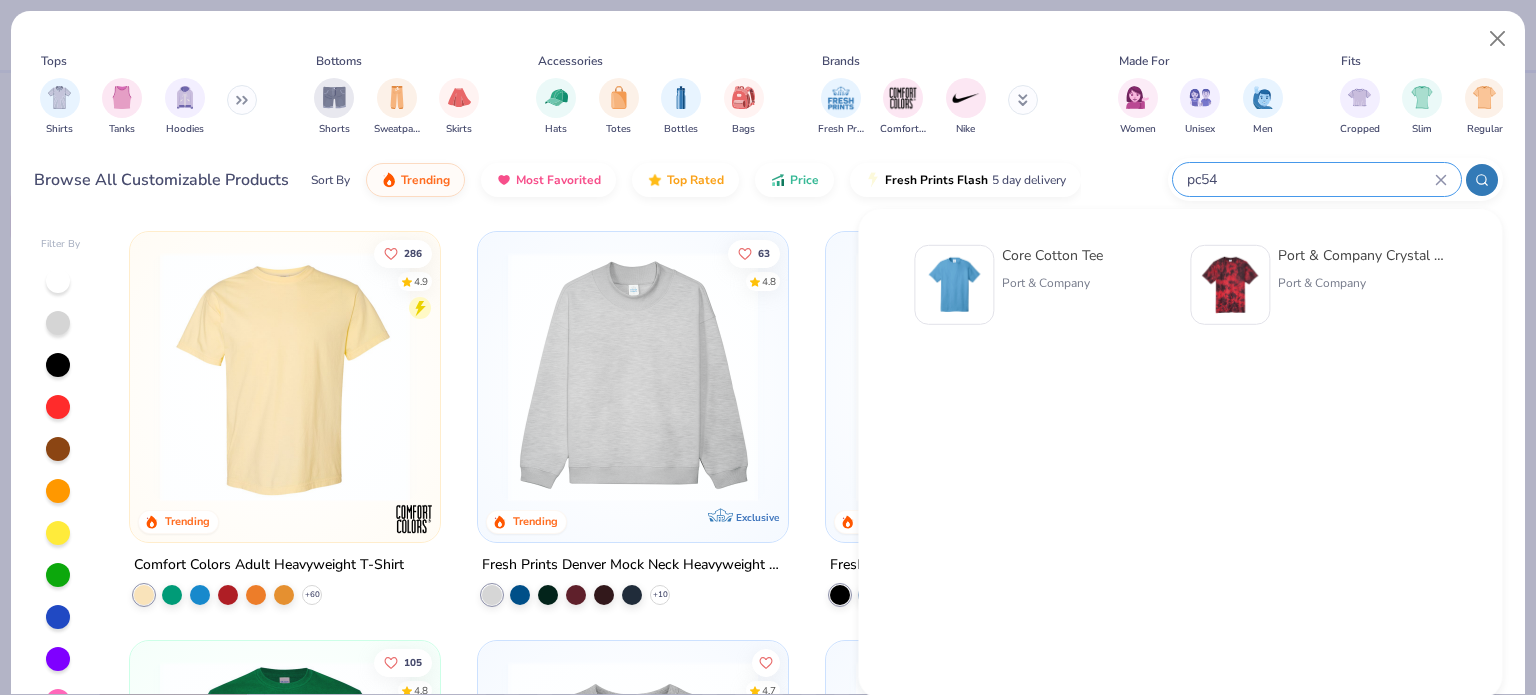 type 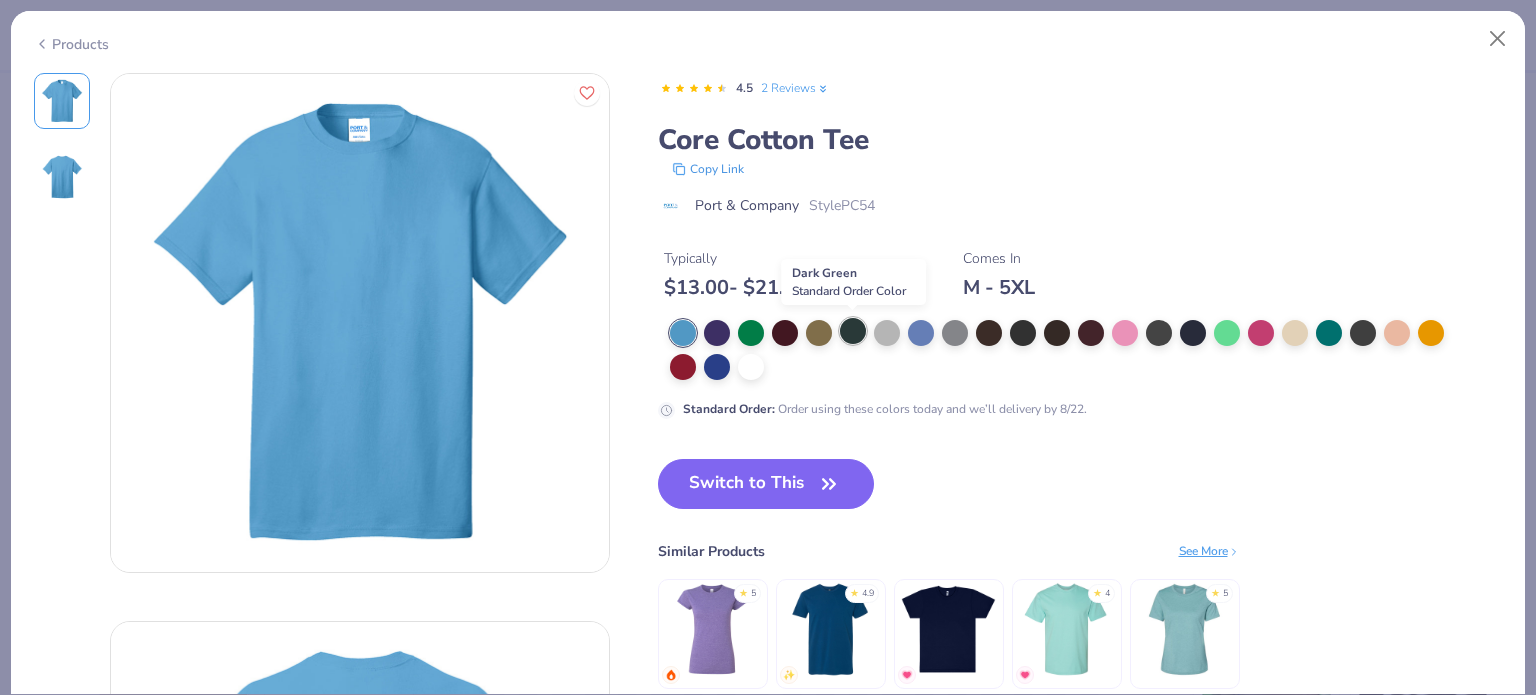 click at bounding box center (853, 331) 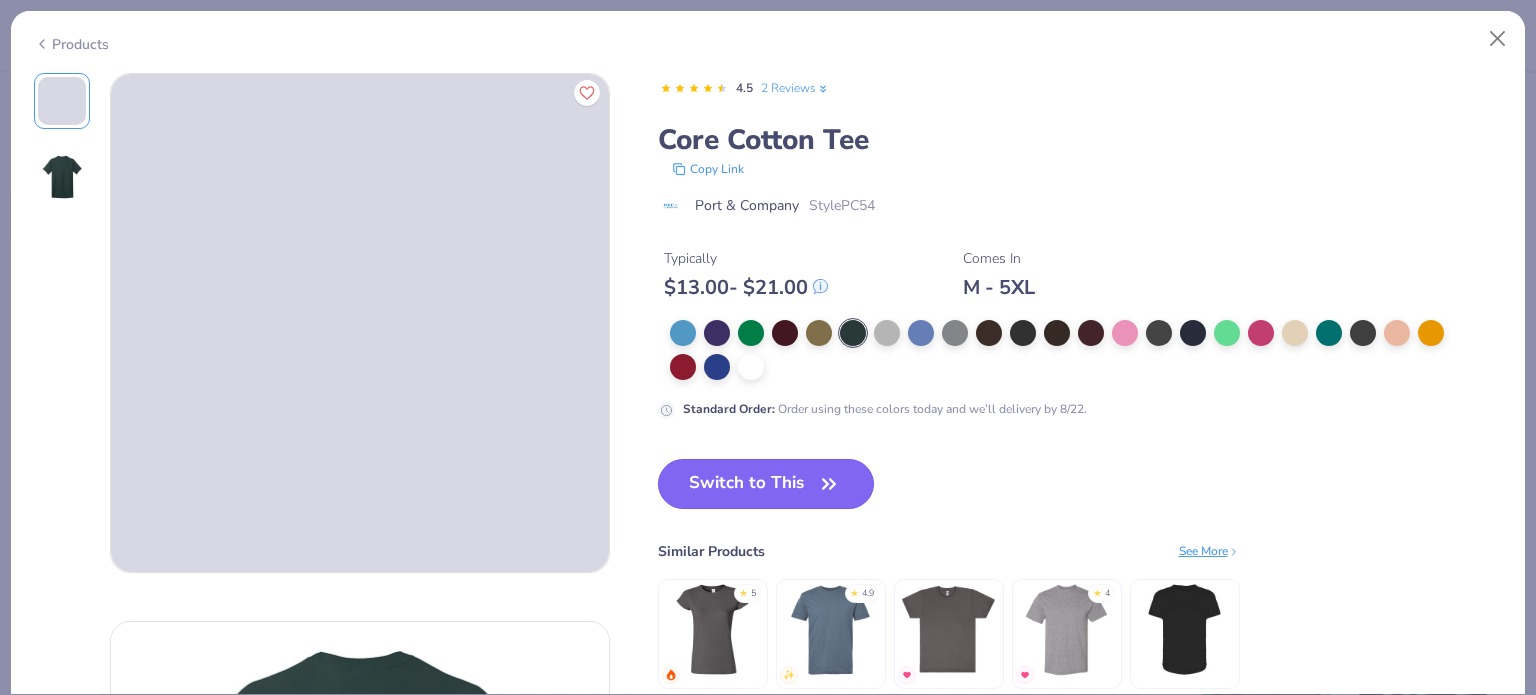 click on "Switch to This" at bounding box center (766, 484) 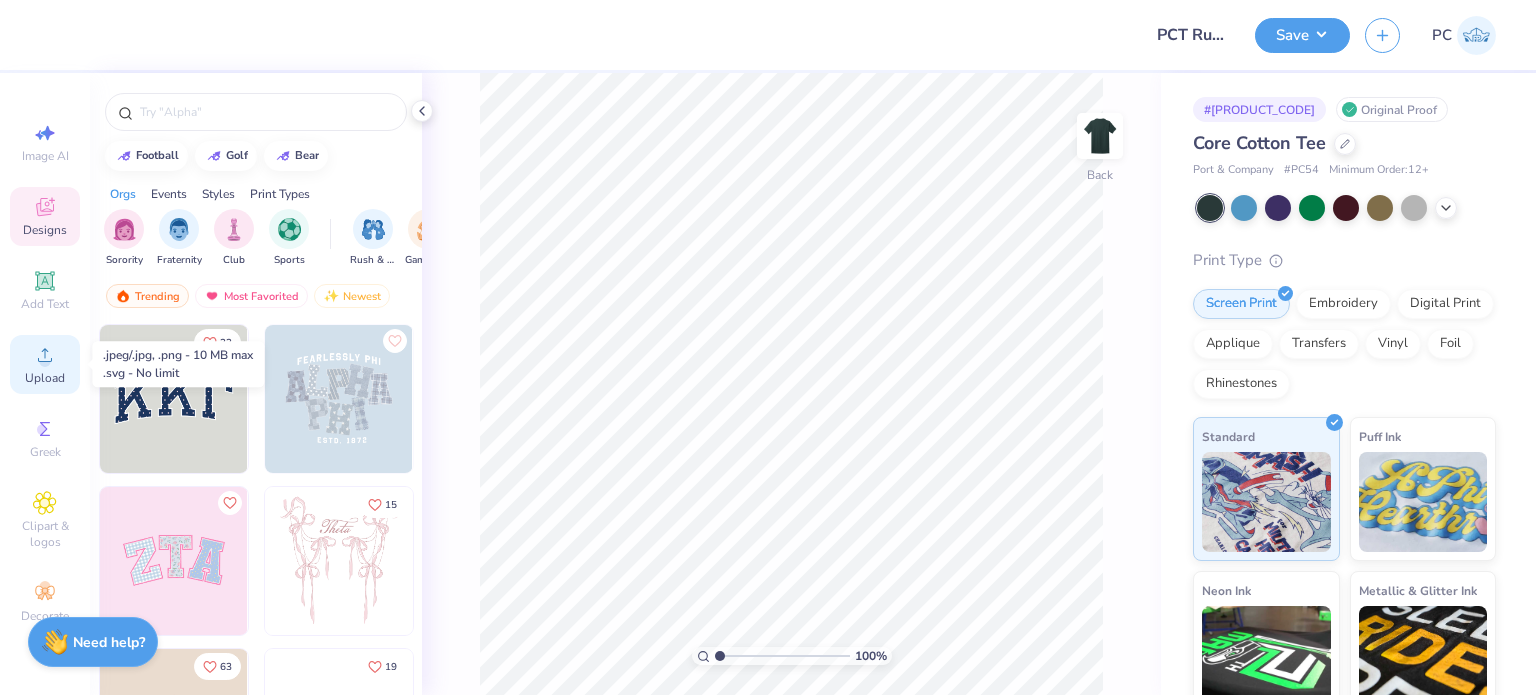 click on "Upload" at bounding box center (45, 364) 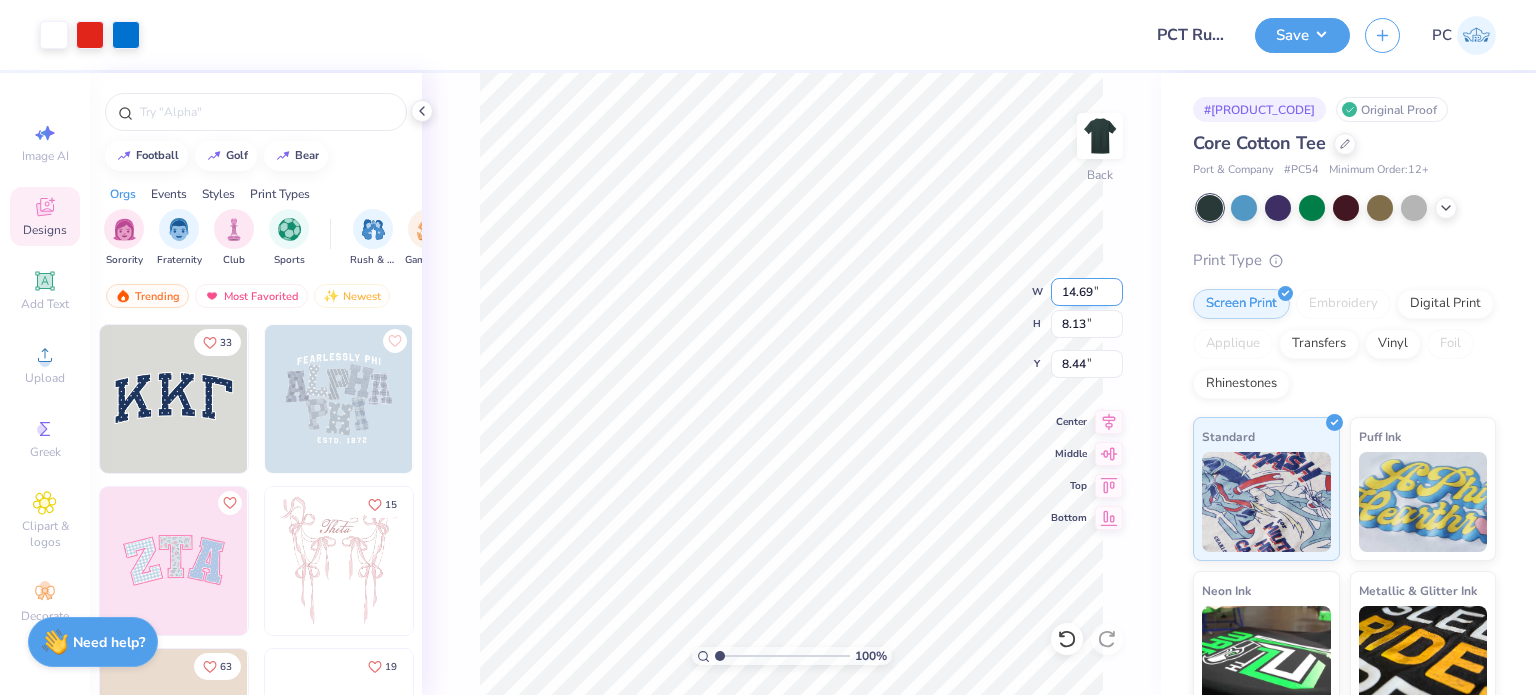 drag, startPoint x: 1093, startPoint y: 291, endPoint x: 1053, endPoint y: 293, distance: 40.04997 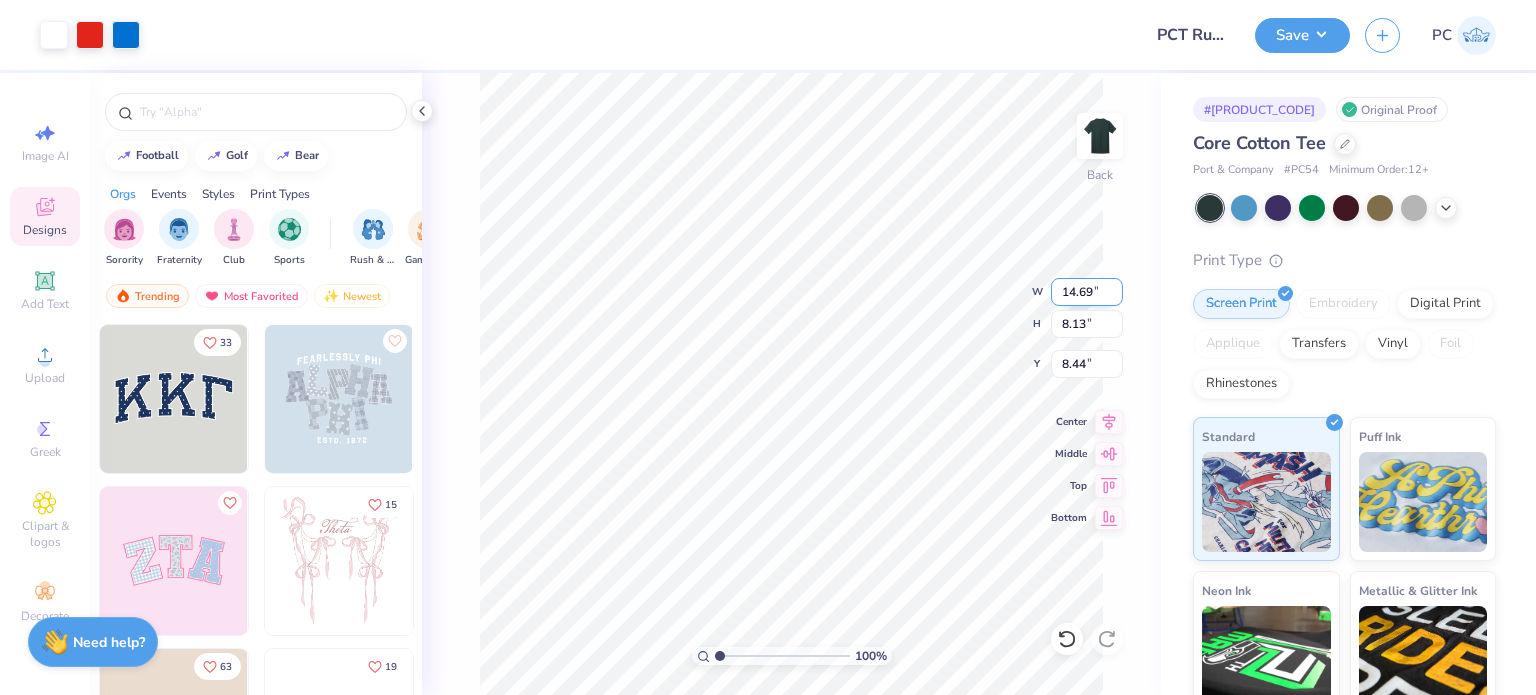 click on "14.69" at bounding box center [1087, 292] 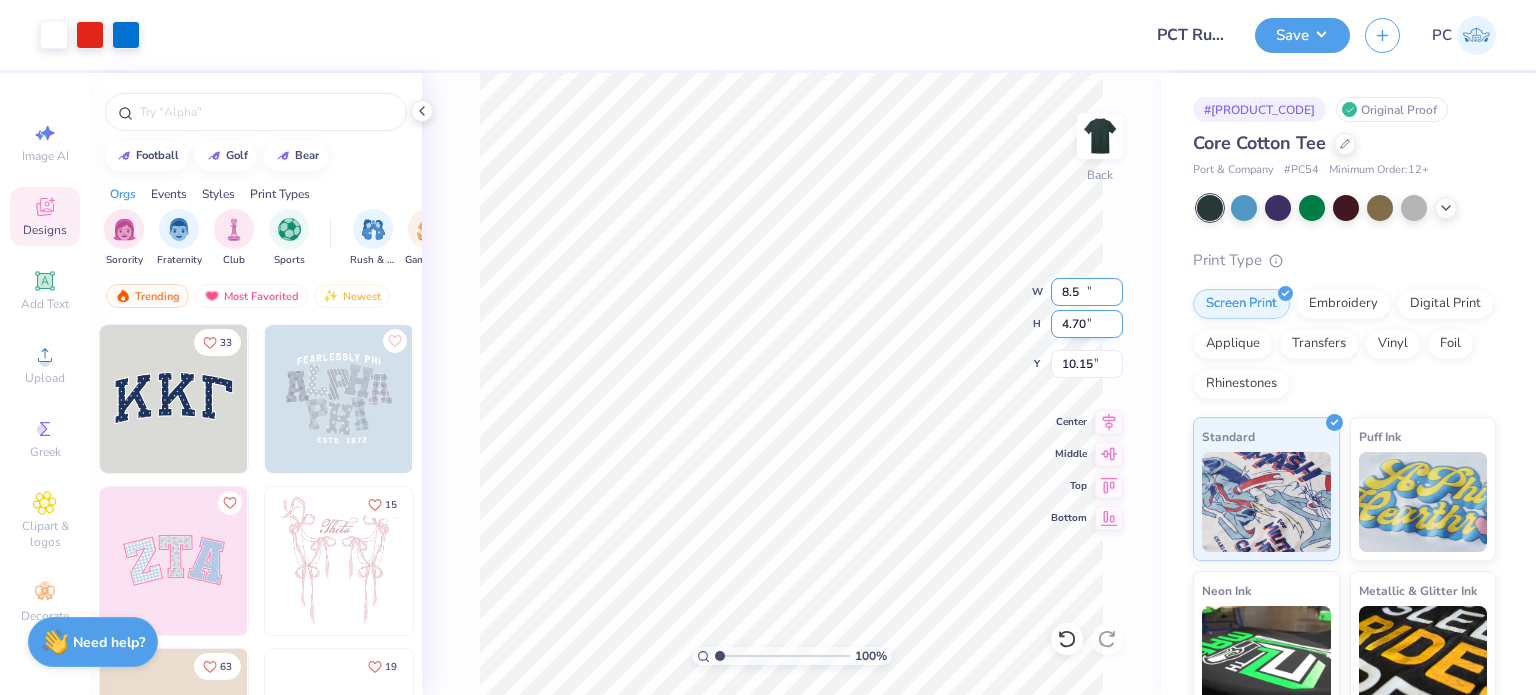 type on "8.50" 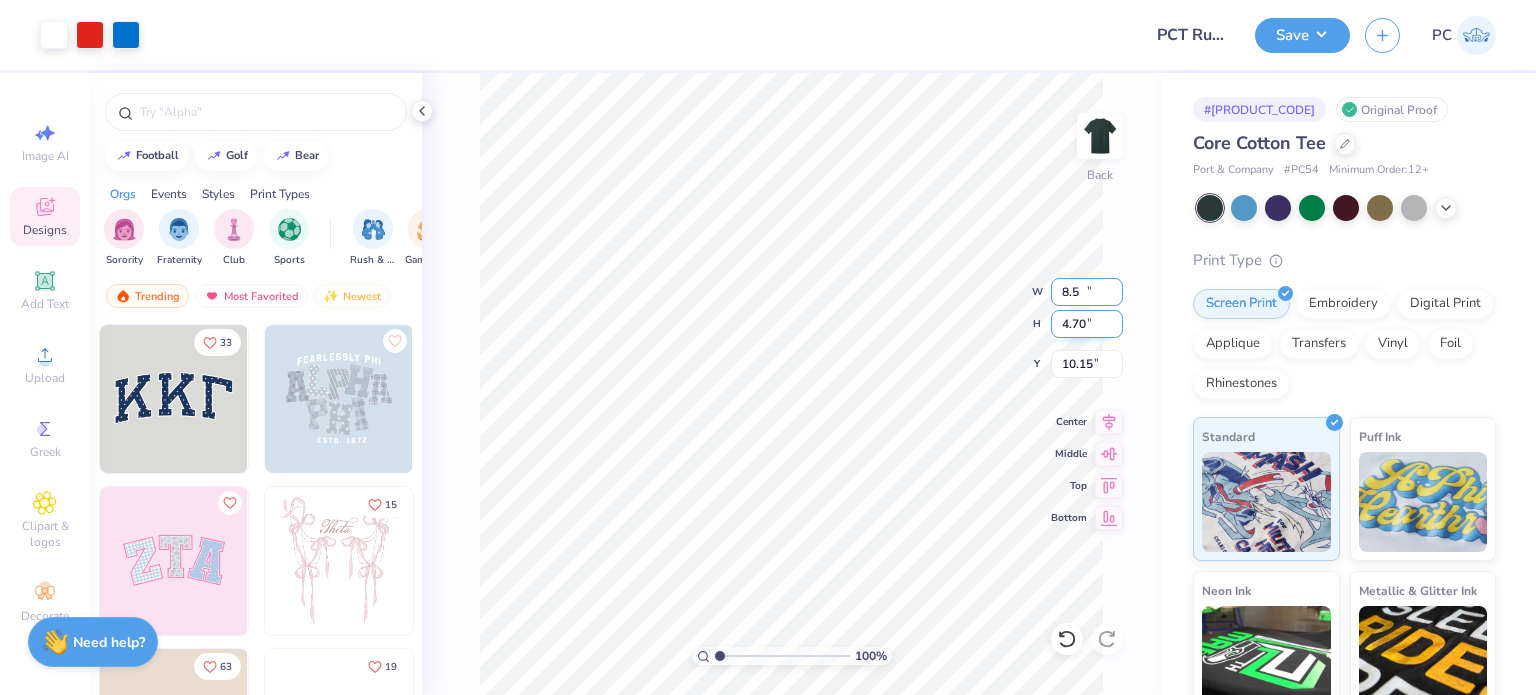 type on "4.70" 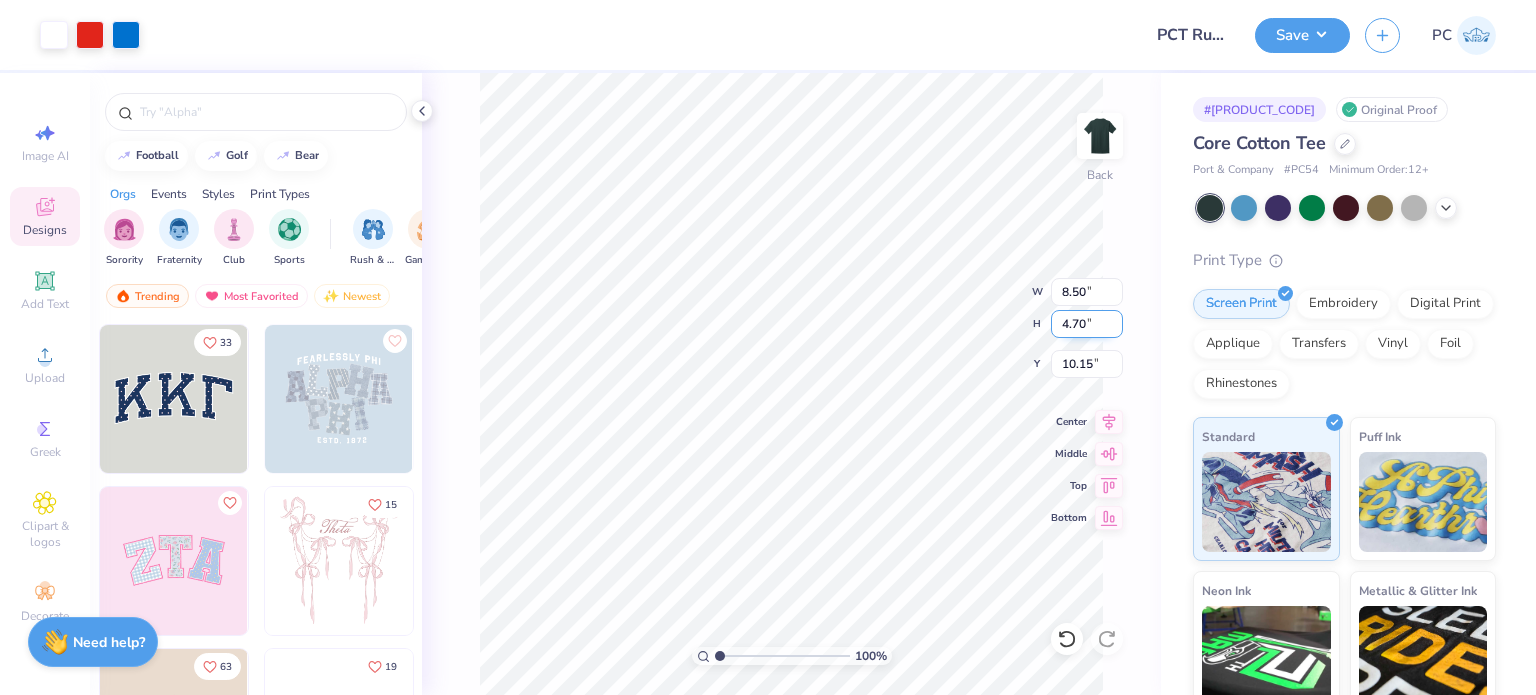 type on "3.00" 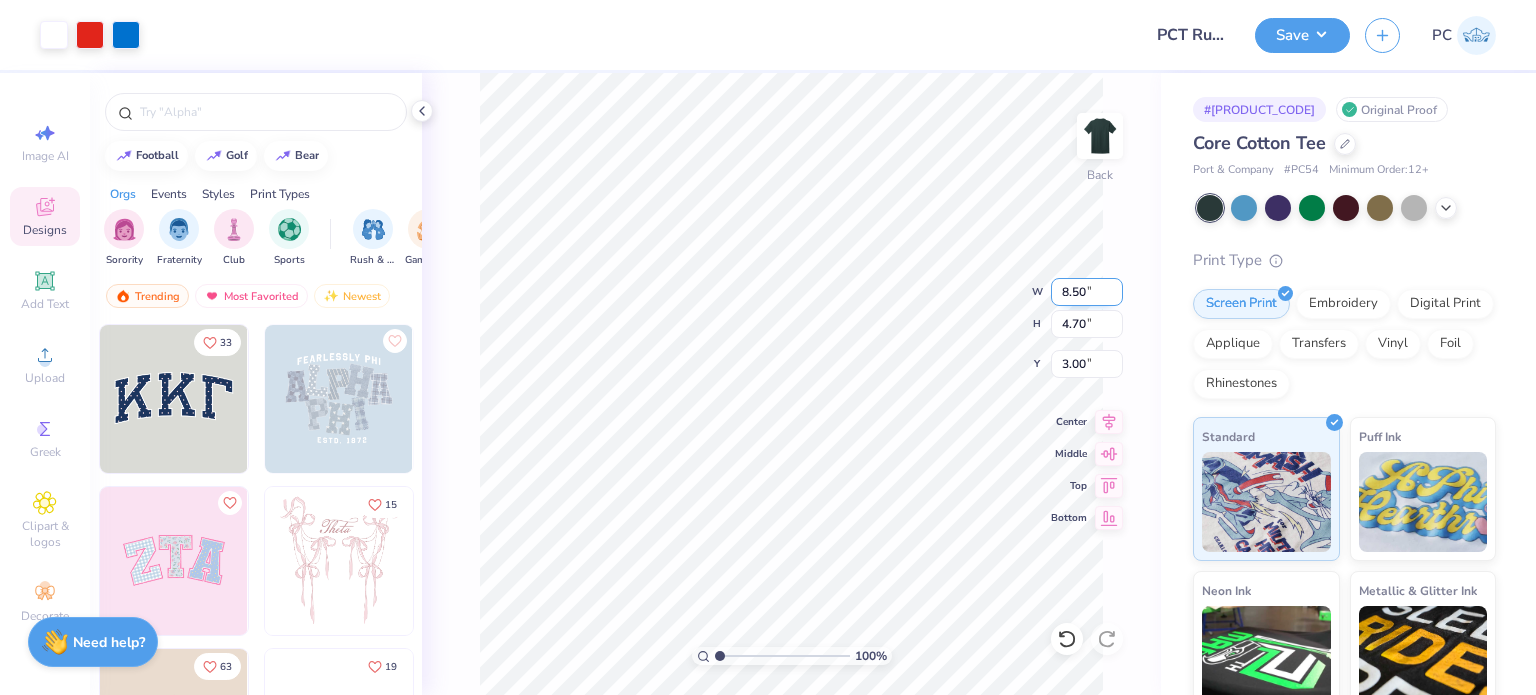 click on "8.50" at bounding box center [1087, 292] 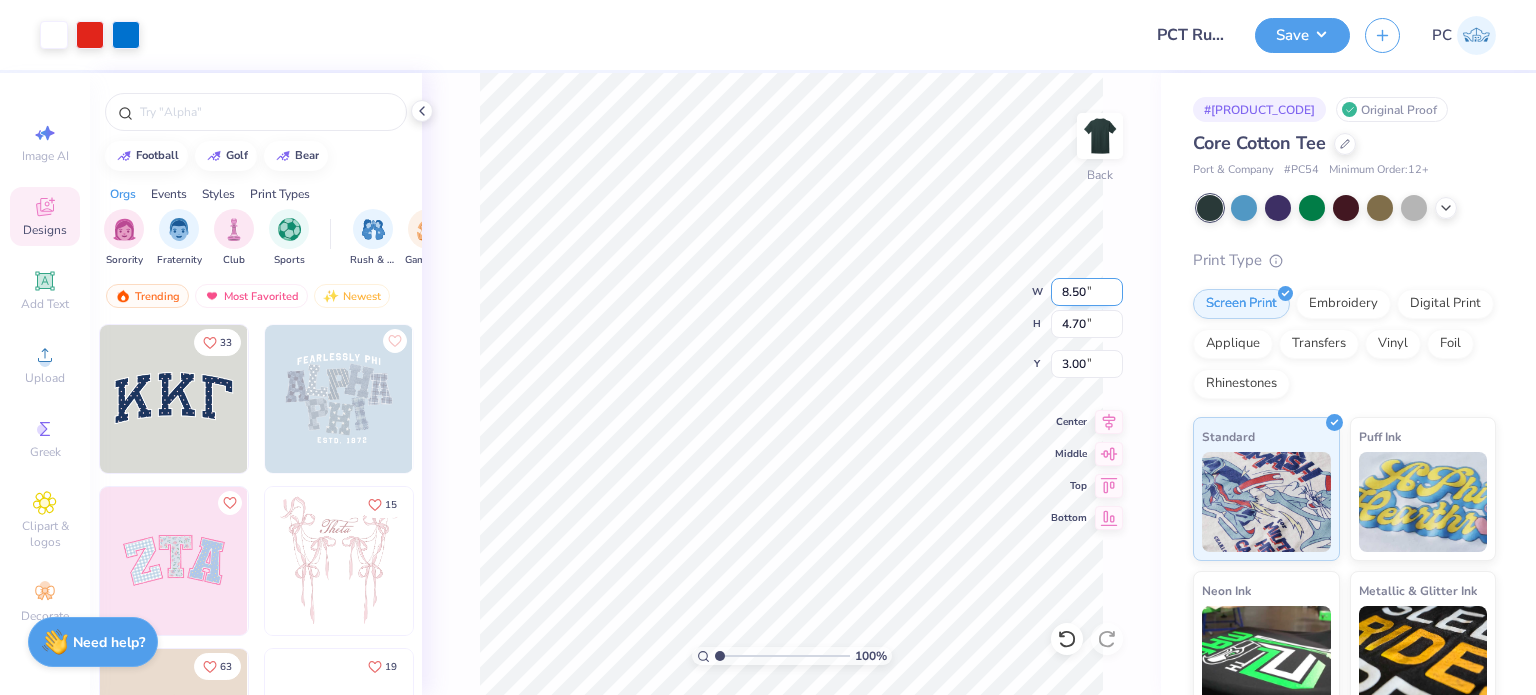 click on "100  % Back W 8.50 8.50 " H 4.70 4.70 " Y 3.00 3.00 " Center Middle Top Bottom" at bounding box center [791, 384] 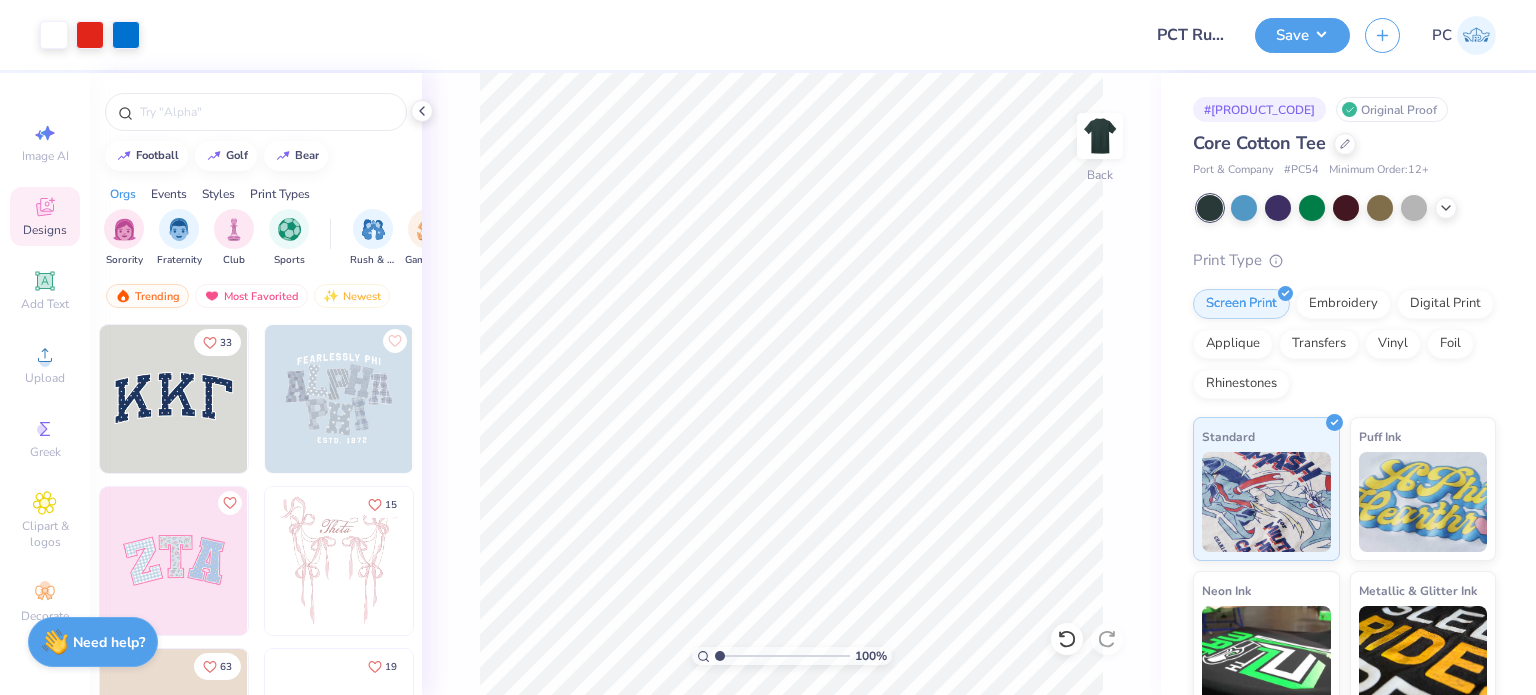 drag, startPoint x: 1092, startPoint y: 288, endPoint x: 808, endPoint y: 48, distance: 371.8279 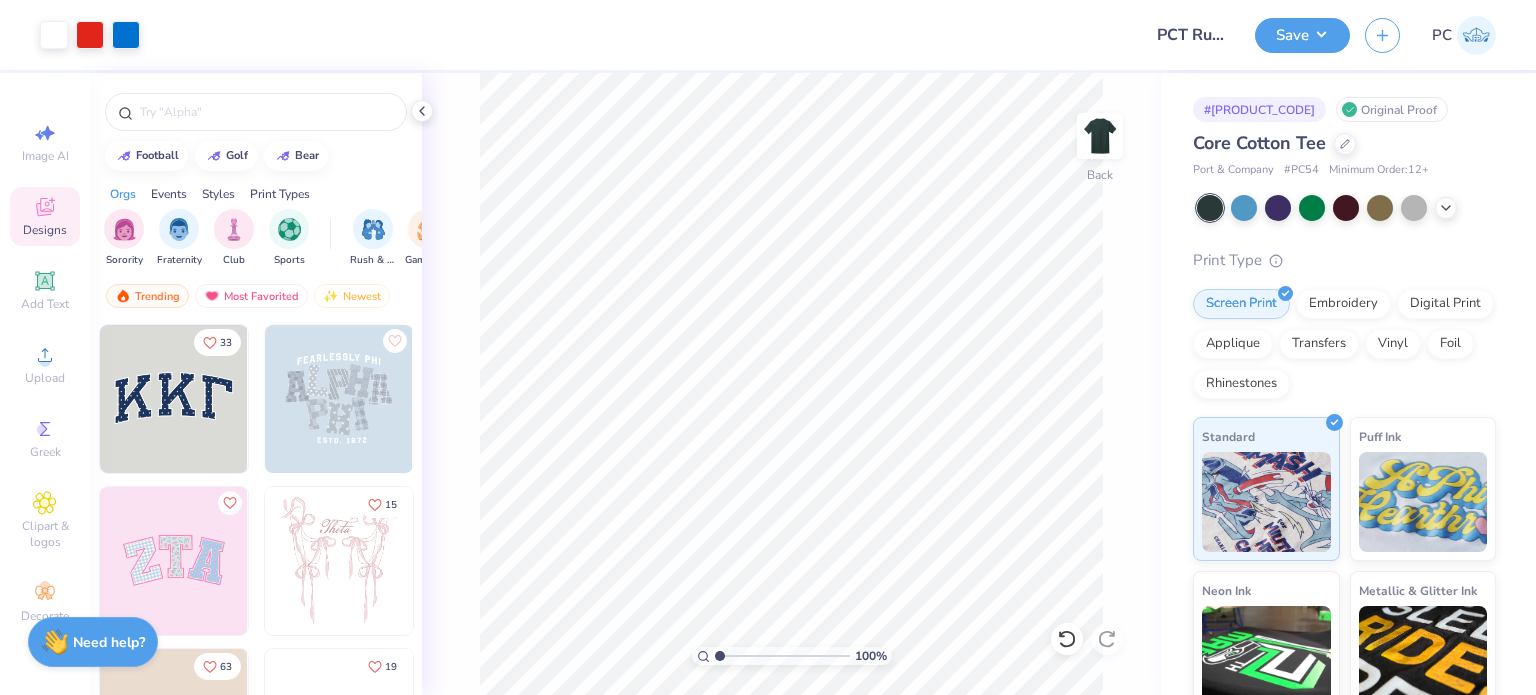 click on "Art colors Design Title PCT Rush Tees Save PC Image AI Designs Add Text Upload Greek Clipart & logos Decorate football golf bear Orgs Events Styles Print Types Sorority Fraternity Club Sports Rush & Bid Game Day Parent's Weekend PR & General Philanthropy Big Little Reveal Retreat Date Parties & Socials Spring Break Greek Week Graduation Formal & Semi Holidays Founder’s Day Classic Minimalist Varsity Y2K Typography Cartoons Handdrawn Grunge 60s & 70s 80s & 90s Embroidery Screen Print Applique Digital Print Patches Vinyl Transfers Trending Most Favorited Newest 33 15 63 Sophia Donovan Alpha Omicron Pi, Texas A&M University 19 Blake Maguire Kappa Kappa Gamma, University of Virginia 14 11 Gavin Wallace Sigma Alpha Epsilon, University of Colorado Boulder 100  % Back # 502204J Original Proof Core Cotton Tee Port & Company # PC54 Minimum Order:  12 +   Print Type Screen Print Embroidery Digital Print Applique Transfers Vinyl Foil Rhinestones Standard Puff Ink Neon Ink Metallic & Glitter Ink Glow in the Dark Ink" at bounding box center [768, 347] 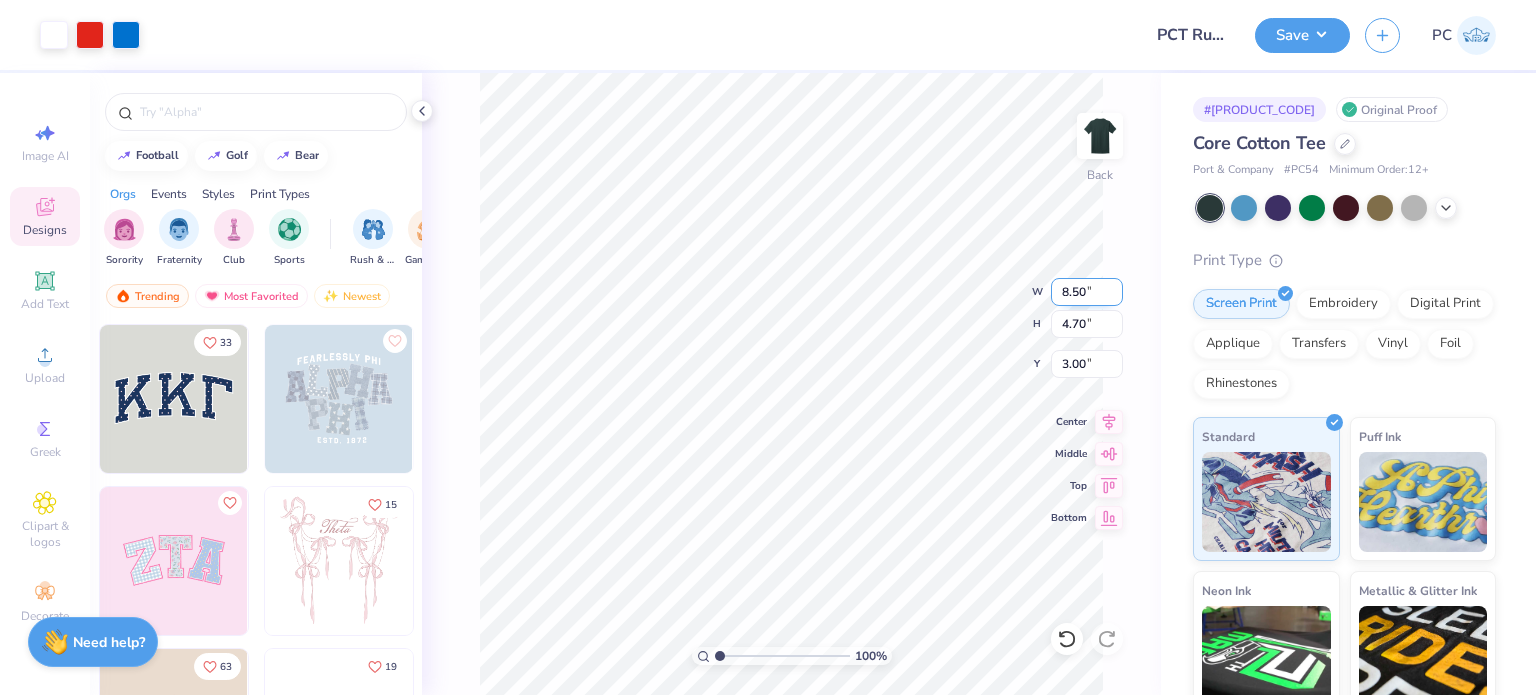 click on "8.50" at bounding box center [1087, 292] 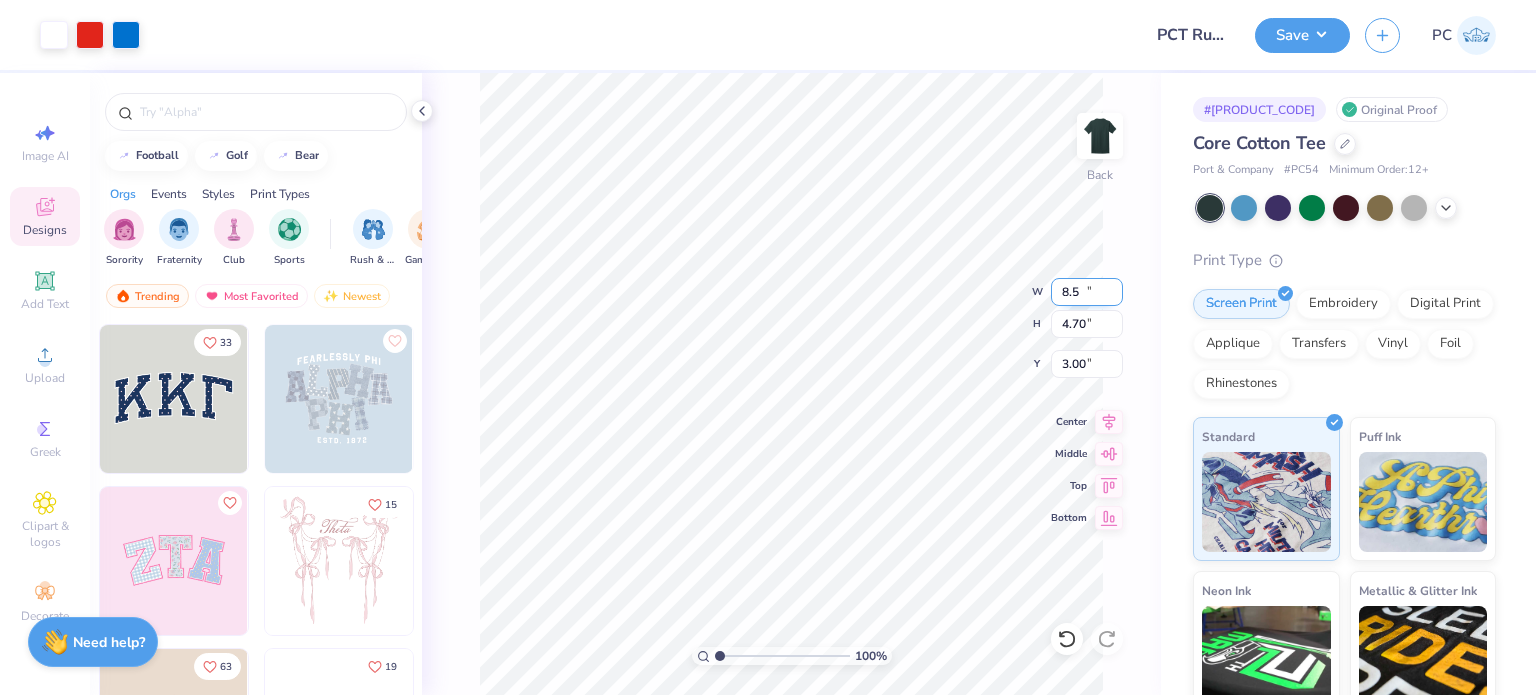 type on "8" 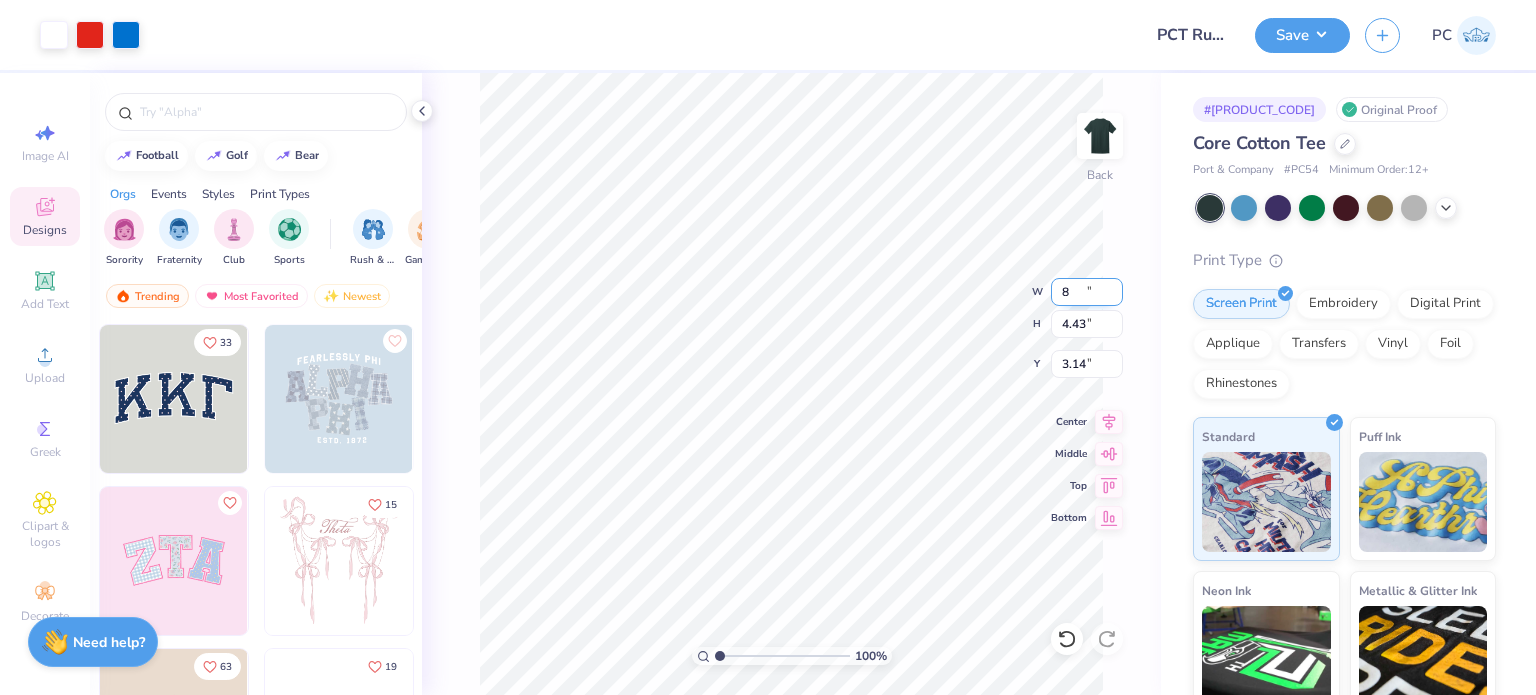 type on "8.00" 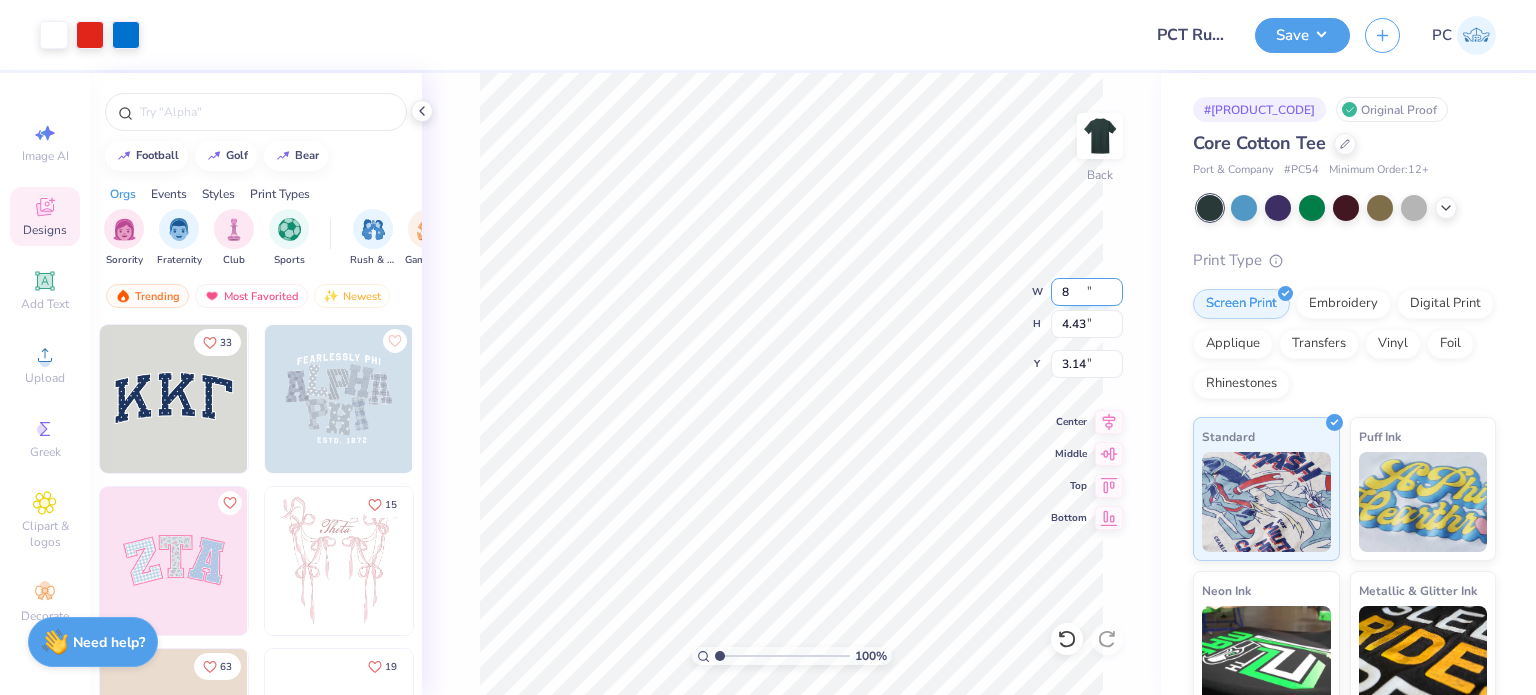 type on "4.43" 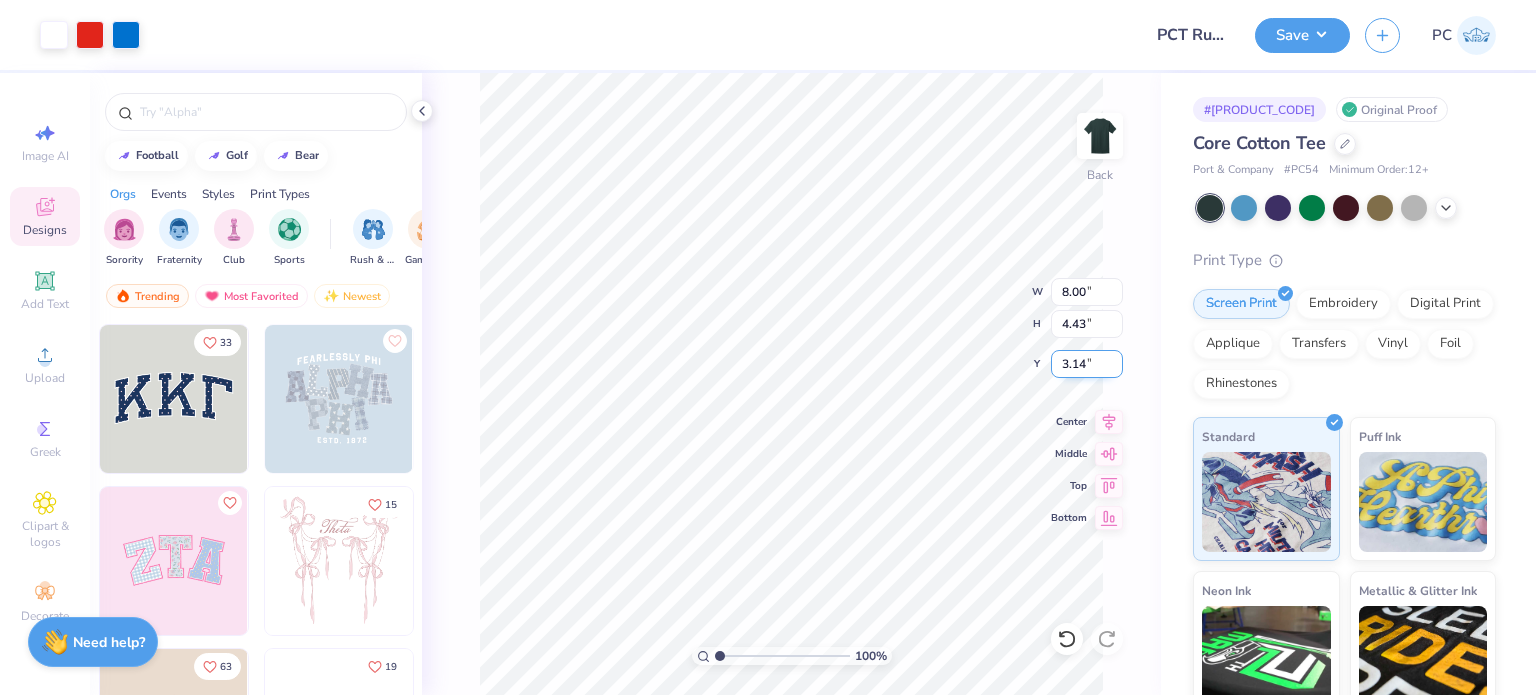 click on "3.14" at bounding box center [1087, 364] 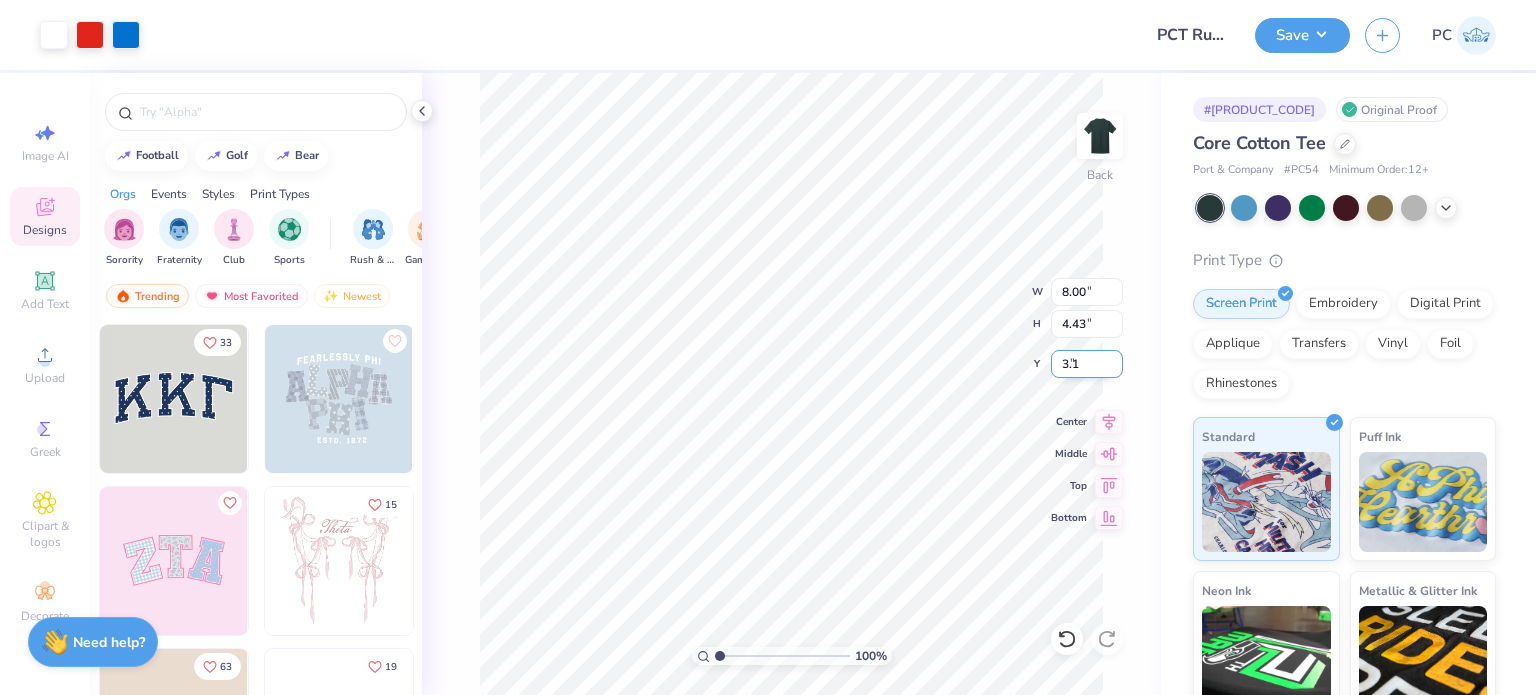 type on "3" 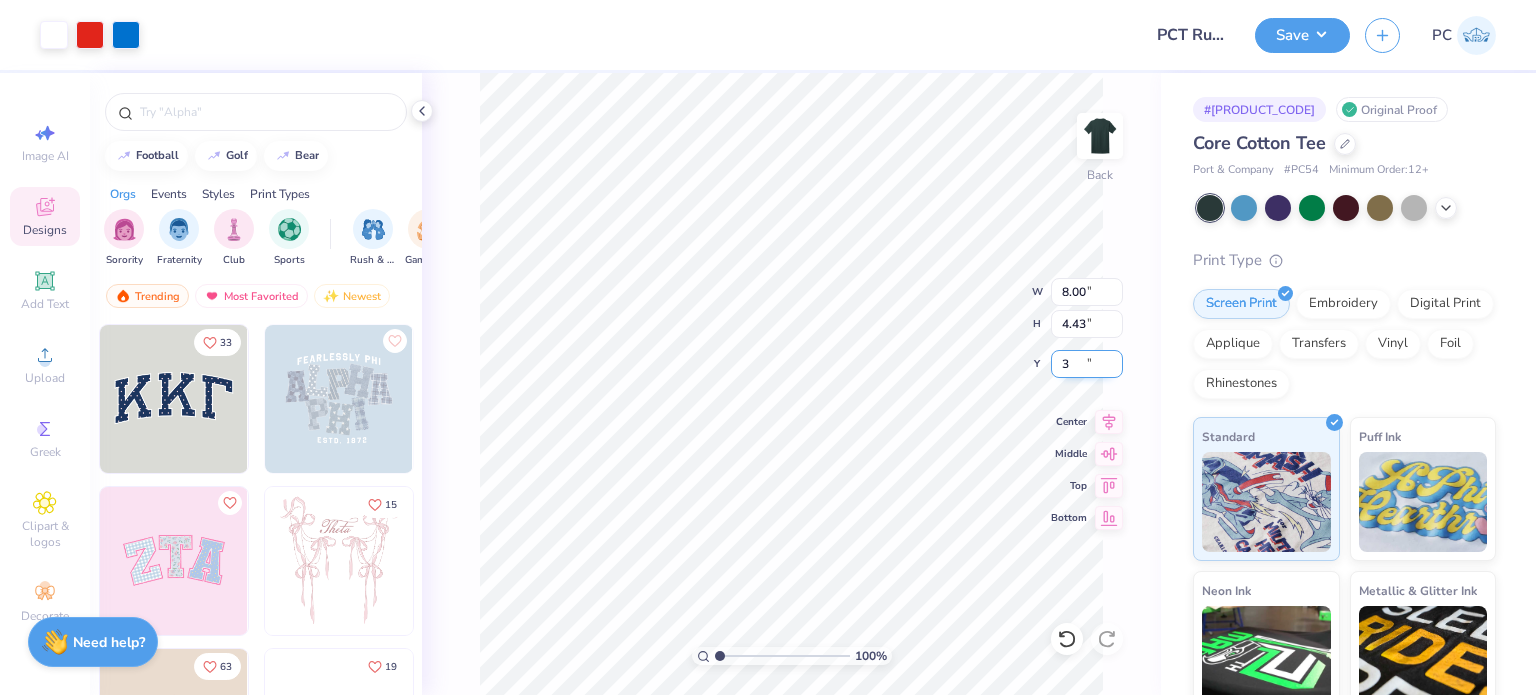 type on "3.00" 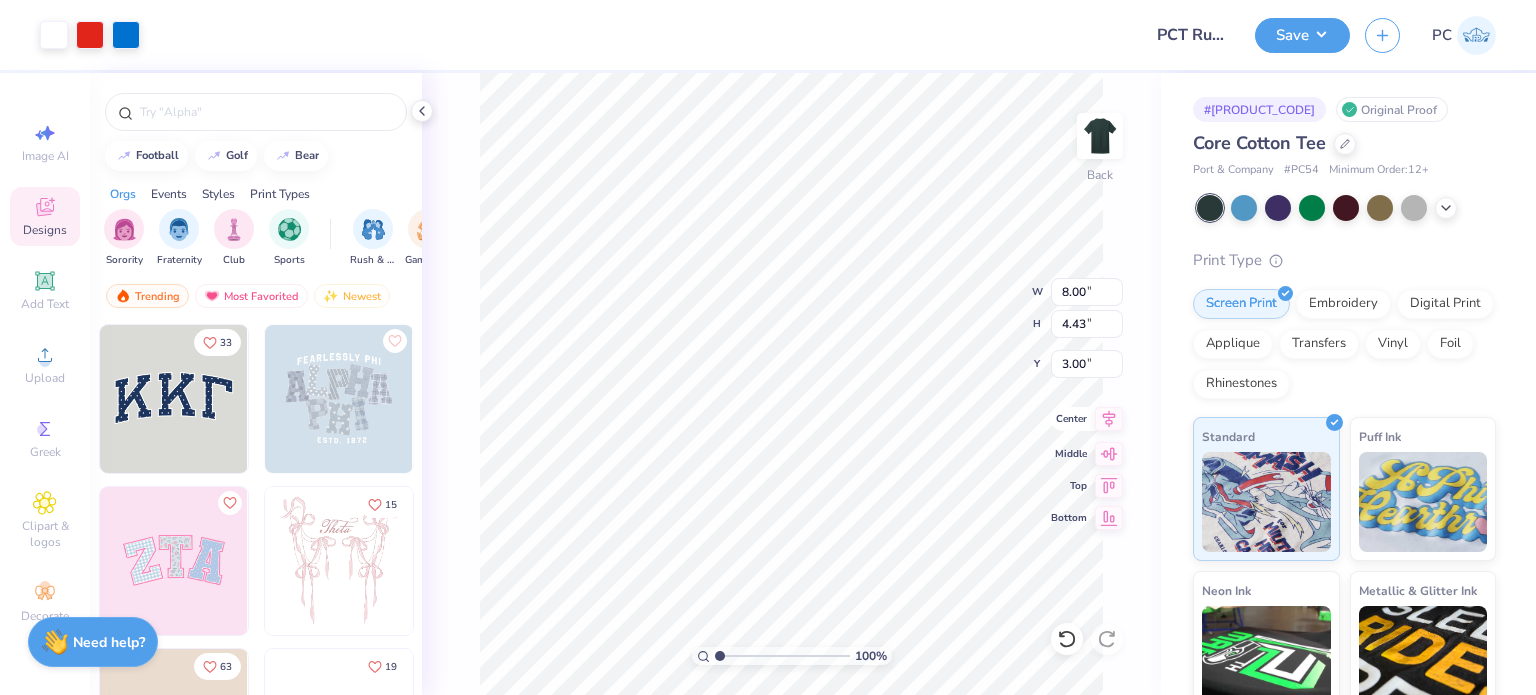click 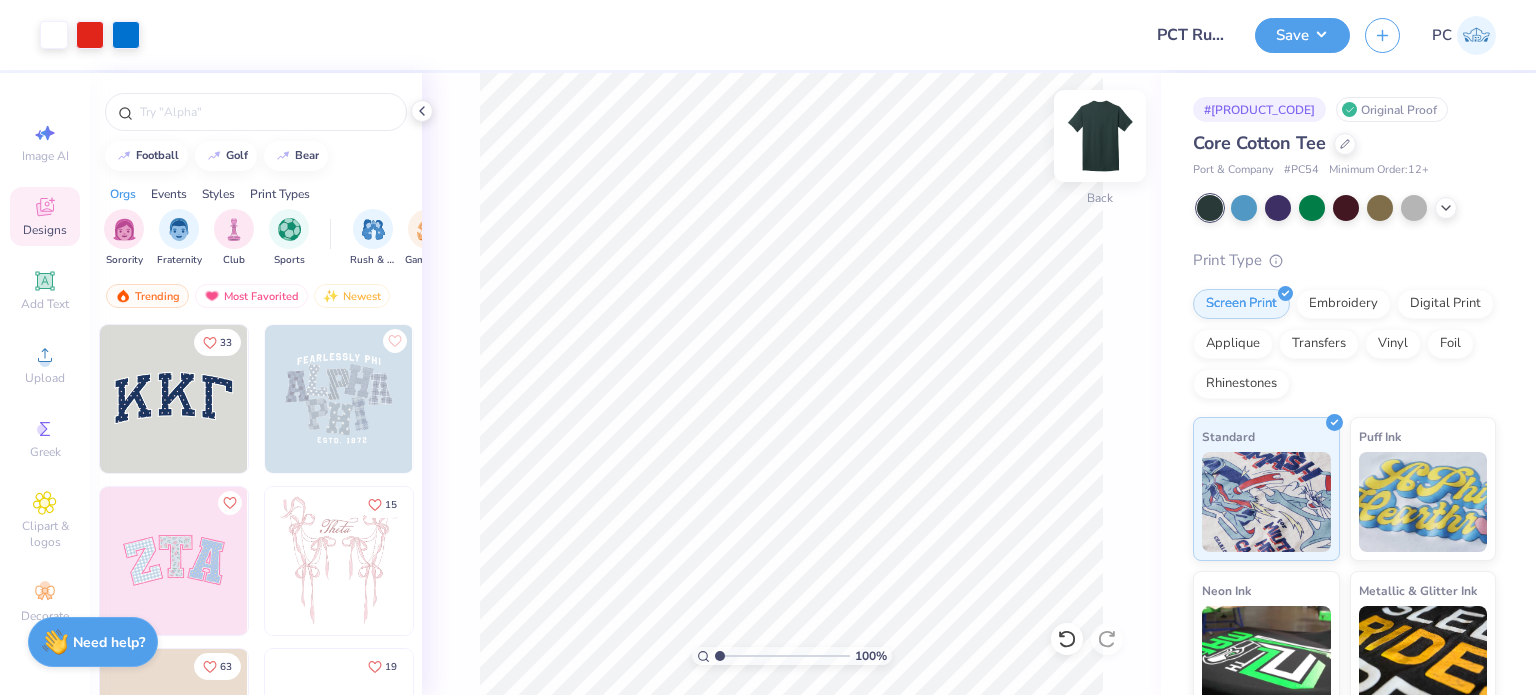 click at bounding box center [1100, 136] 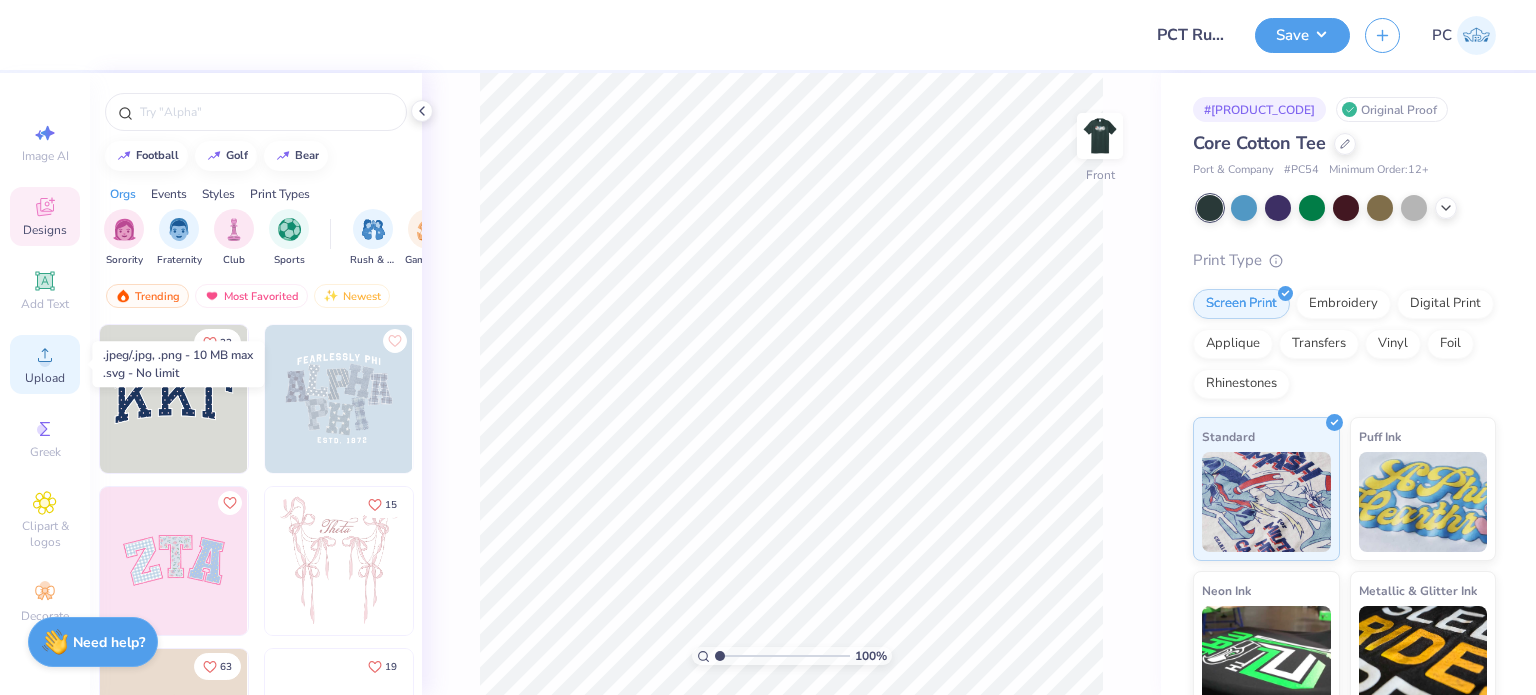 click on "Upload" at bounding box center (45, 378) 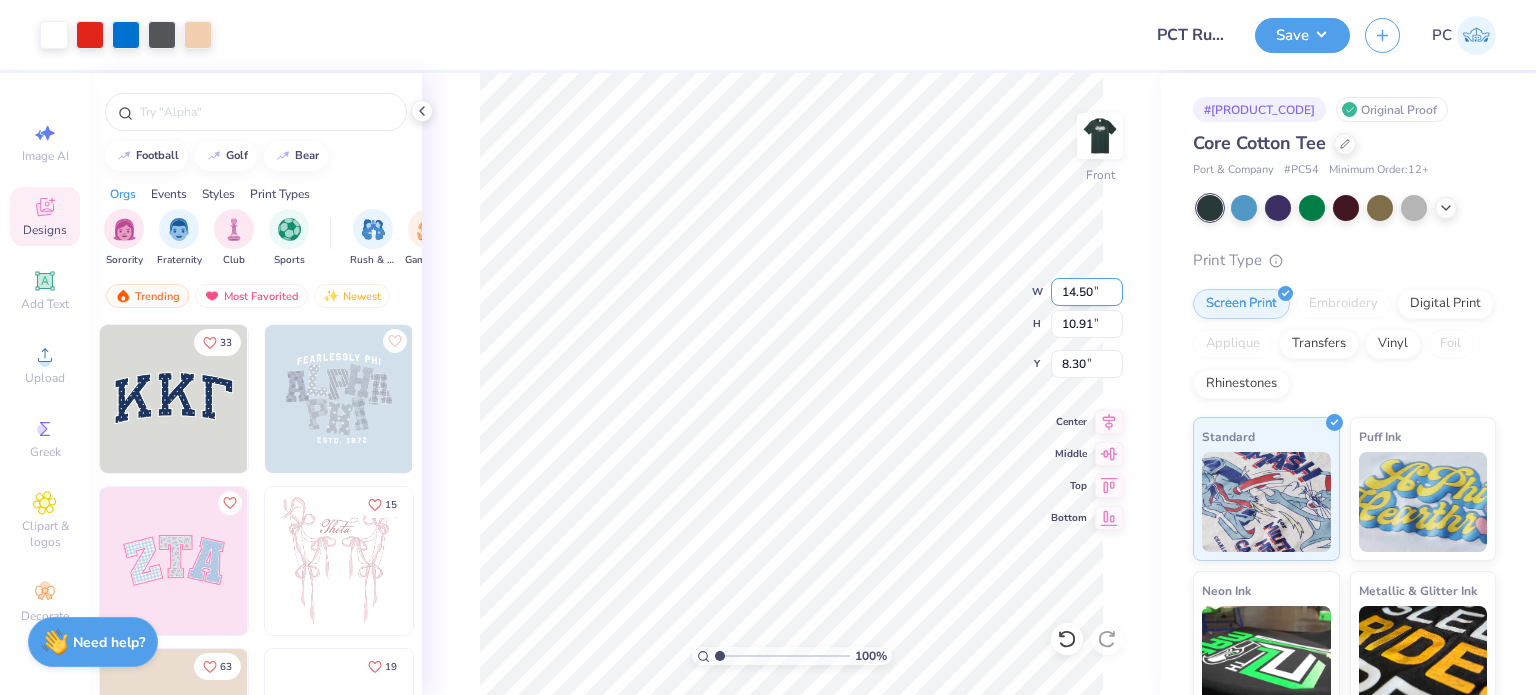 click on "100  % Front W 14.50 14.50 " H 10.91 10.91 " Y 8.30 8.30 " Center Middle Top Bottom" at bounding box center [791, 384] 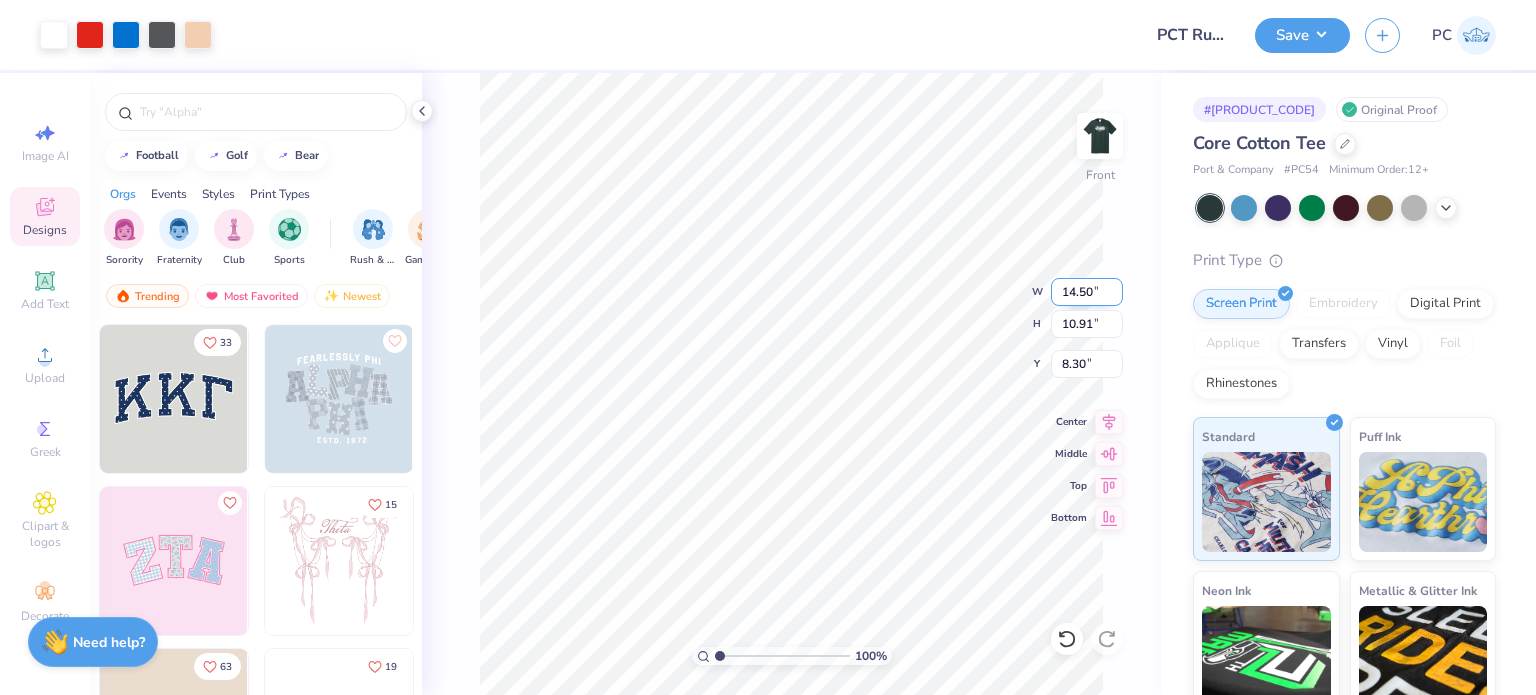 click on "14.50" at bounding box center [1087, 292] 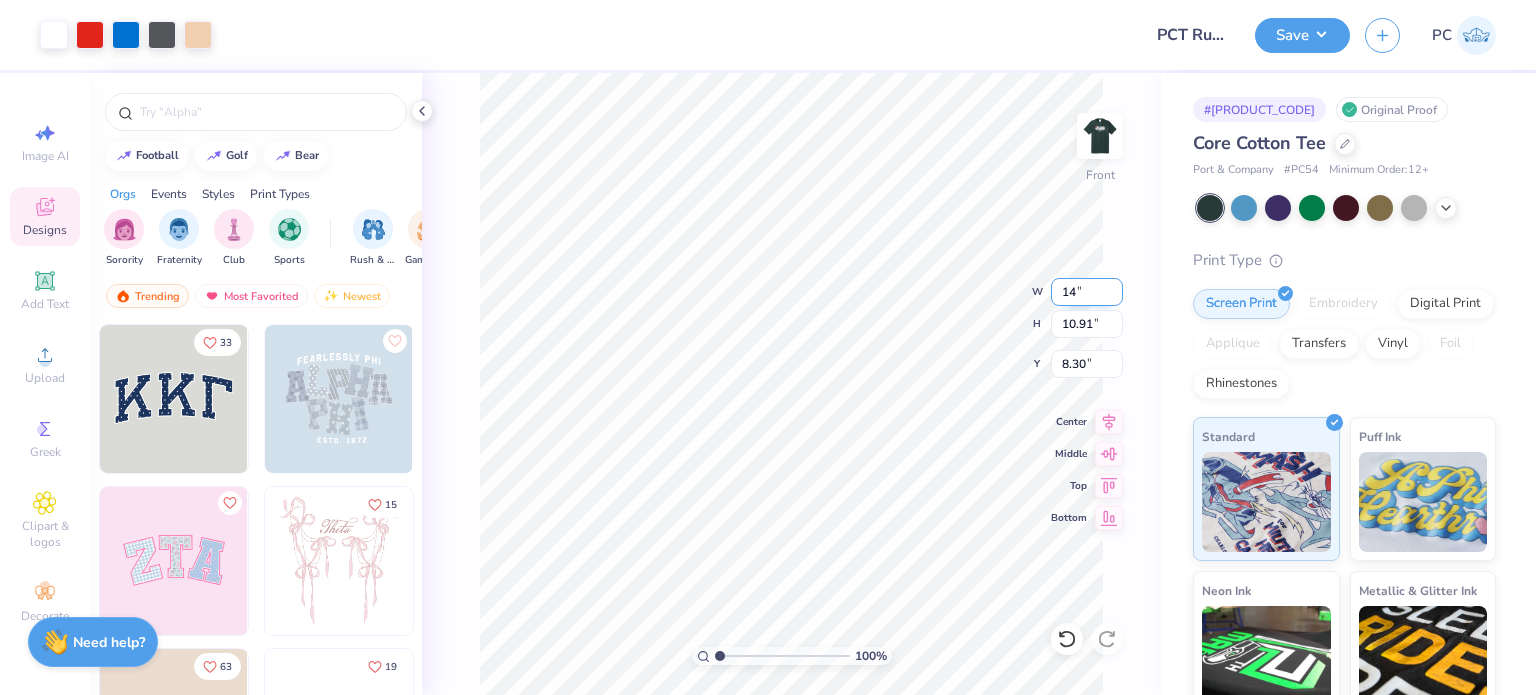 type on "1" 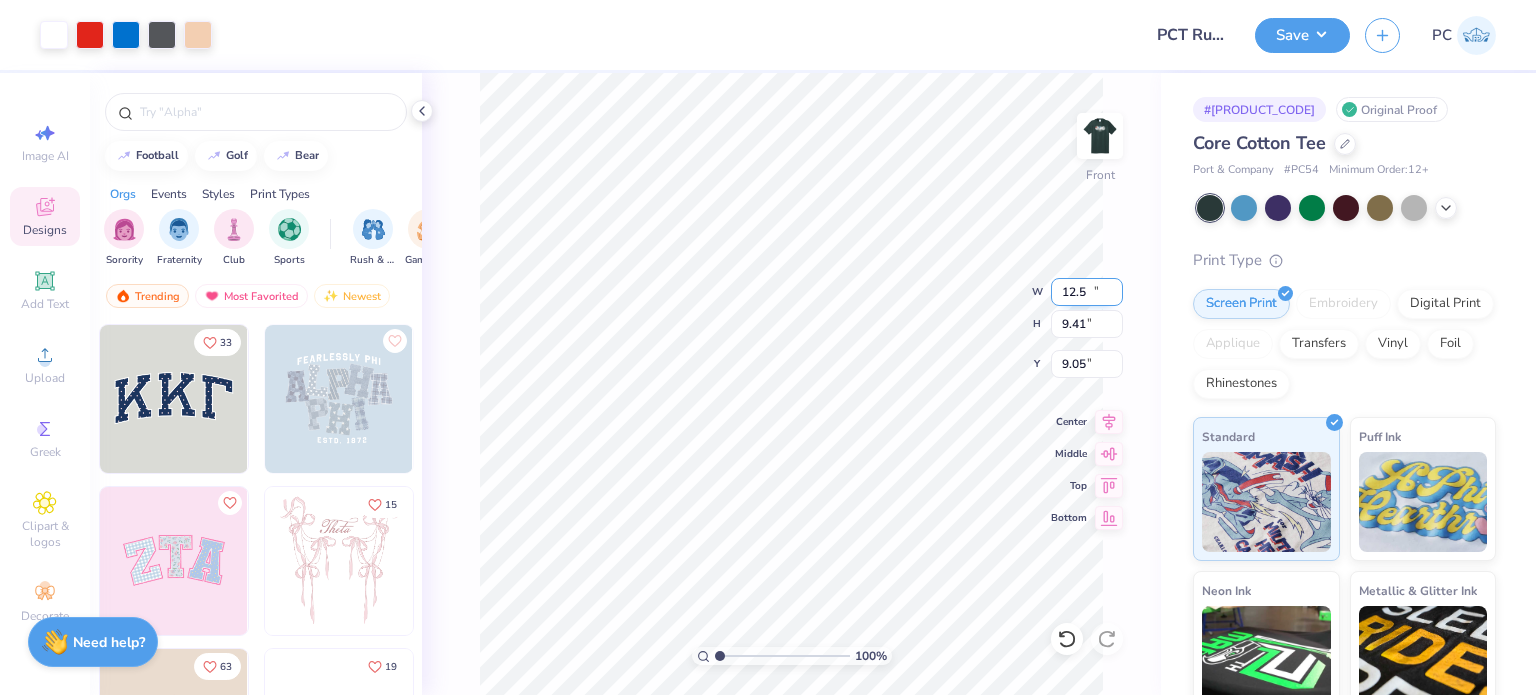 type on "12.50" 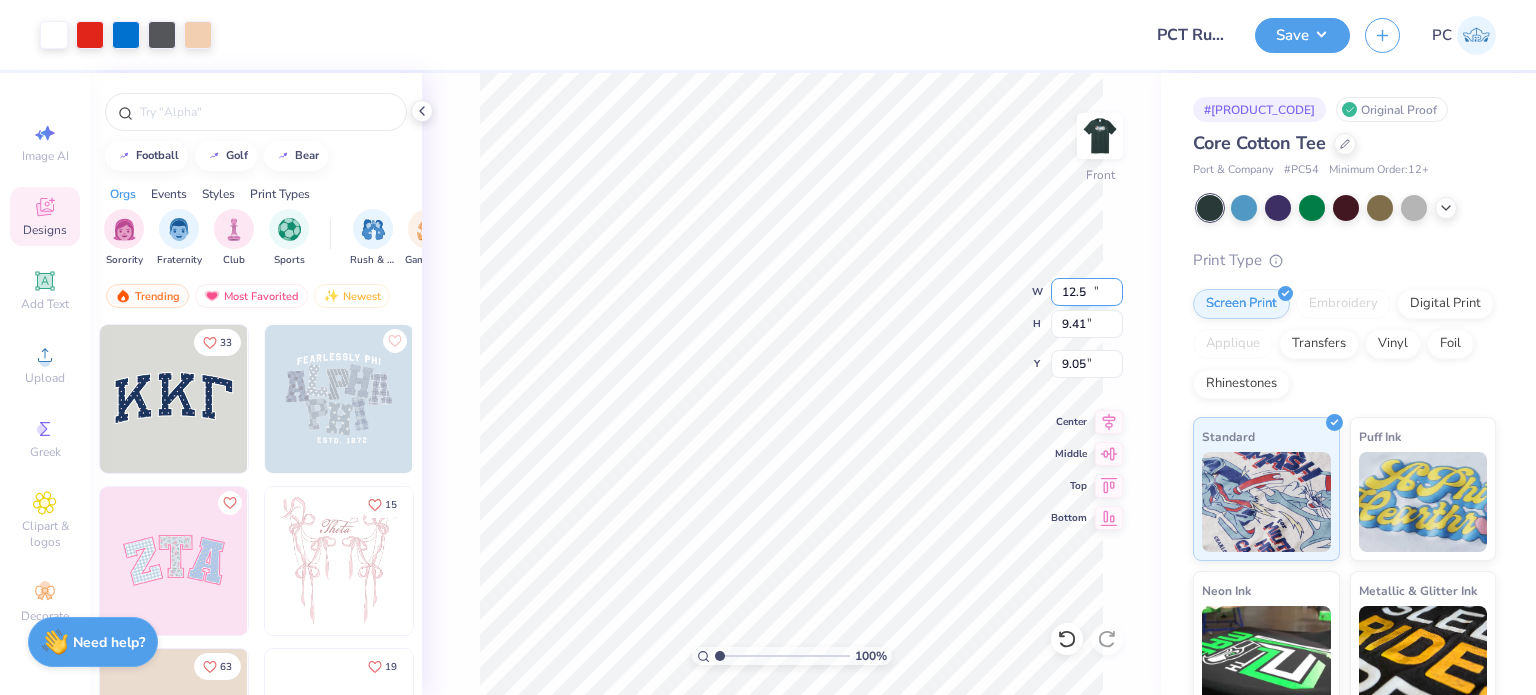 type on "9.41" 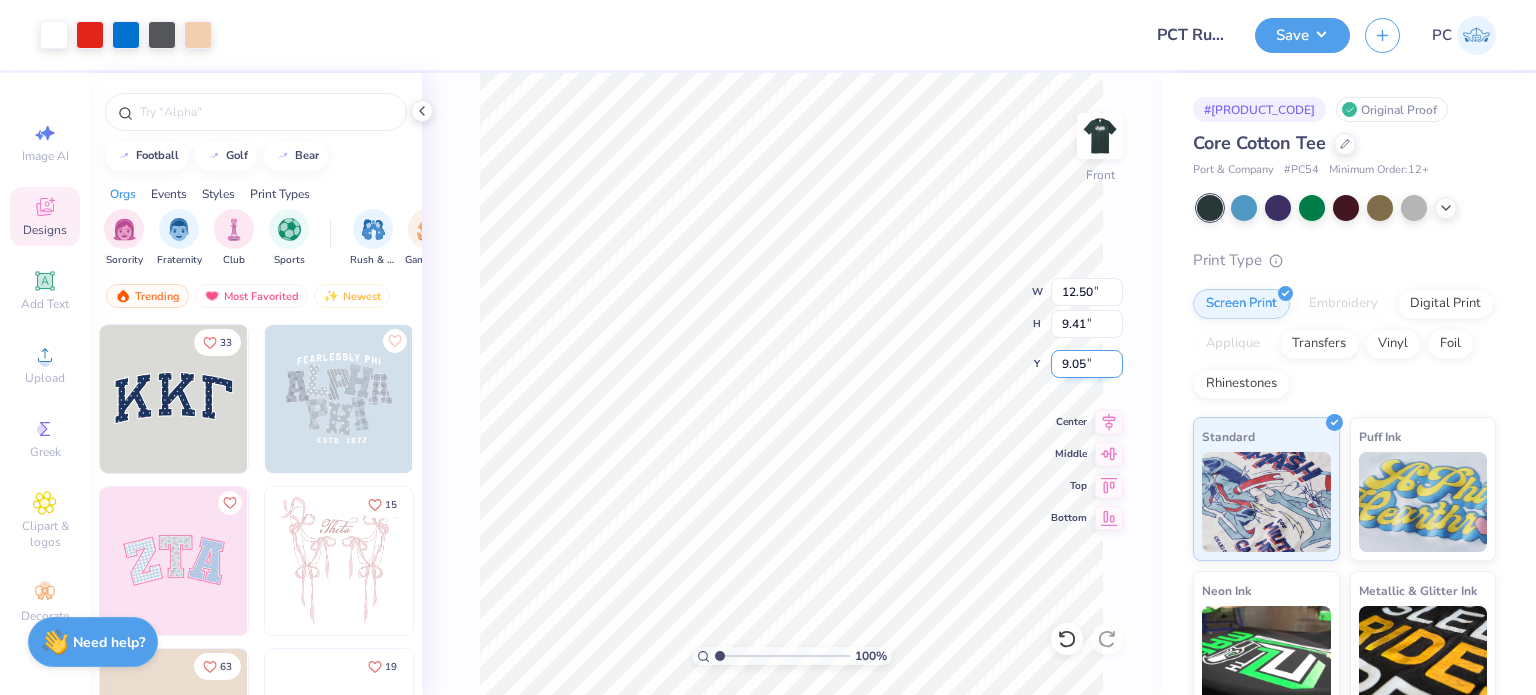 drag, startPoint x: 1097, startPoint y: 363, endPoint x: 1059, endPoint y: 363, distance: 38 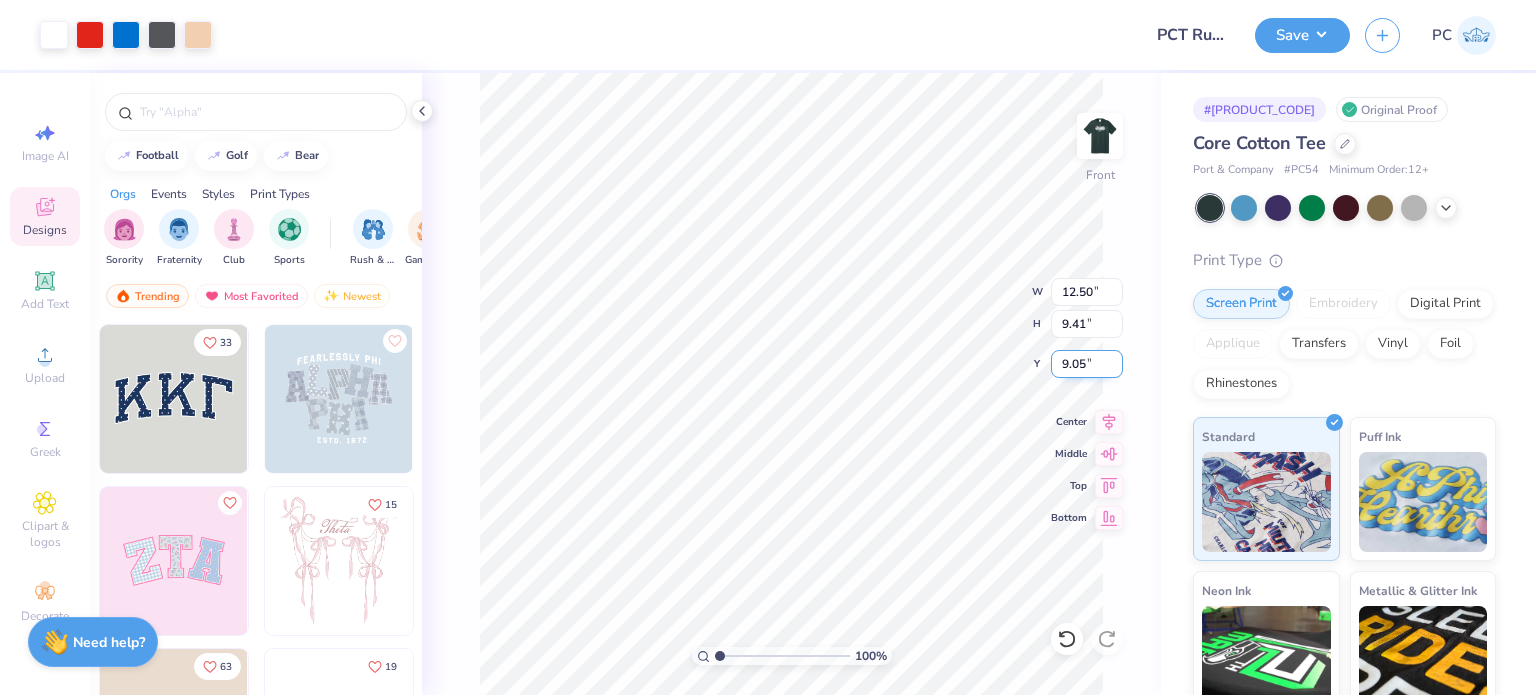 click on "9.05" at bounding box center (1087, 364) 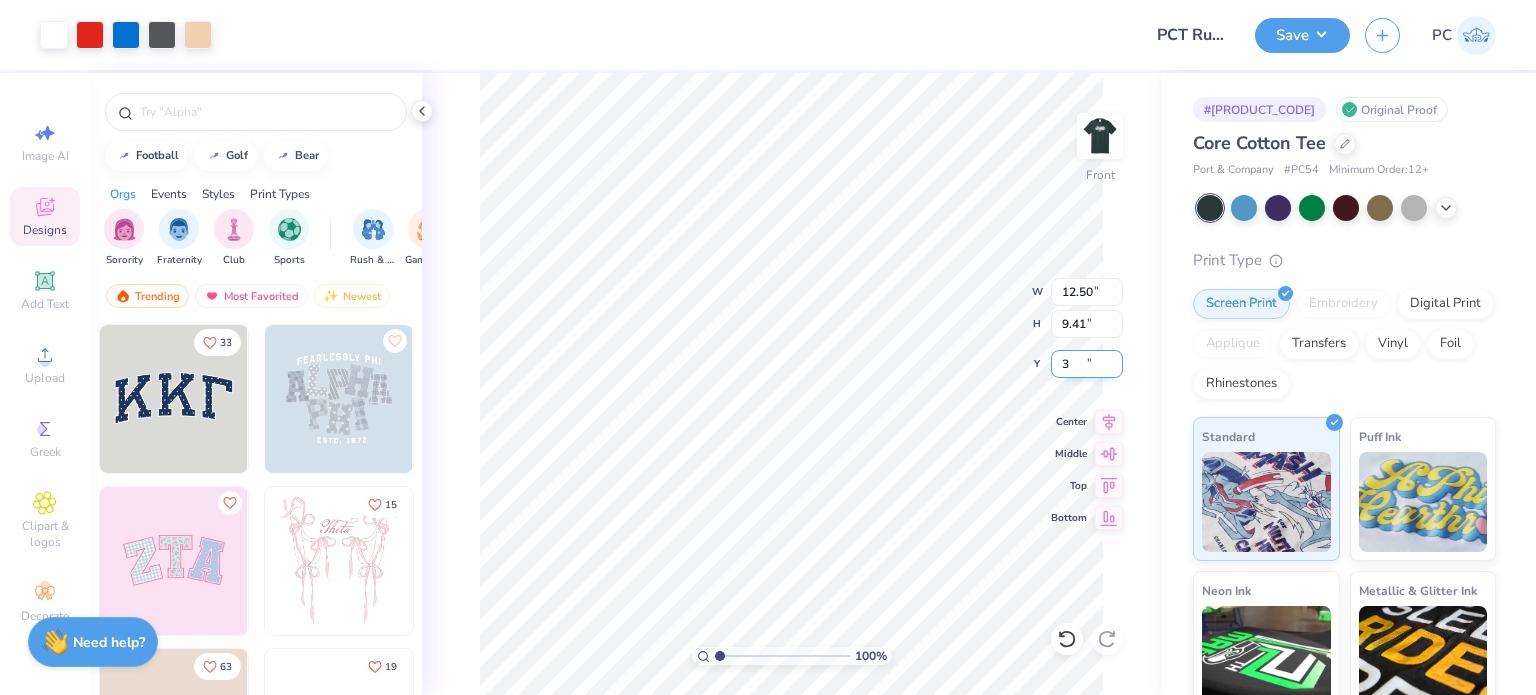 type on "3.00" 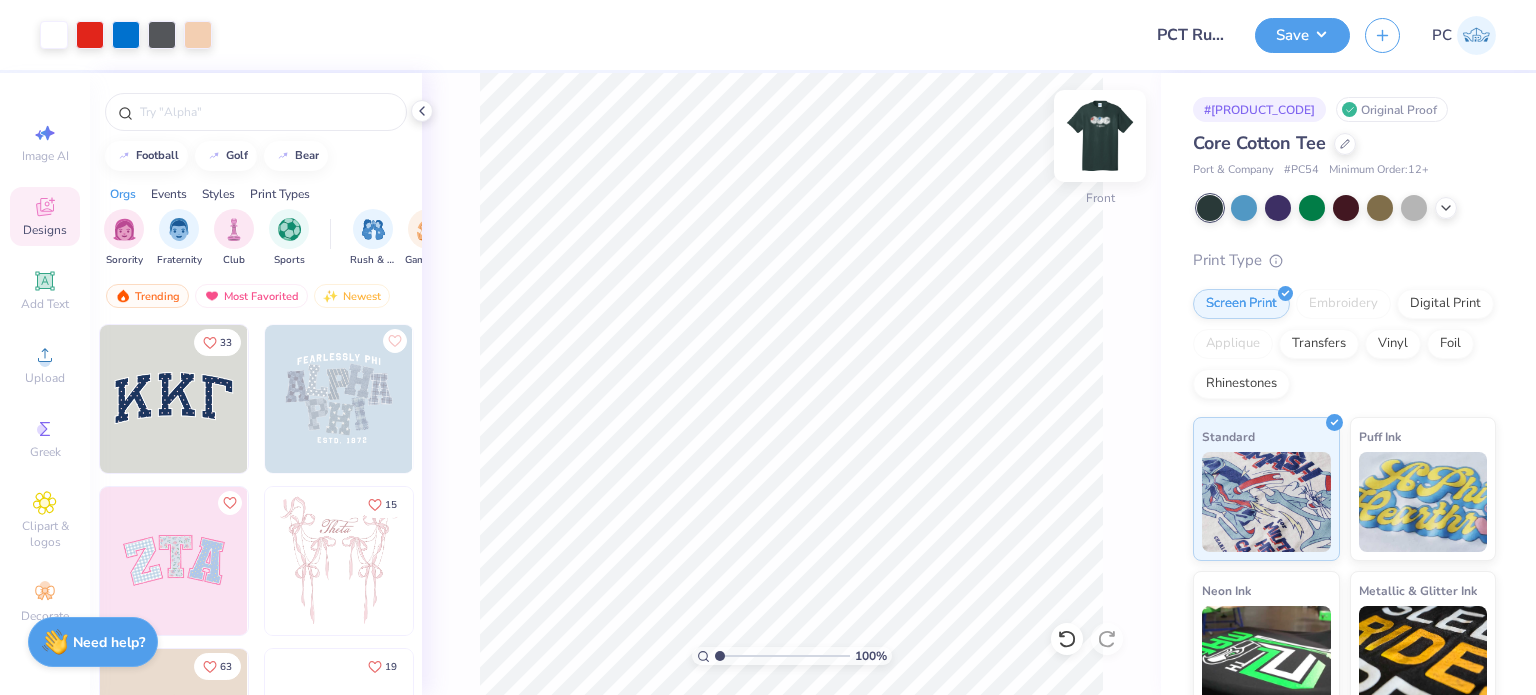 click at bounding box center (1100, 136) 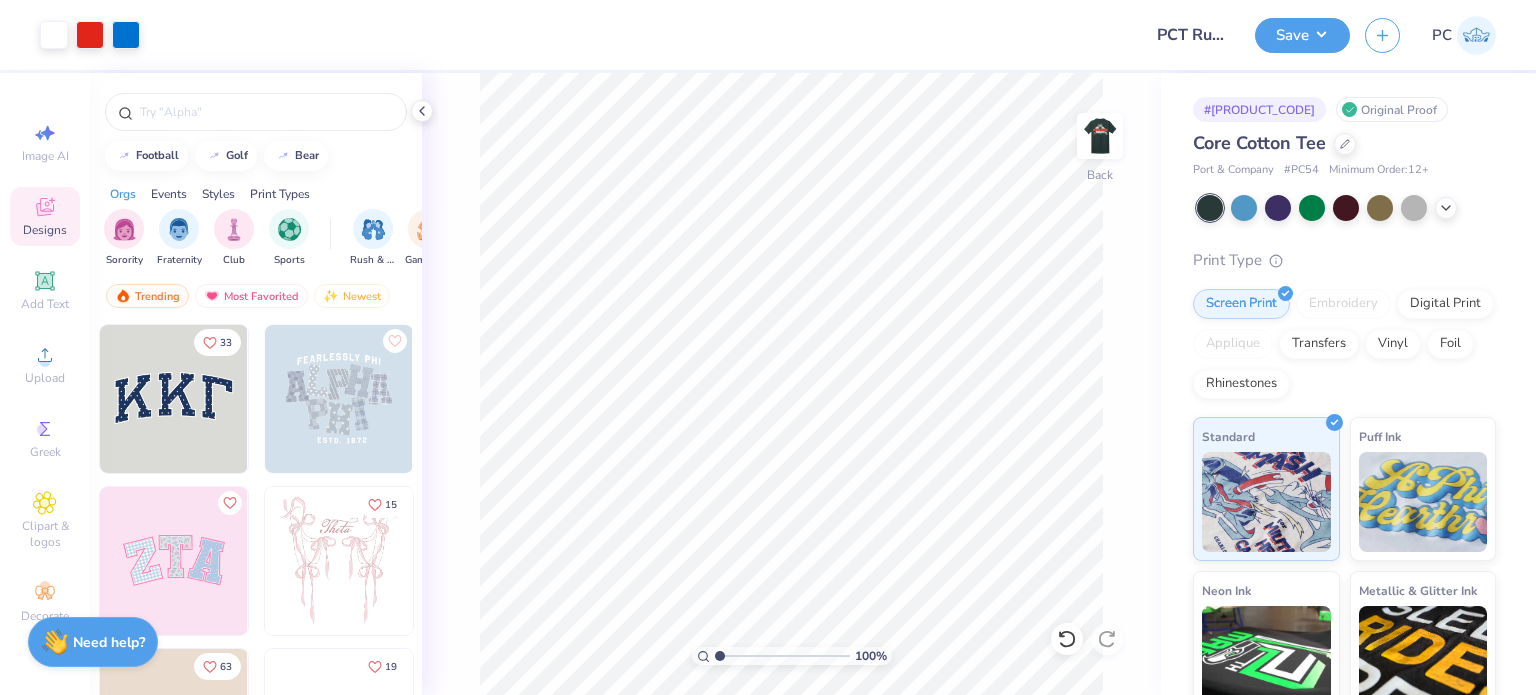 click at bounding box center [1100, 136] 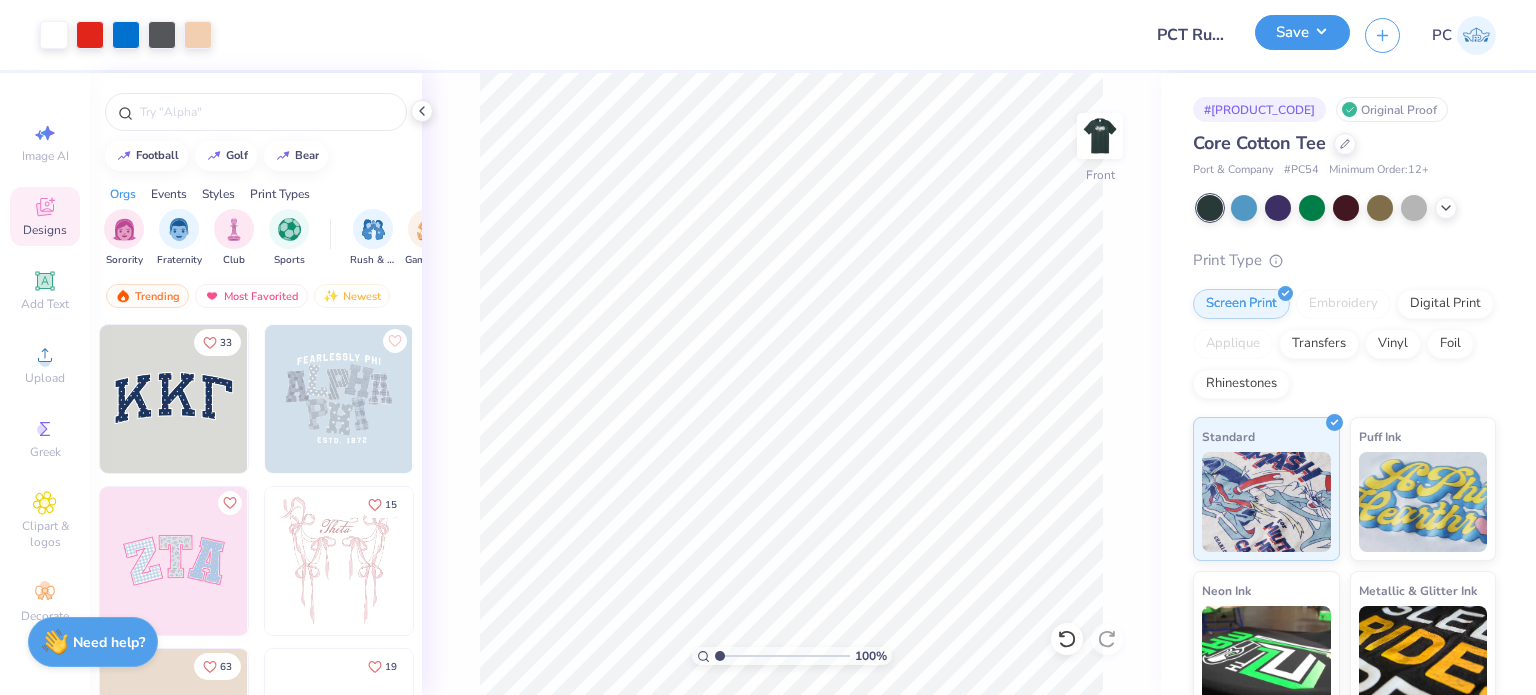 click on "Save" at bounding box center [1302, 32] 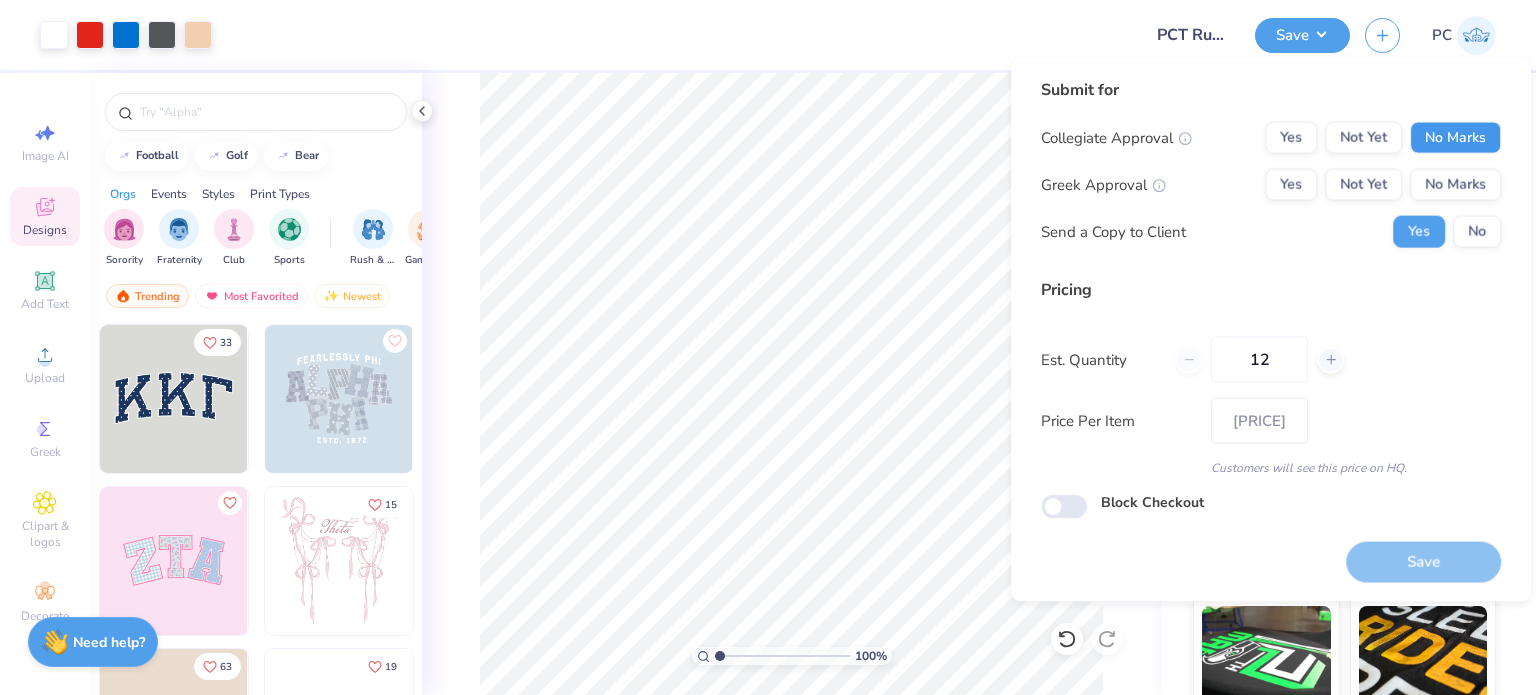 click on "No Marks" at bounding box center (1455, 138) 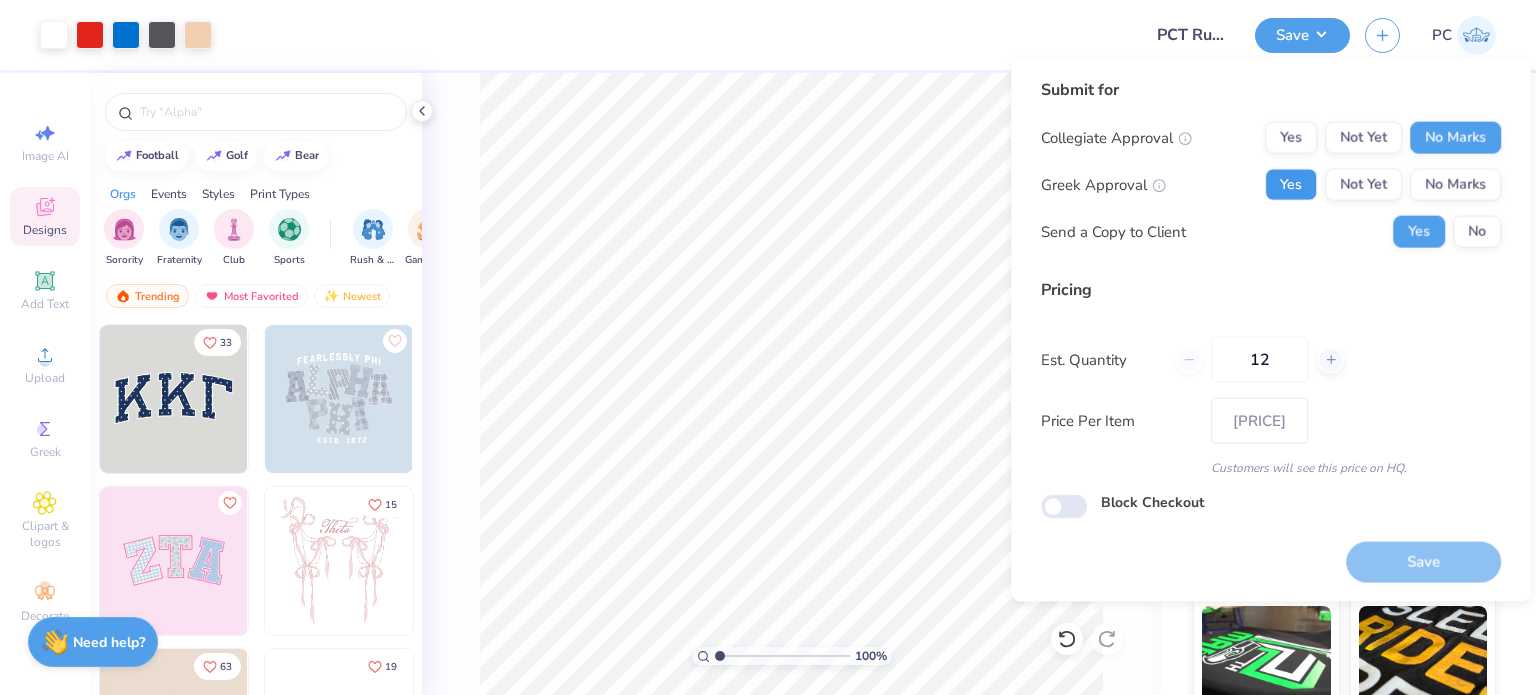 click on "Yes" at bounding box center [1291, 185] 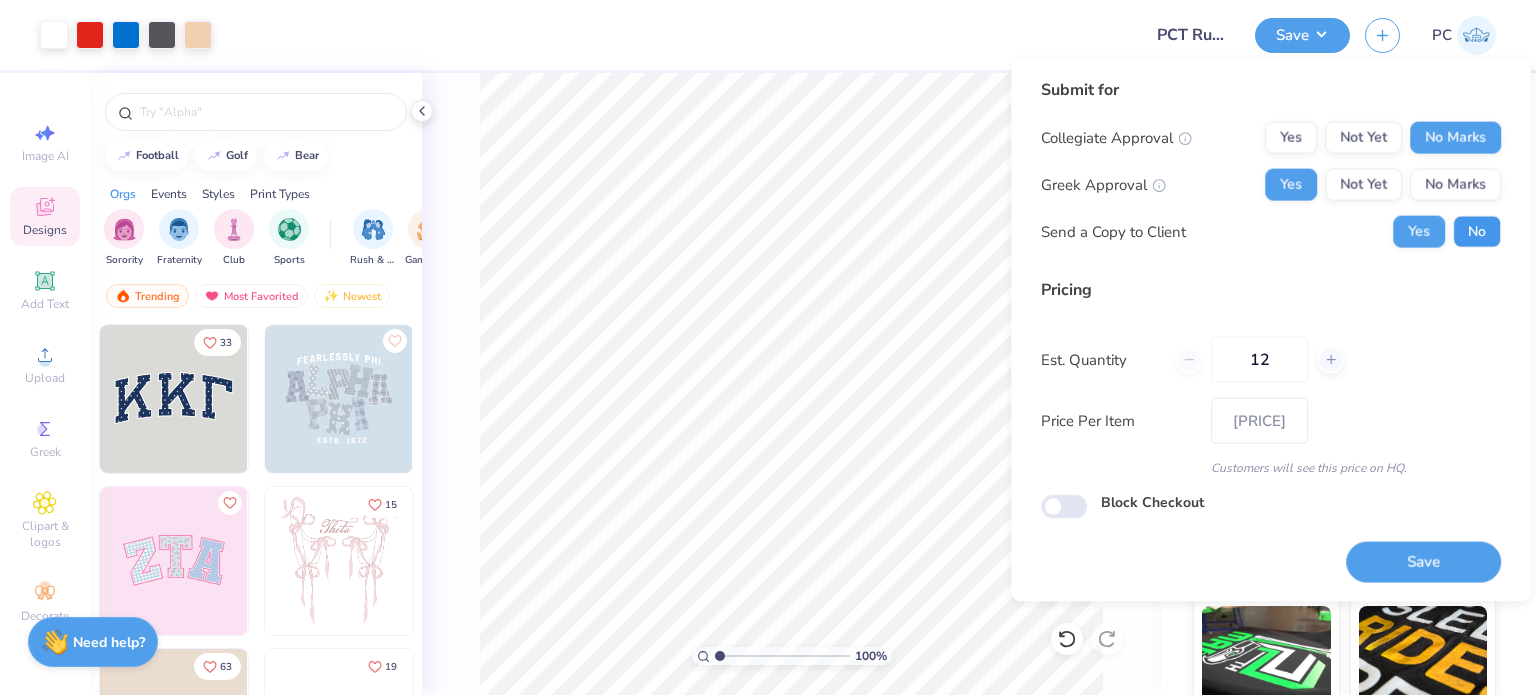 click on "No" at bounding box center (1477, 232) 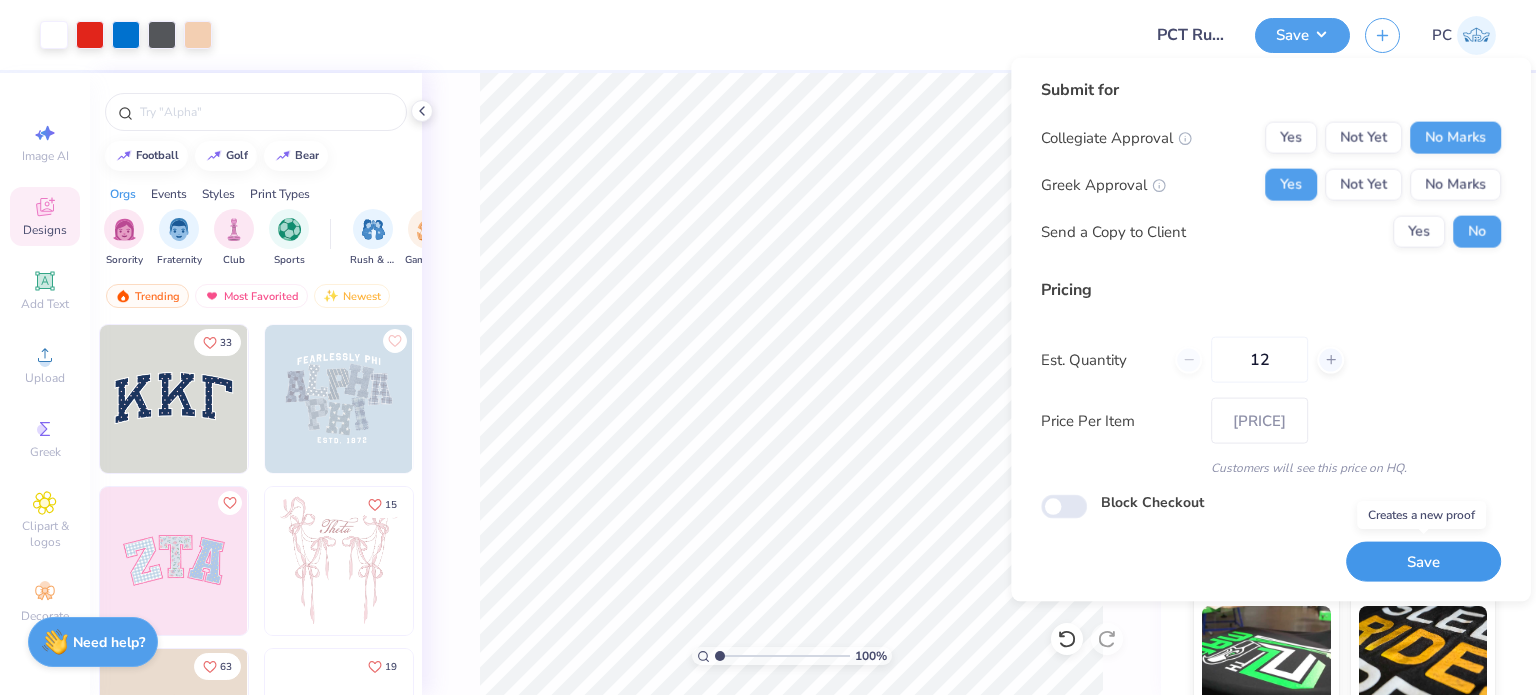 click on "Save" at bounding box center (1423, 561) 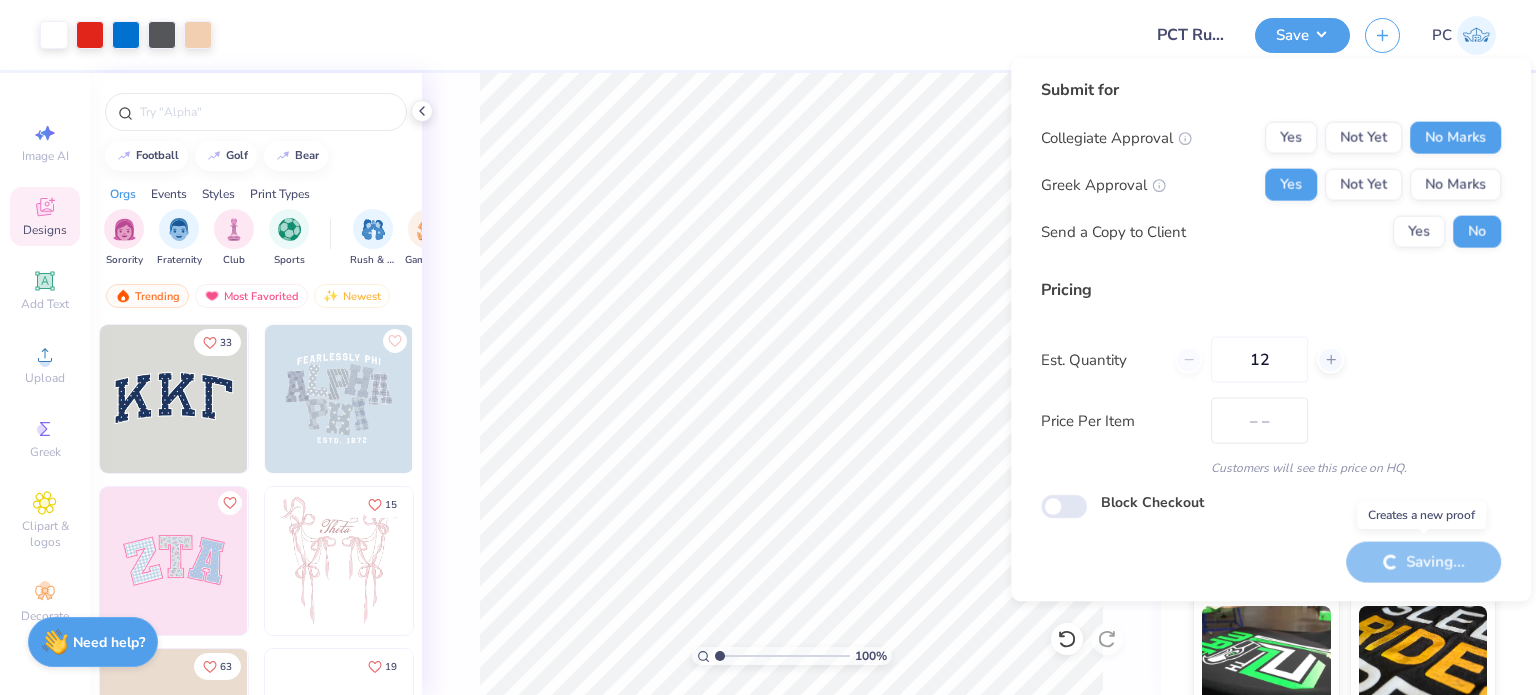 type on "$68.50" 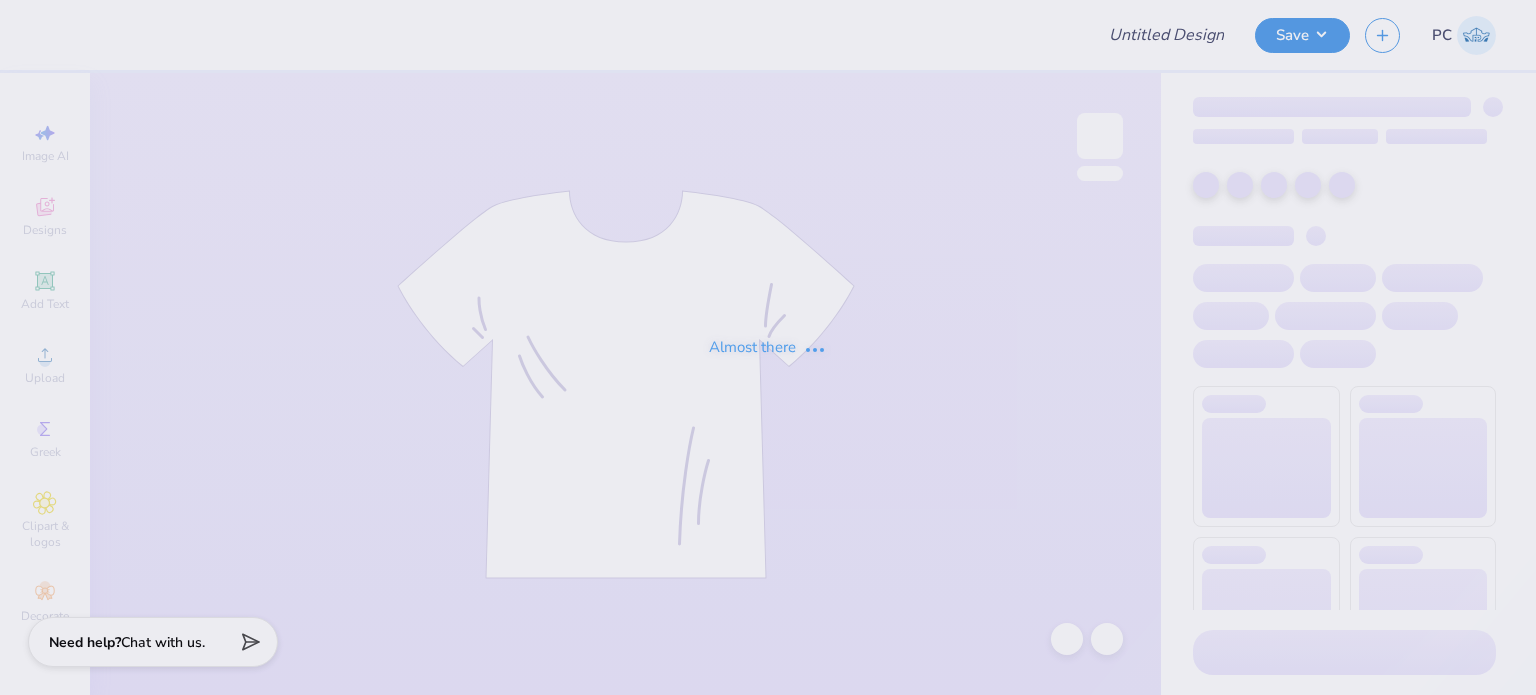 type on "UPenn ZBT Rush Merch" 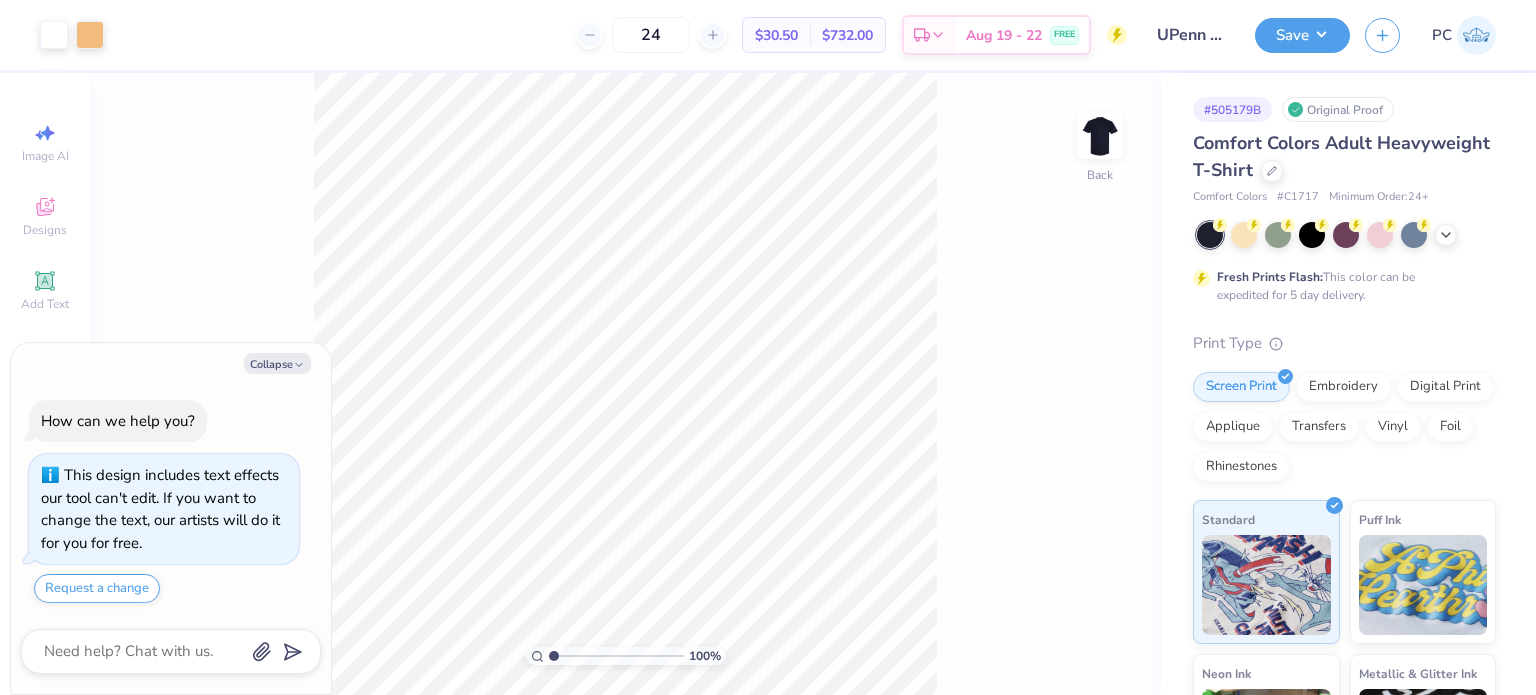 scroll, scrollTop: 0, scrollLeft: 0, axis: both 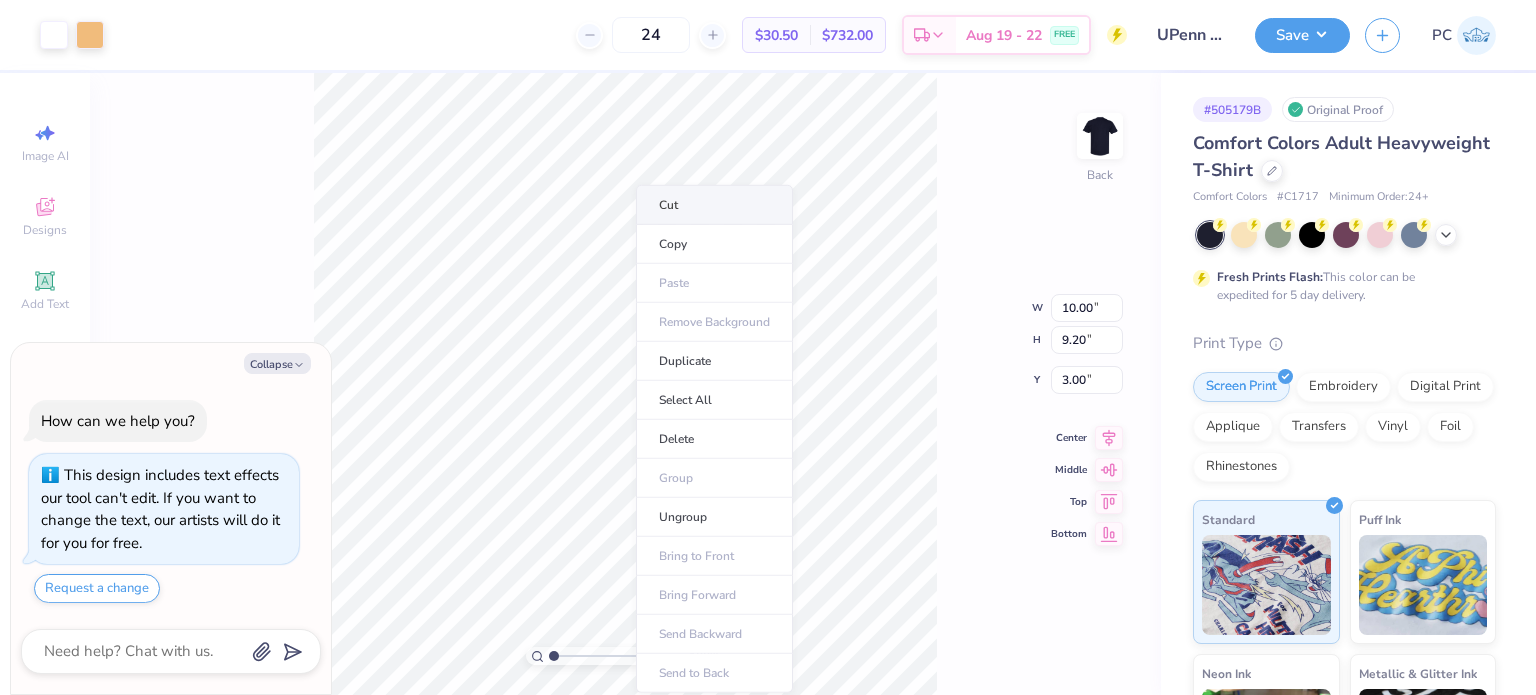 click on "Cut" at bounding box center (714, 205) 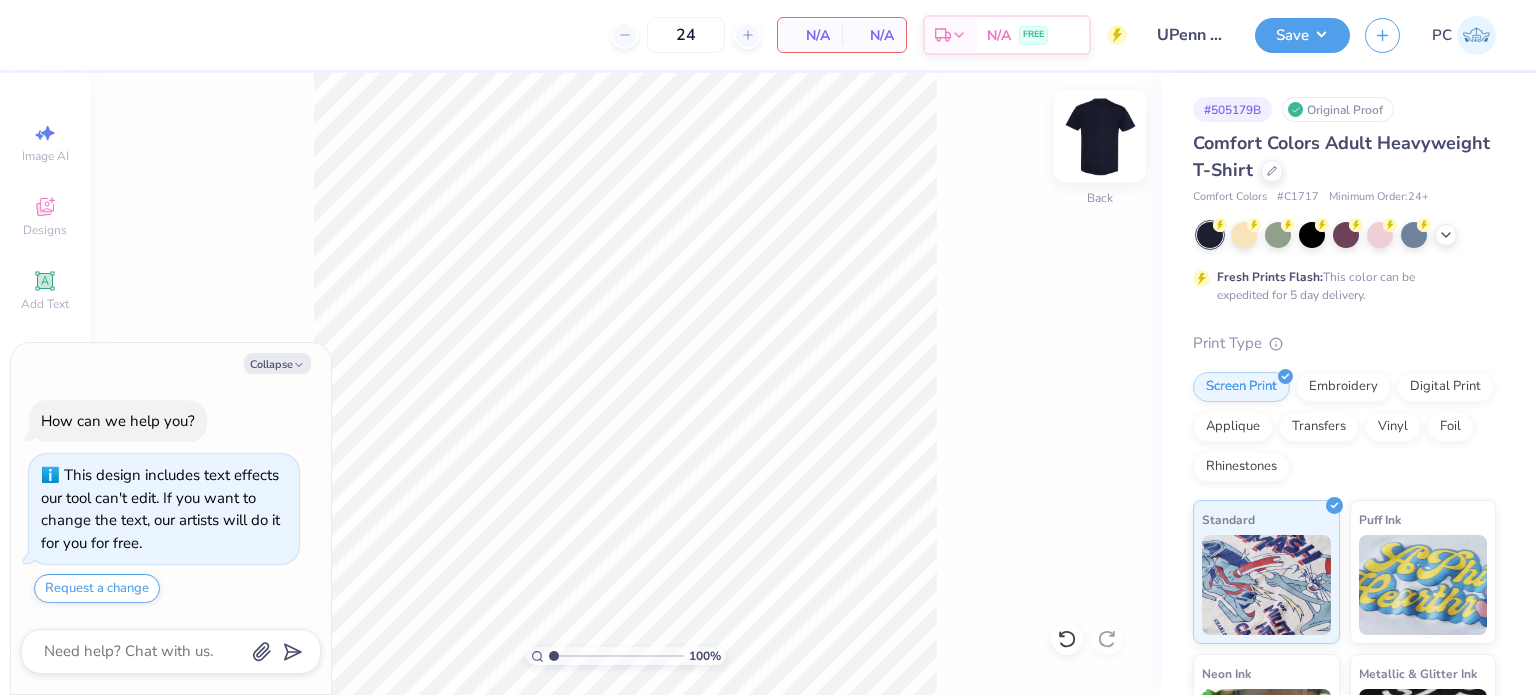 click at bounding box center (1100, 136) 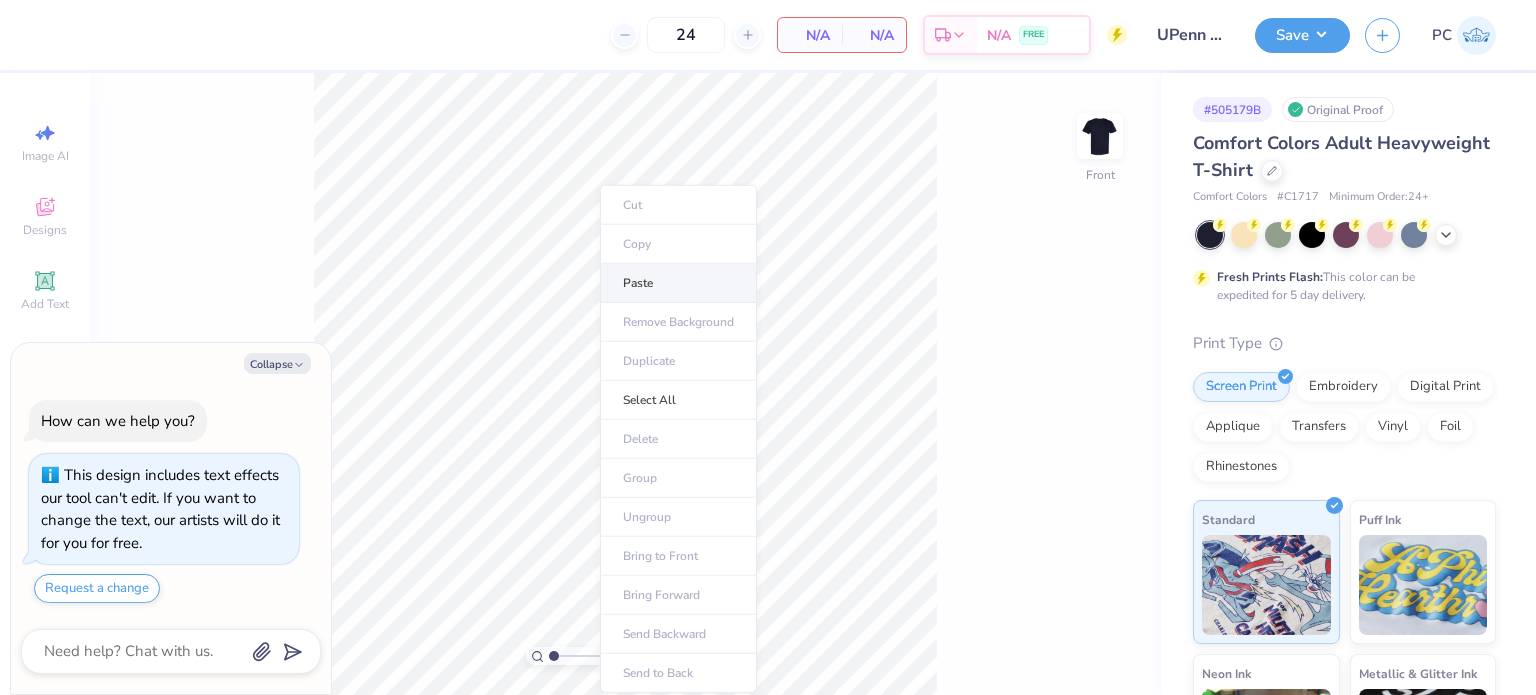 click on "Paste" at bounding box center [678, 283] 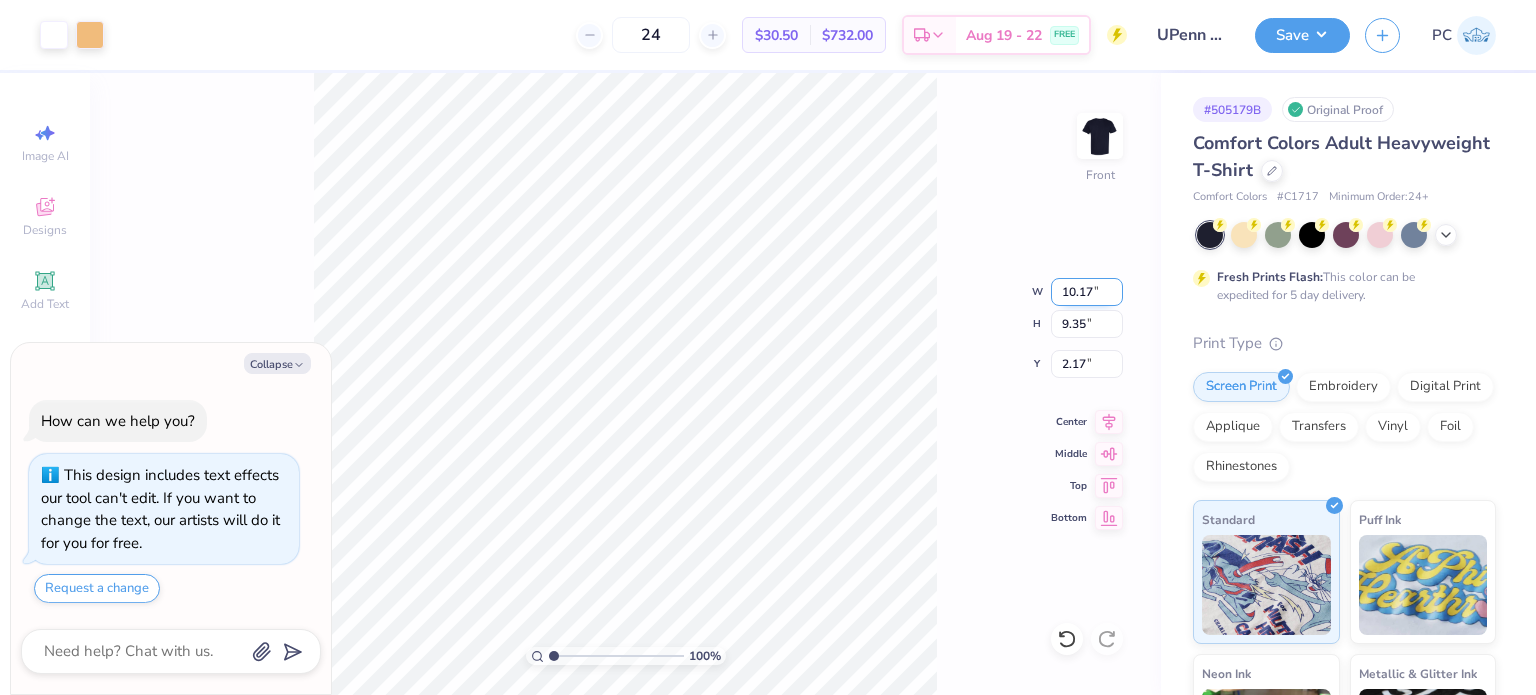 drag, startPoint x: 1099, startPoint y: 286, endPoint x: 1062, endPoint y: 283, distance: 37.12142 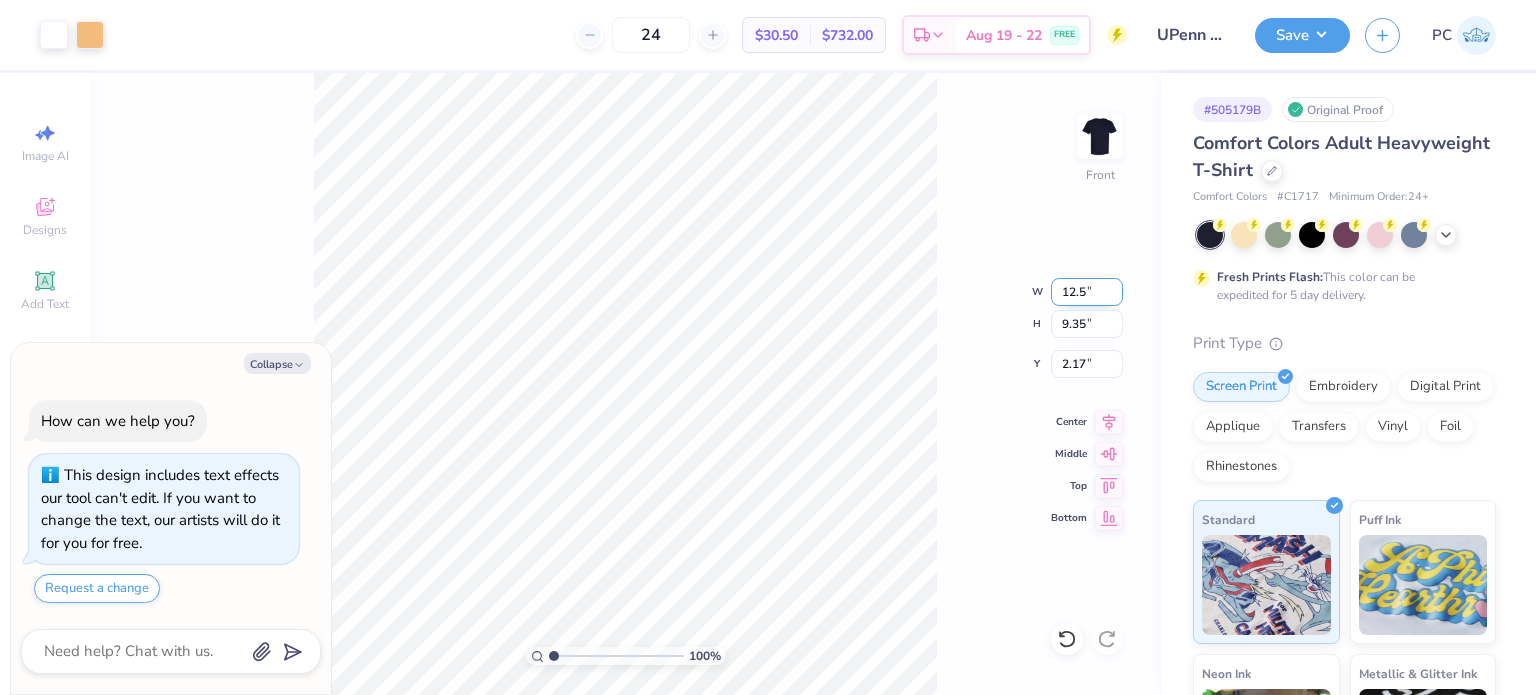 type on "12.5" 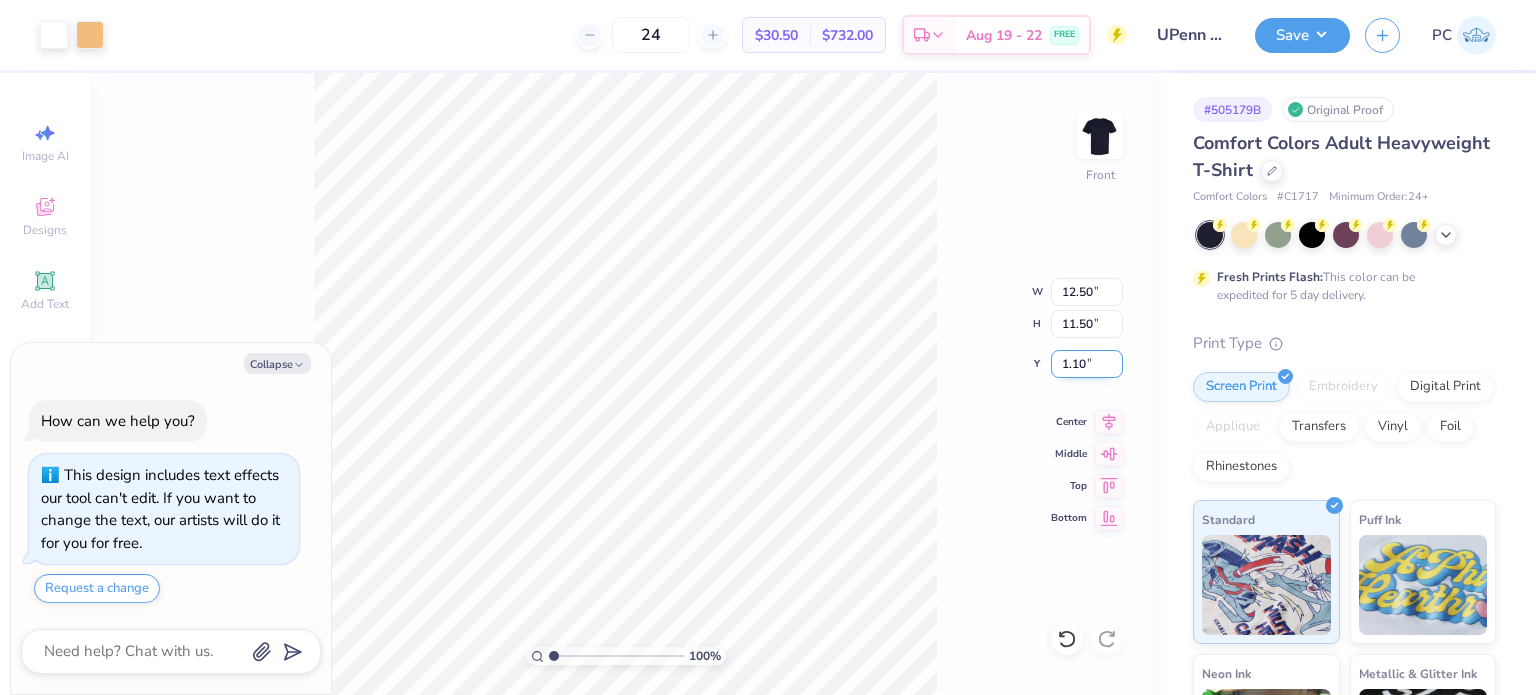 click on "1.10" at bounding box center [1087, 364] 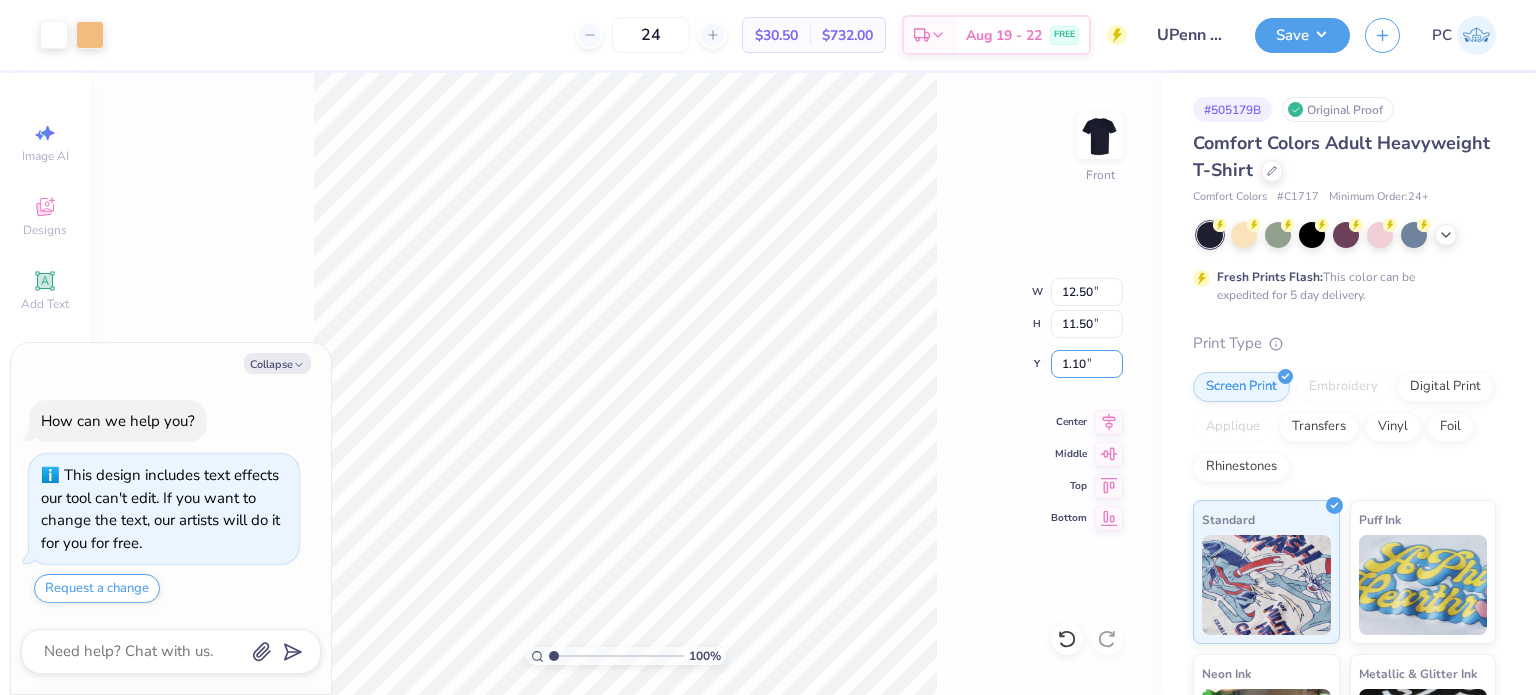 drag, startPoint x: 1096, startPoint y: 363, endPoint x: 1044, endPoint y: 359, distance: 52.153618 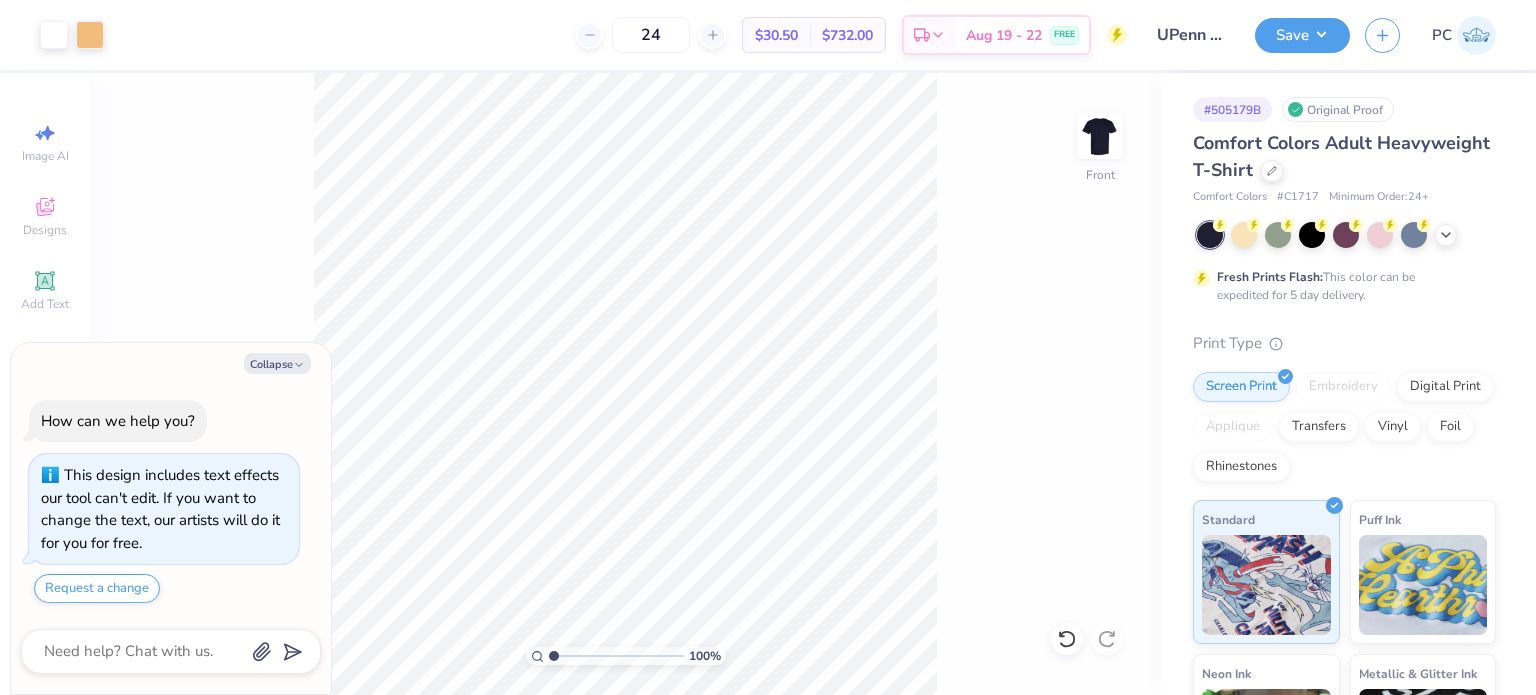 click on "Art colors 24 $30.50 Per Item $732.00 Total Est.  Delivery Aug 19 - 22 FREE Design Title UPenn ZBT Rush Merch Save PC Image AI Designs Add Text Upload Greek Clipart & logos Decorate 100  % Front # 505179B Original Proof Comfort Colors Adult Heavyweight T-Shirt Comfort Colors # C1717 Minimum Order:  24 +   Fresh Prints Flash:  This color can be expedited for 5 day delivery. Print Type Screen Print Embroidery Digital Print Applique Transfers Vinyl Foil Rhinestones Standard Puff Ink Neon Ink Metallic & Glitter Ink Glow in the Dark Ink Water based Ink Need help?  Chat with us." at bounding box center (768, 347) 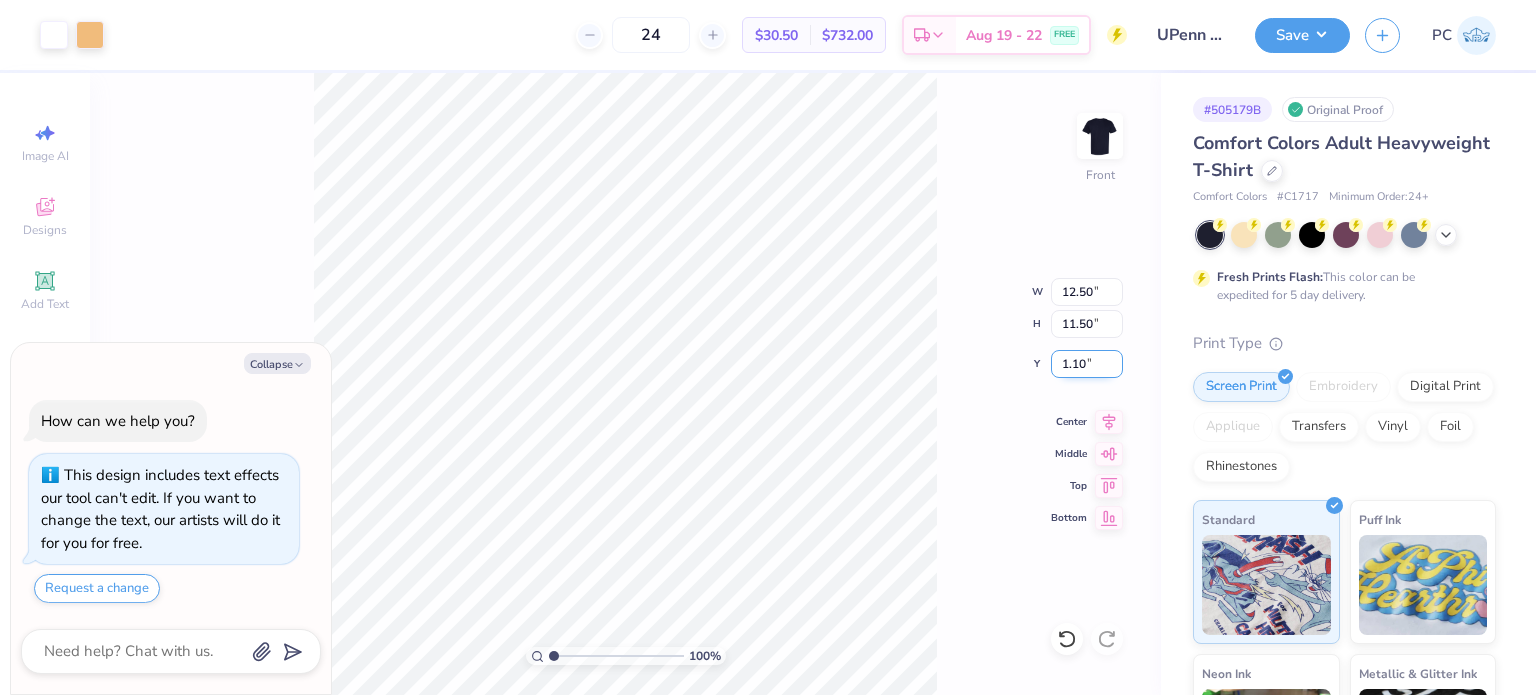 click on "1.10" at bounding box center (1087, 364) 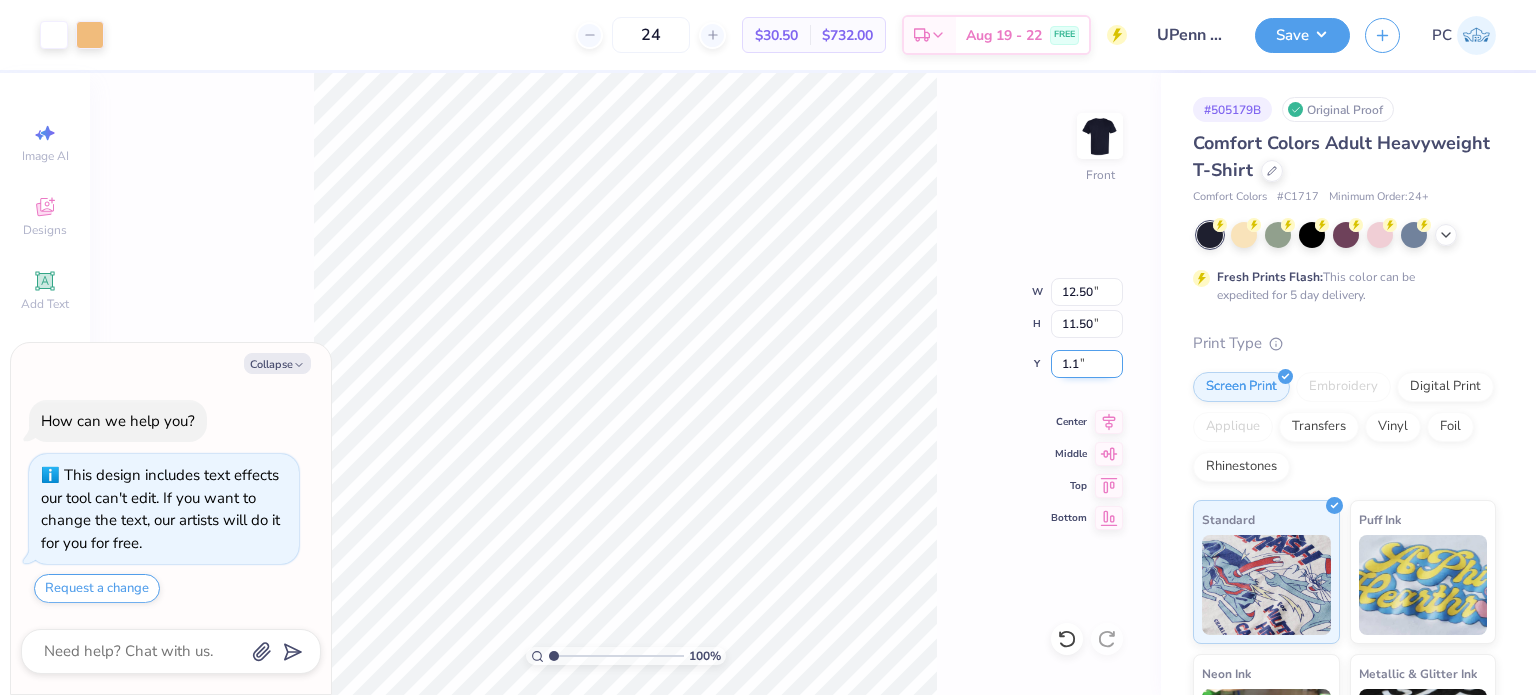 type on "1" 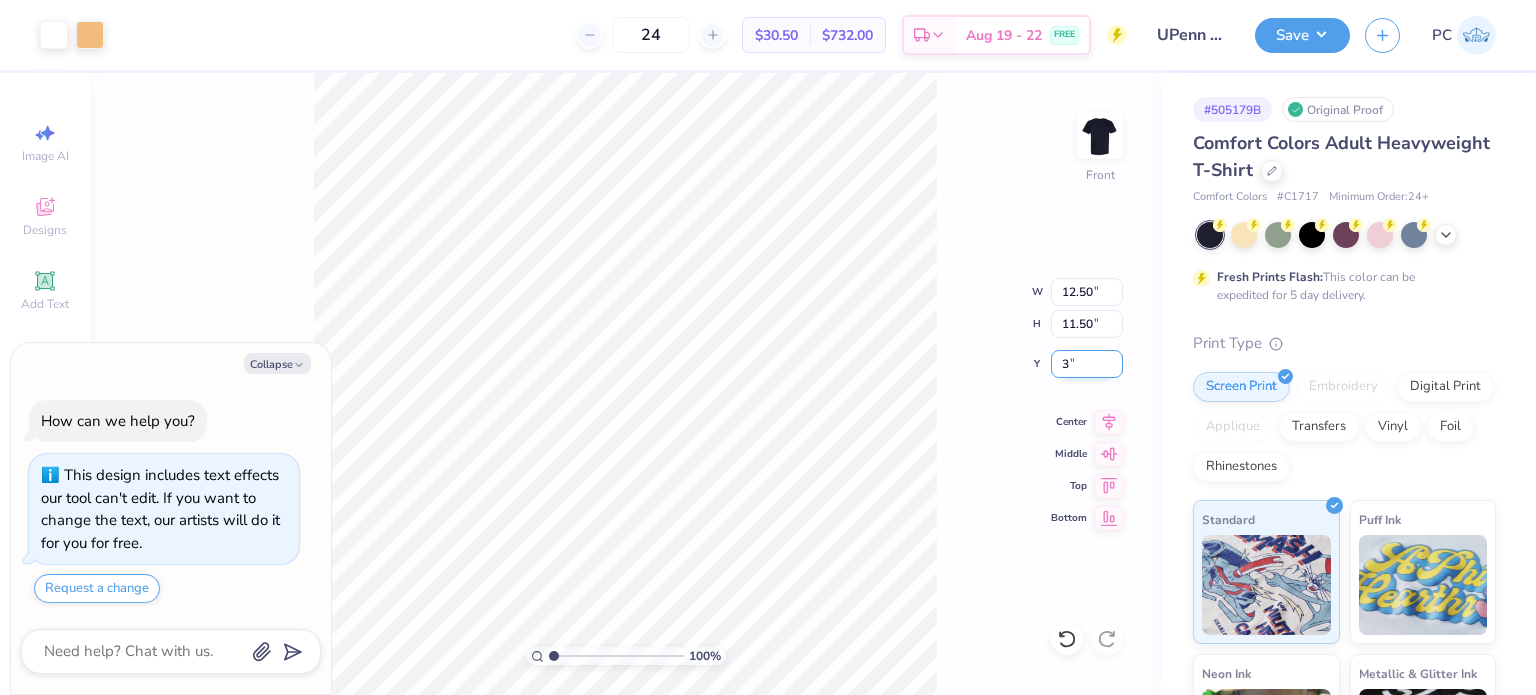 type on "3" 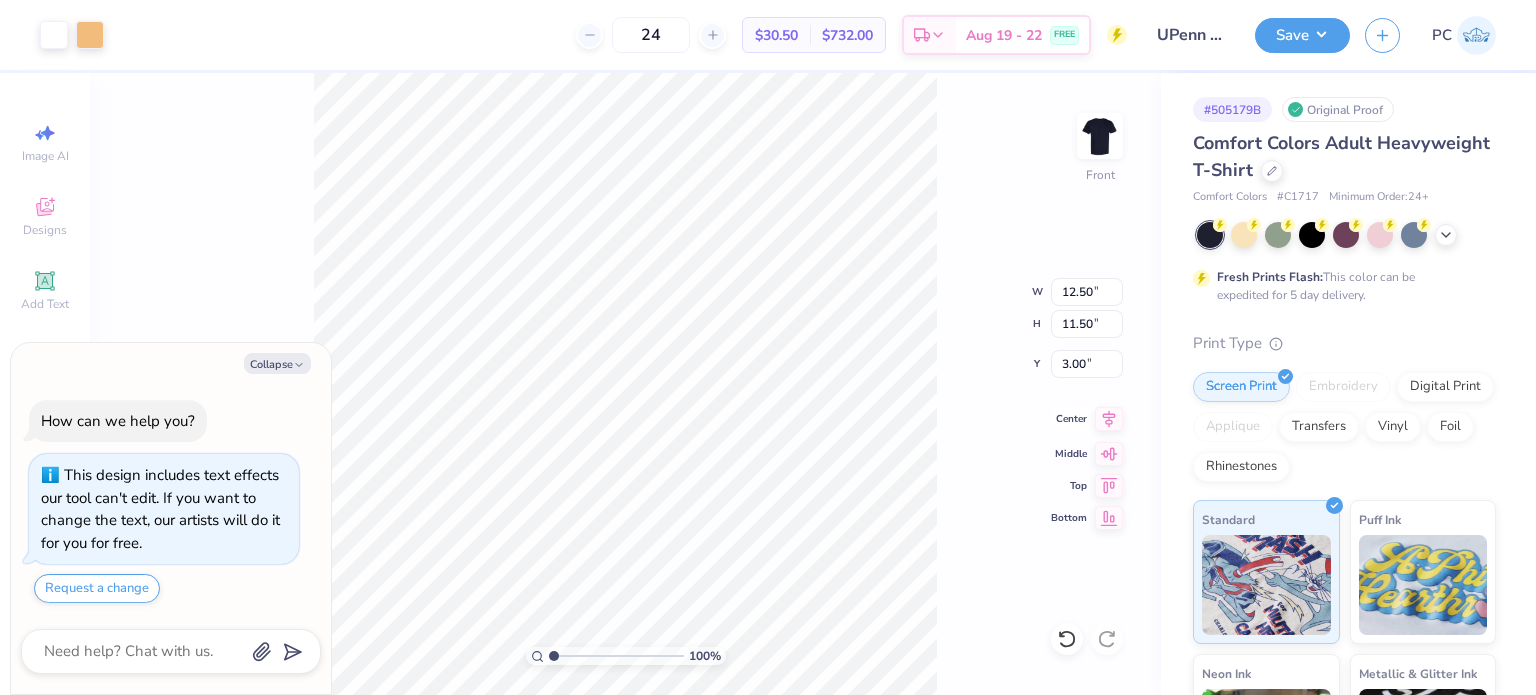 click 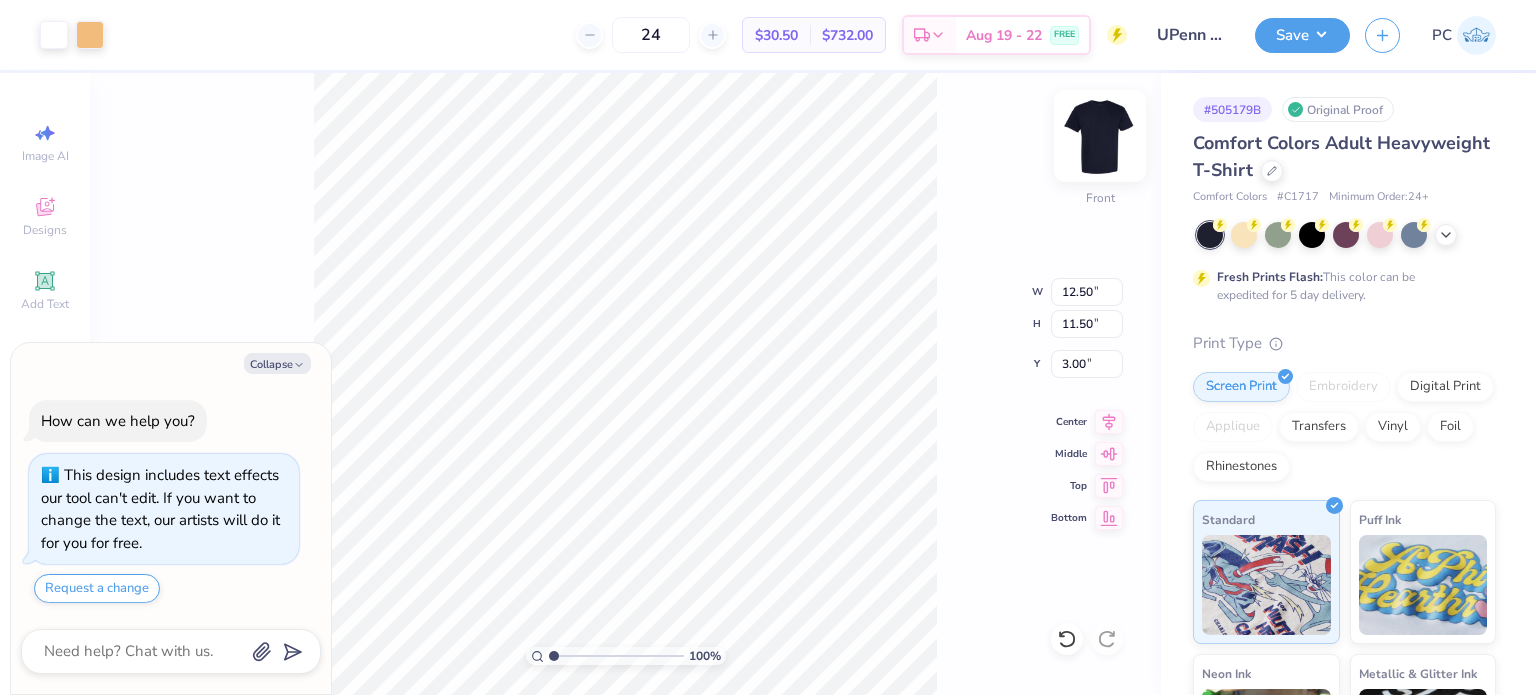 click at bounding box center (1100, 136) 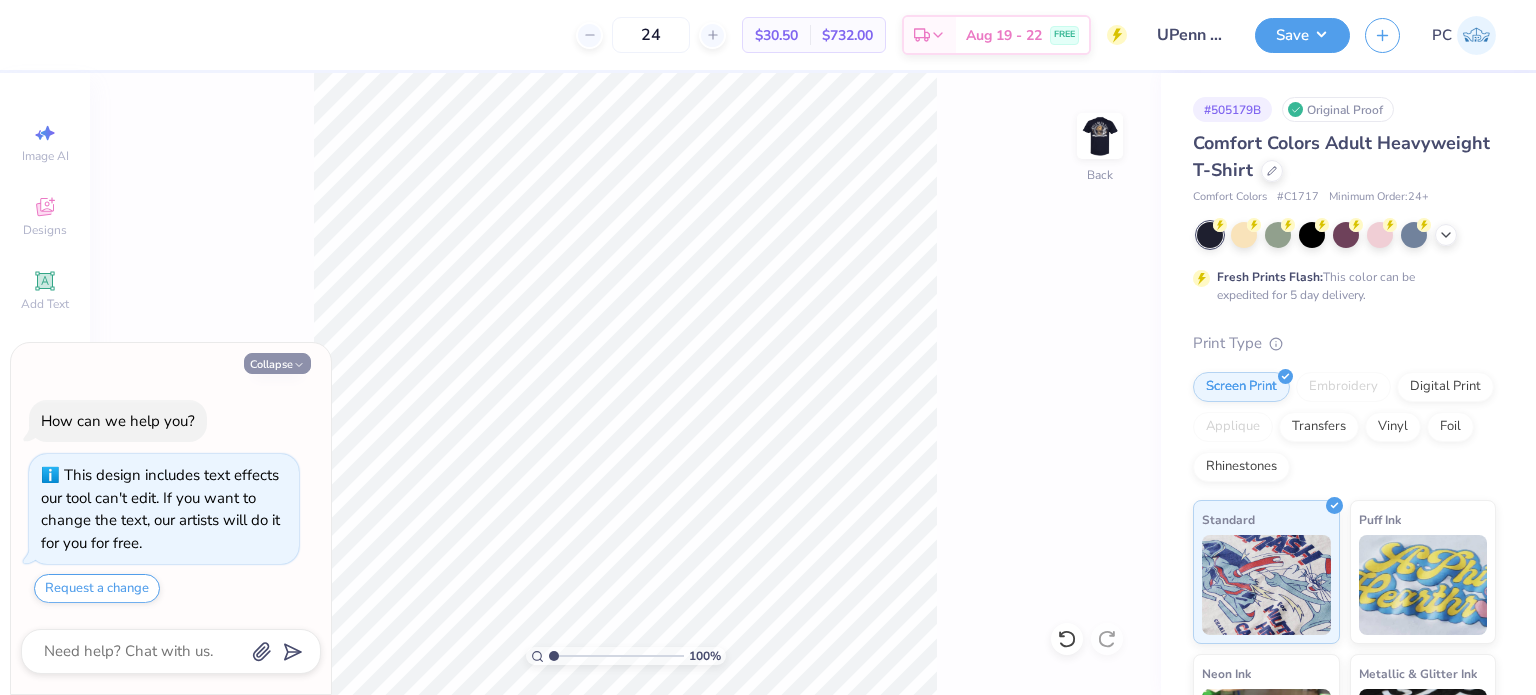 click on "Collapse" at bounding box center (277, 363) 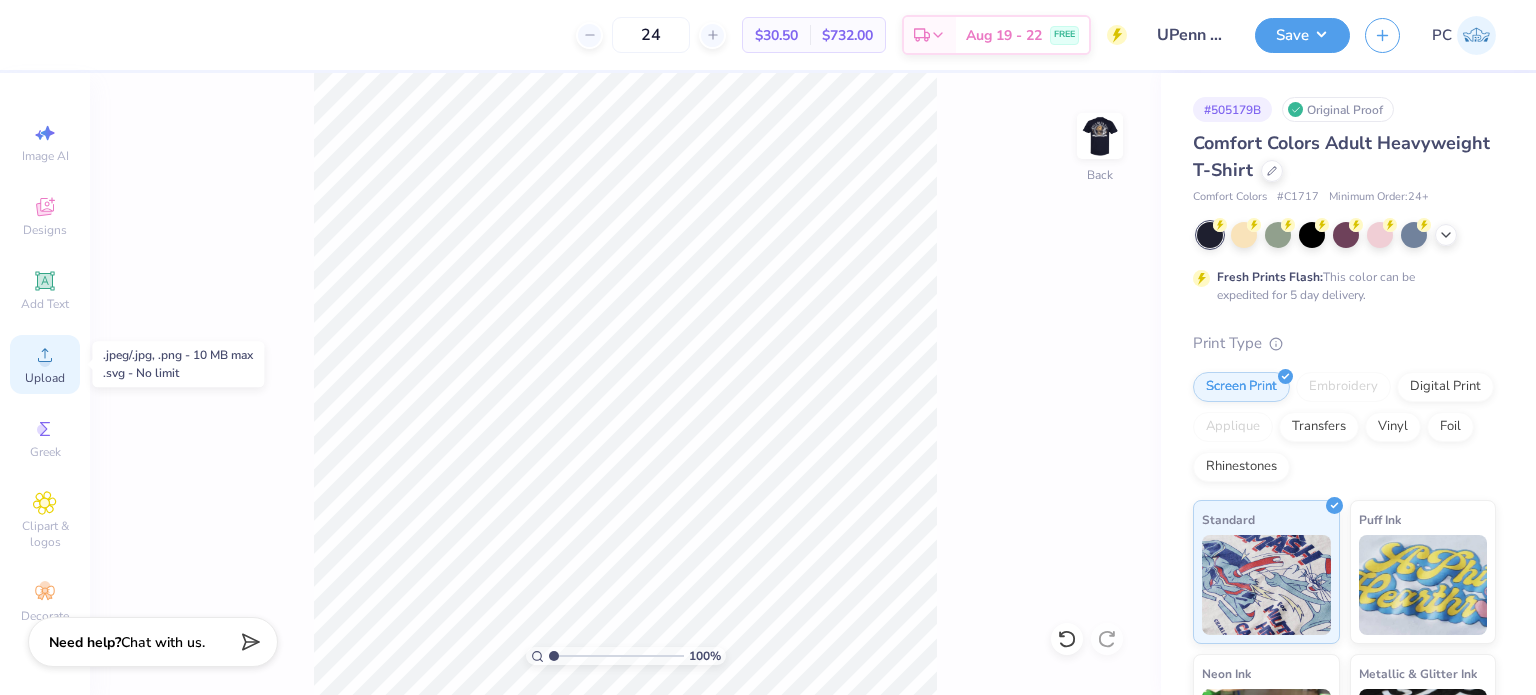 click on "Upload" at bounding box center [45, 378] 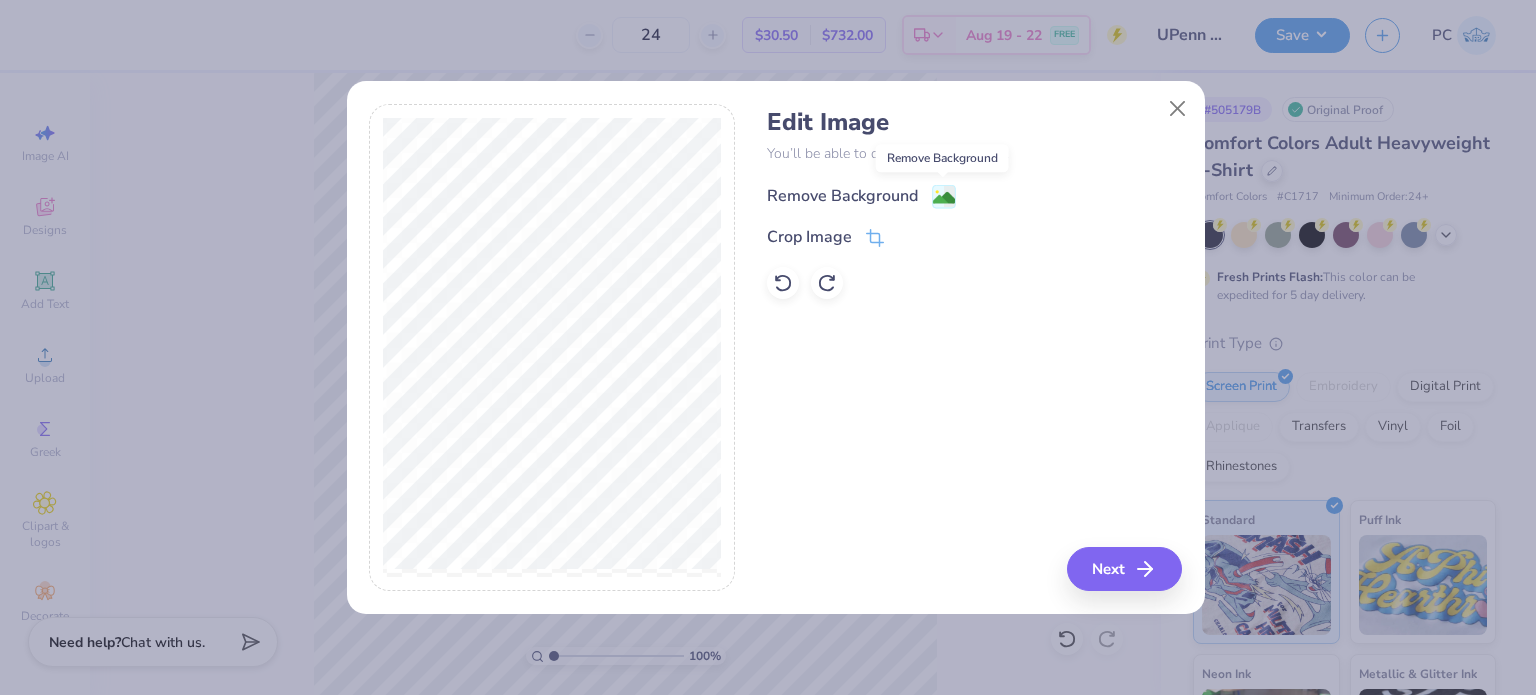 click 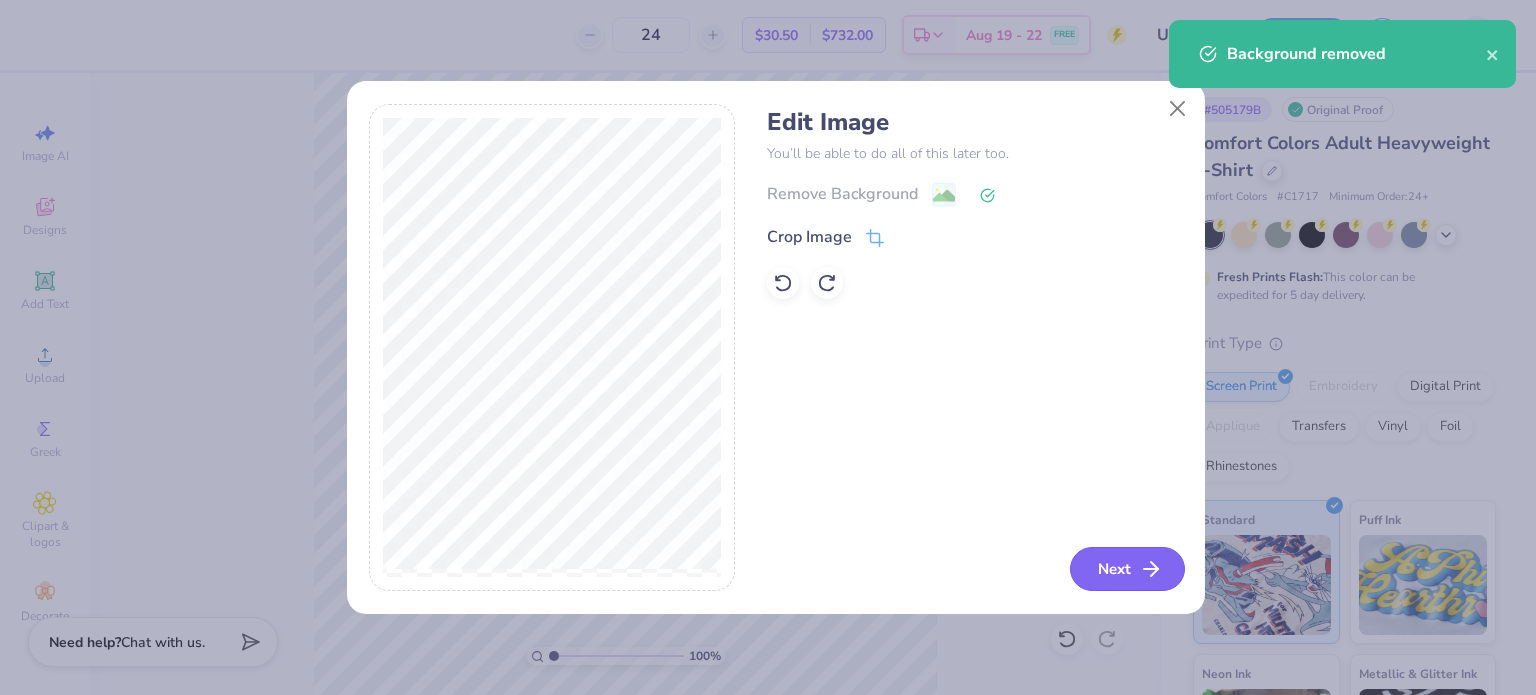 click on "Next" at bounding box center (1127, 569) 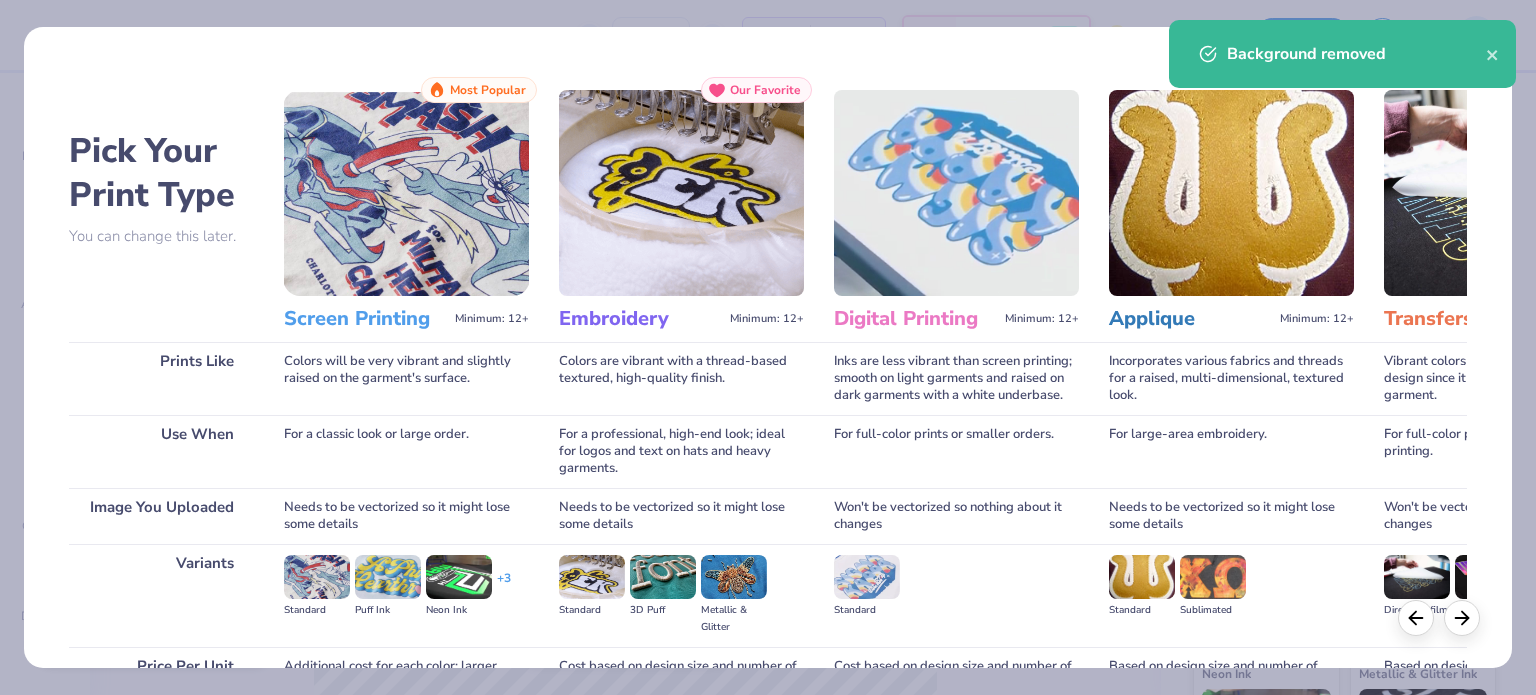 scroll, scrollTop: 201, scrollLeft: 0, axis: vertical 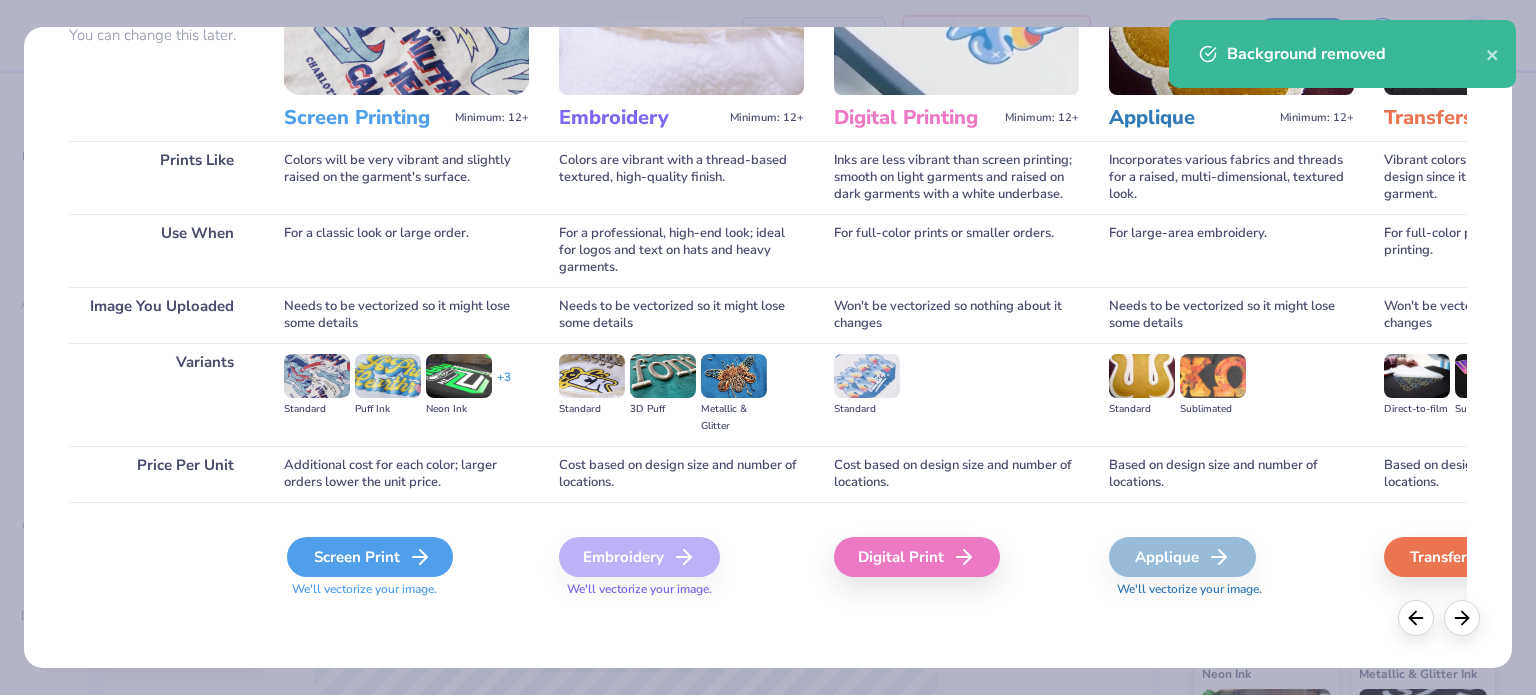 click on "Screen Print" at bounding box center (370, 557) 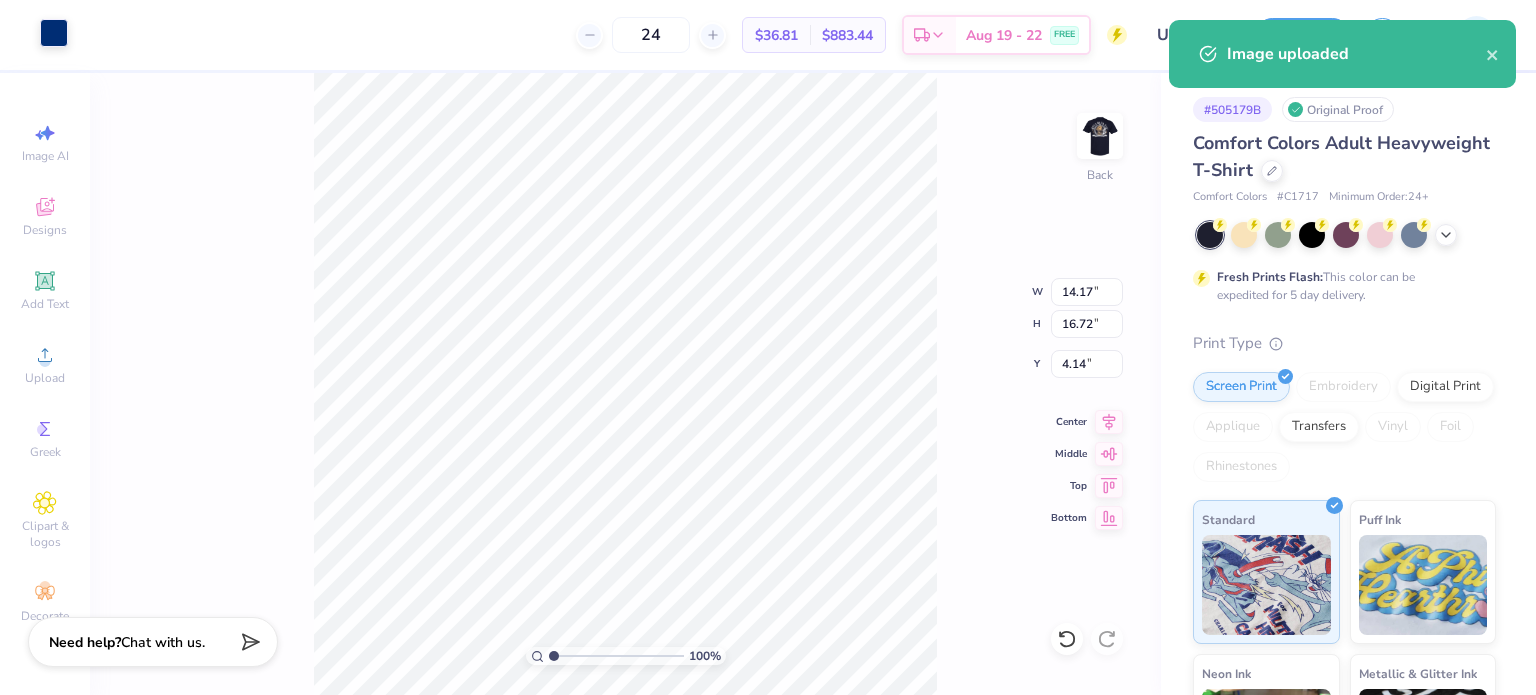 click at bounding box center [54, 33] 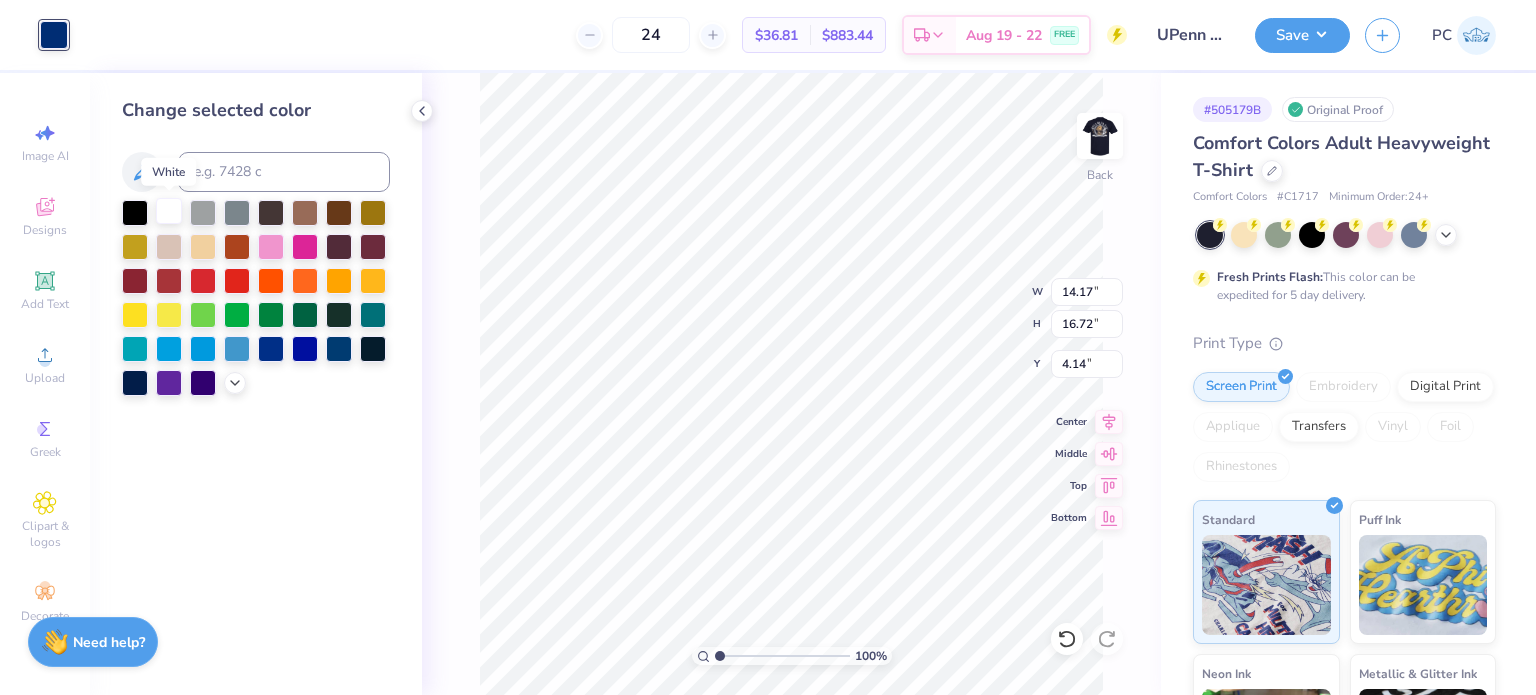 click at bounding box center (169, 211) 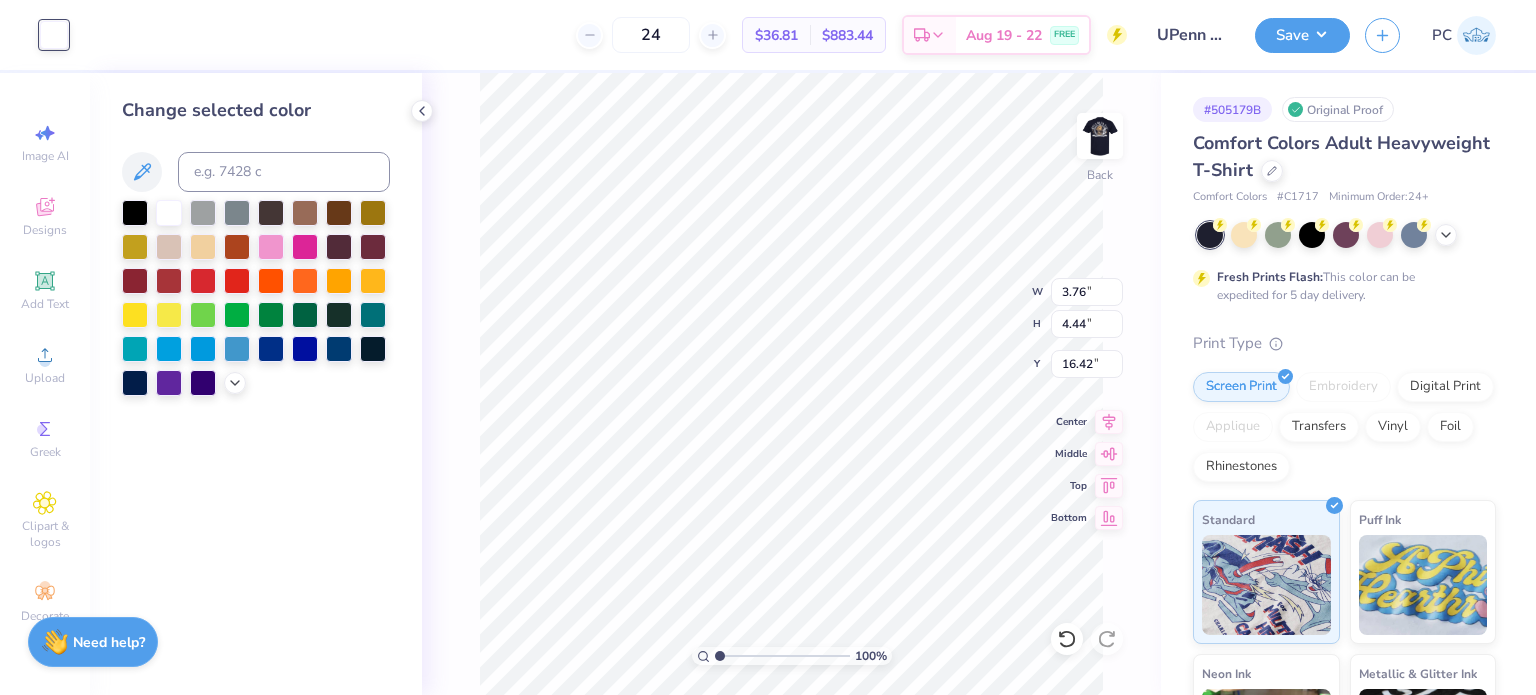 type on "3.76" 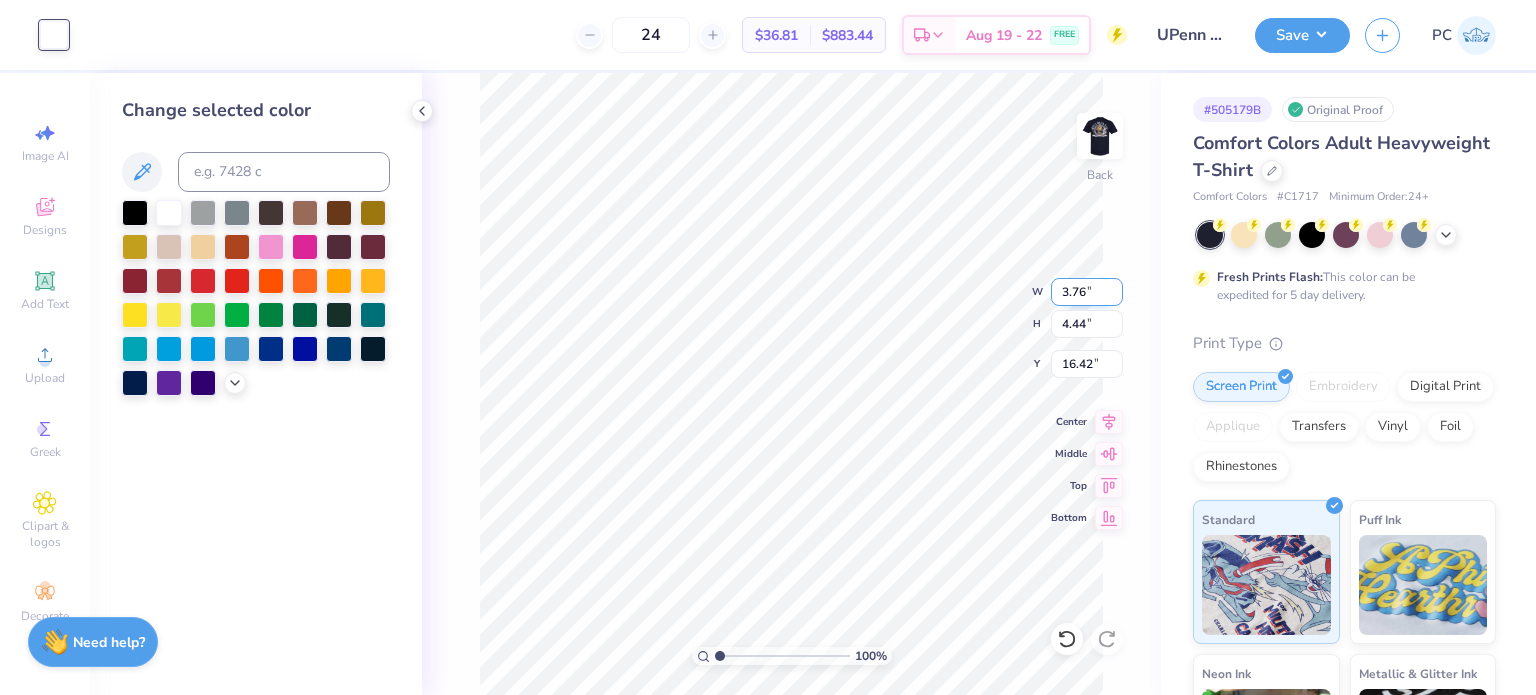 click on "3.76" at bounding box center (1087, 292) 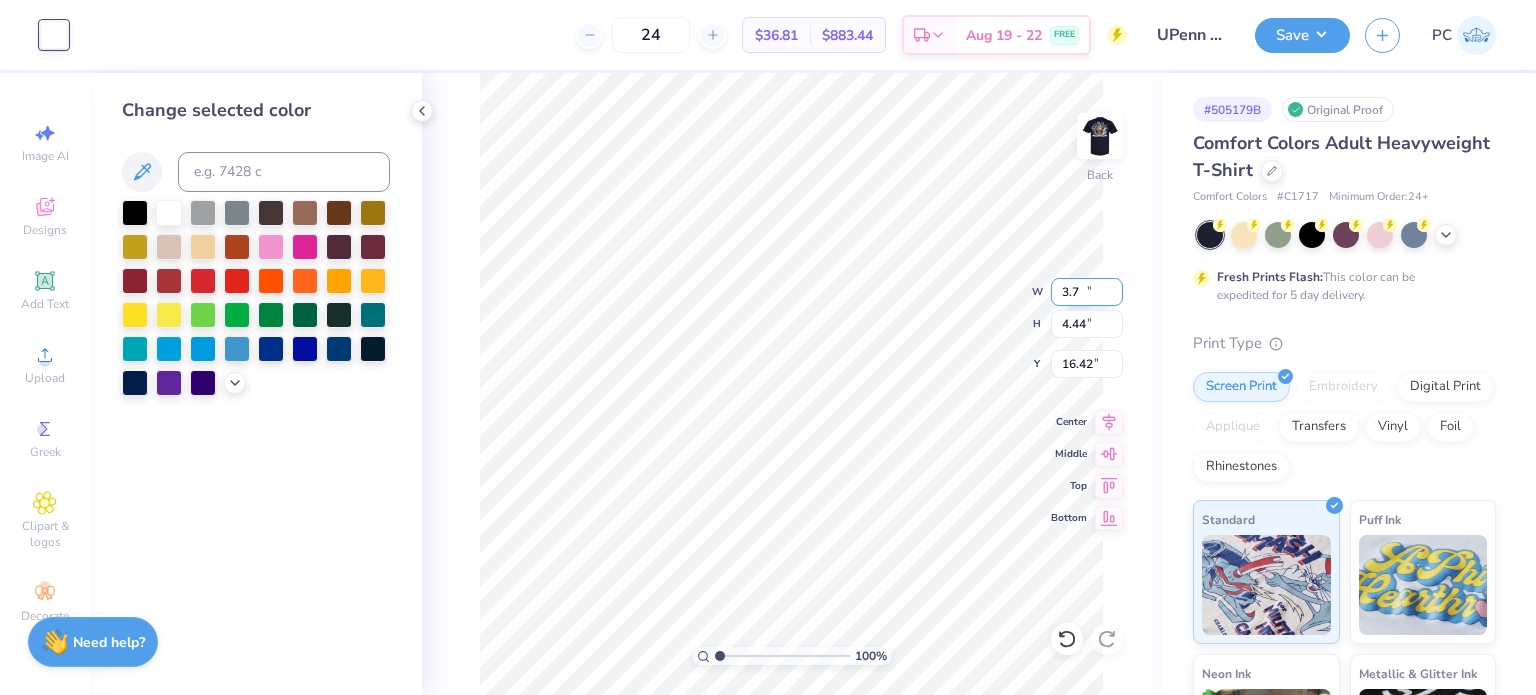 type on "3" 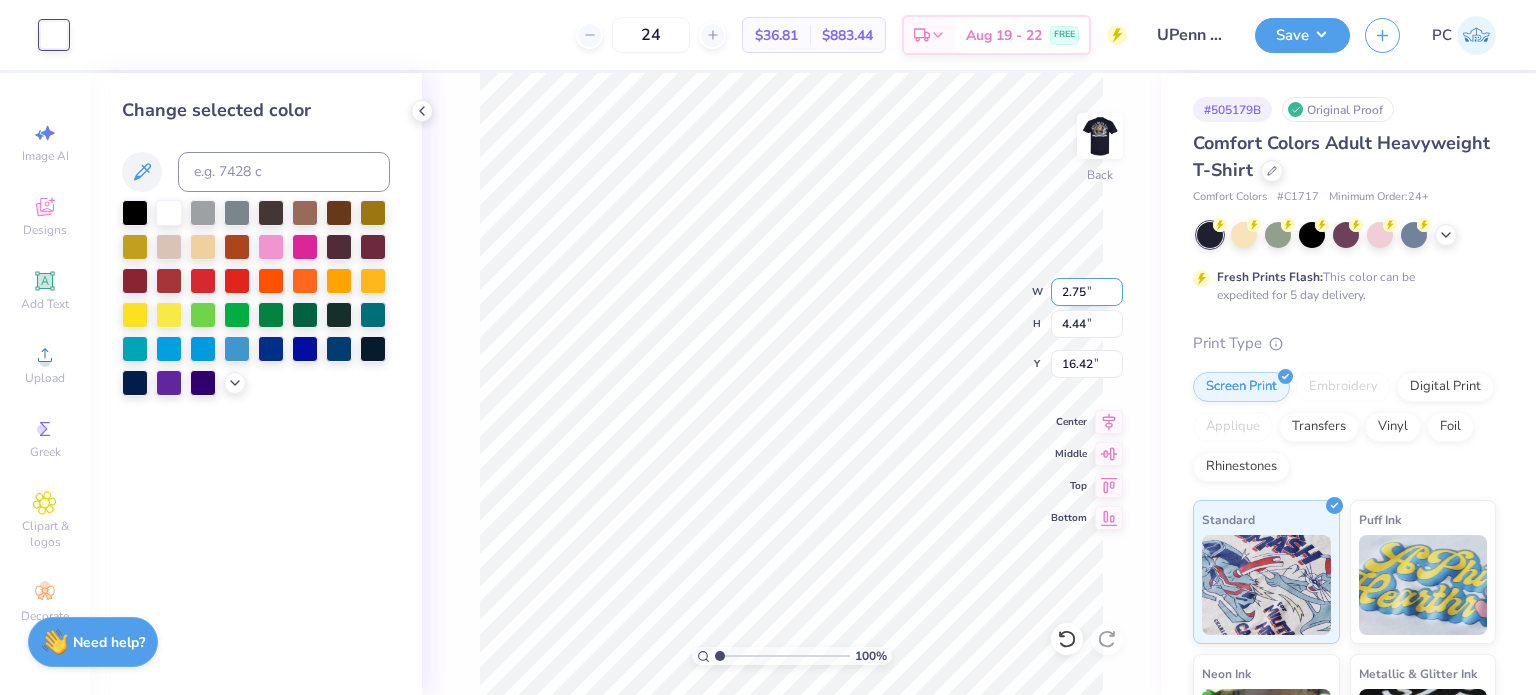 type on "2.75" 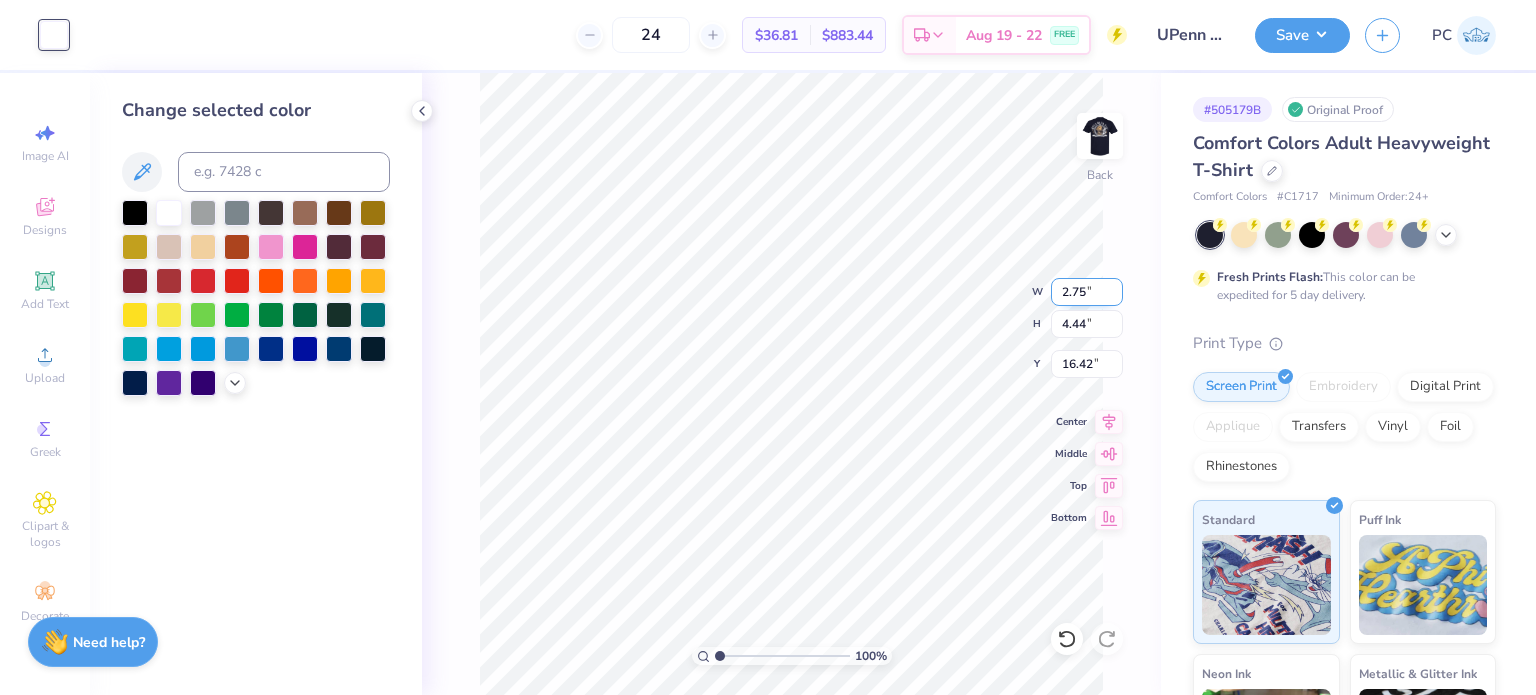 type on "3.24" 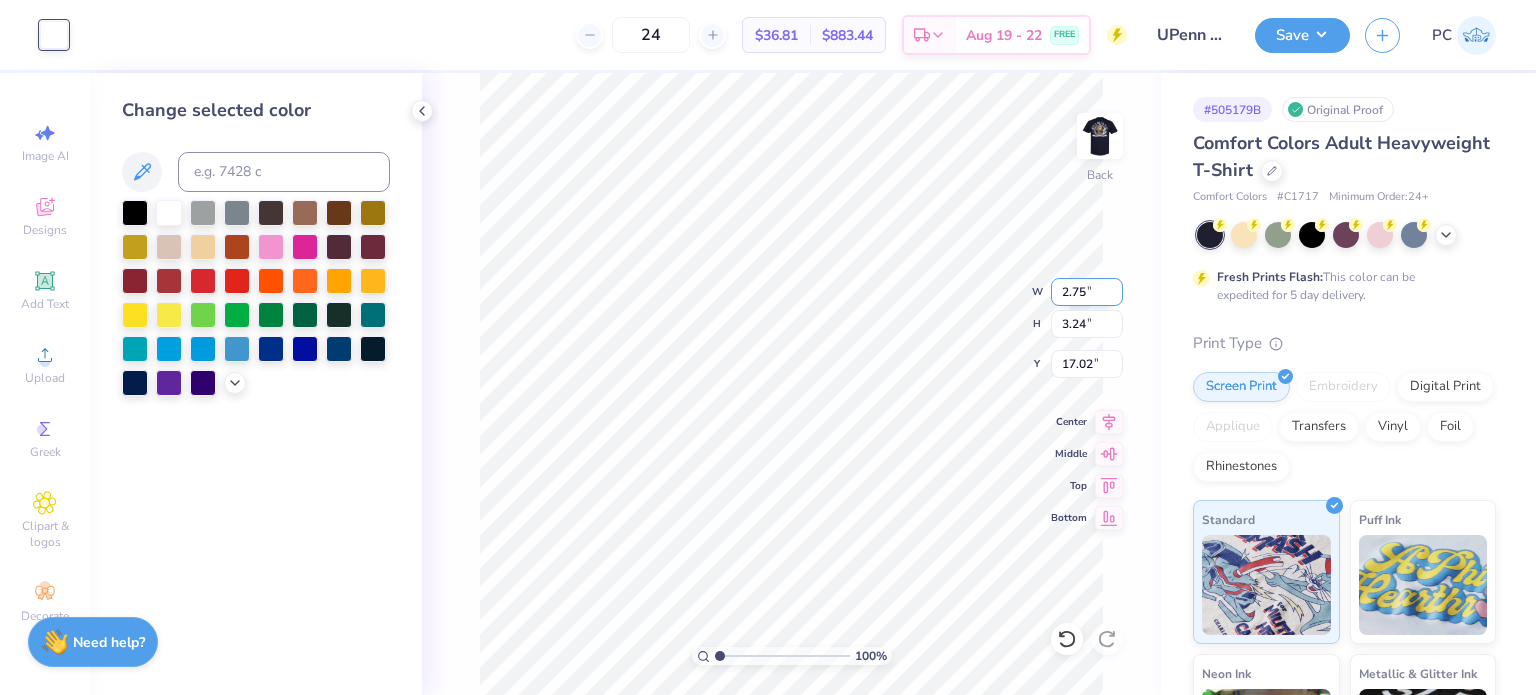 type on "3.00" 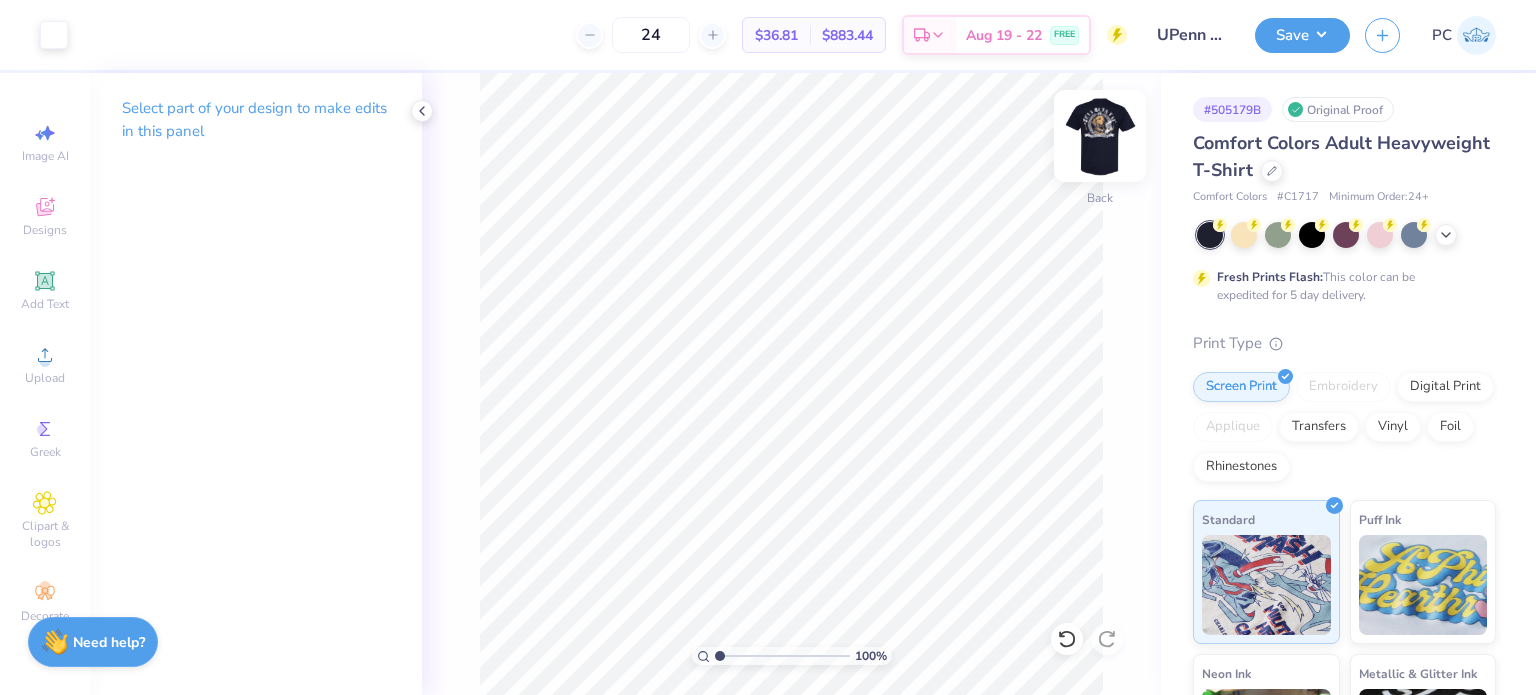 click at bounding box center (1100, 136) 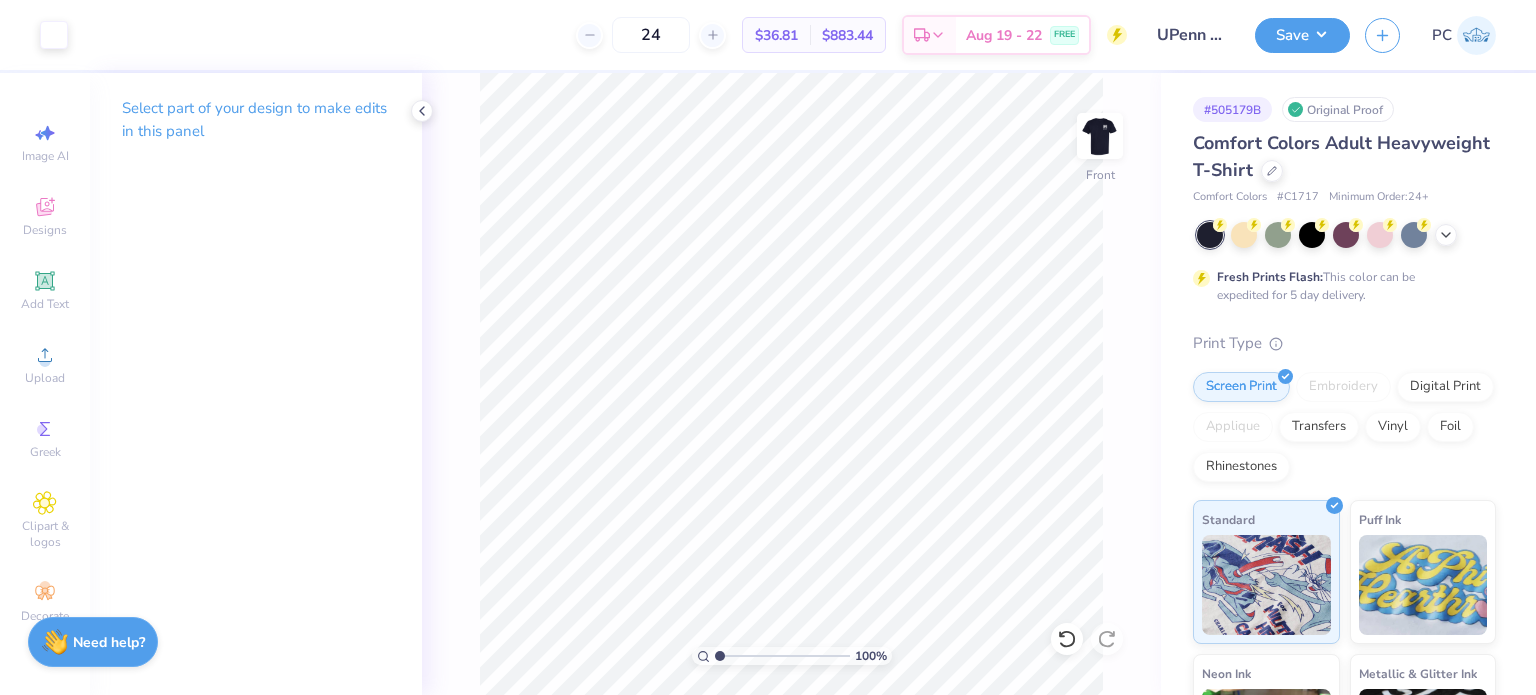 click at bounding box center [1100, 136] 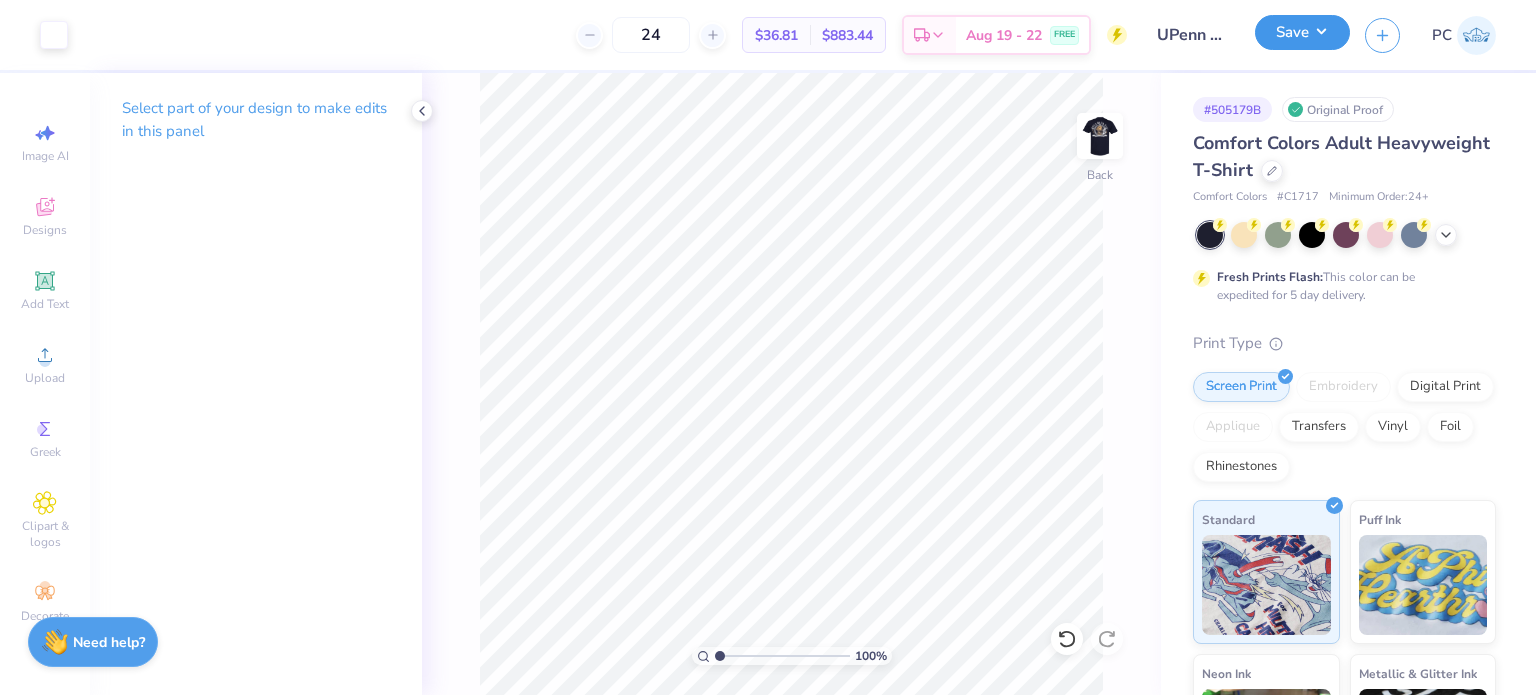 click on "Save" at bounding box center [1302, 32] 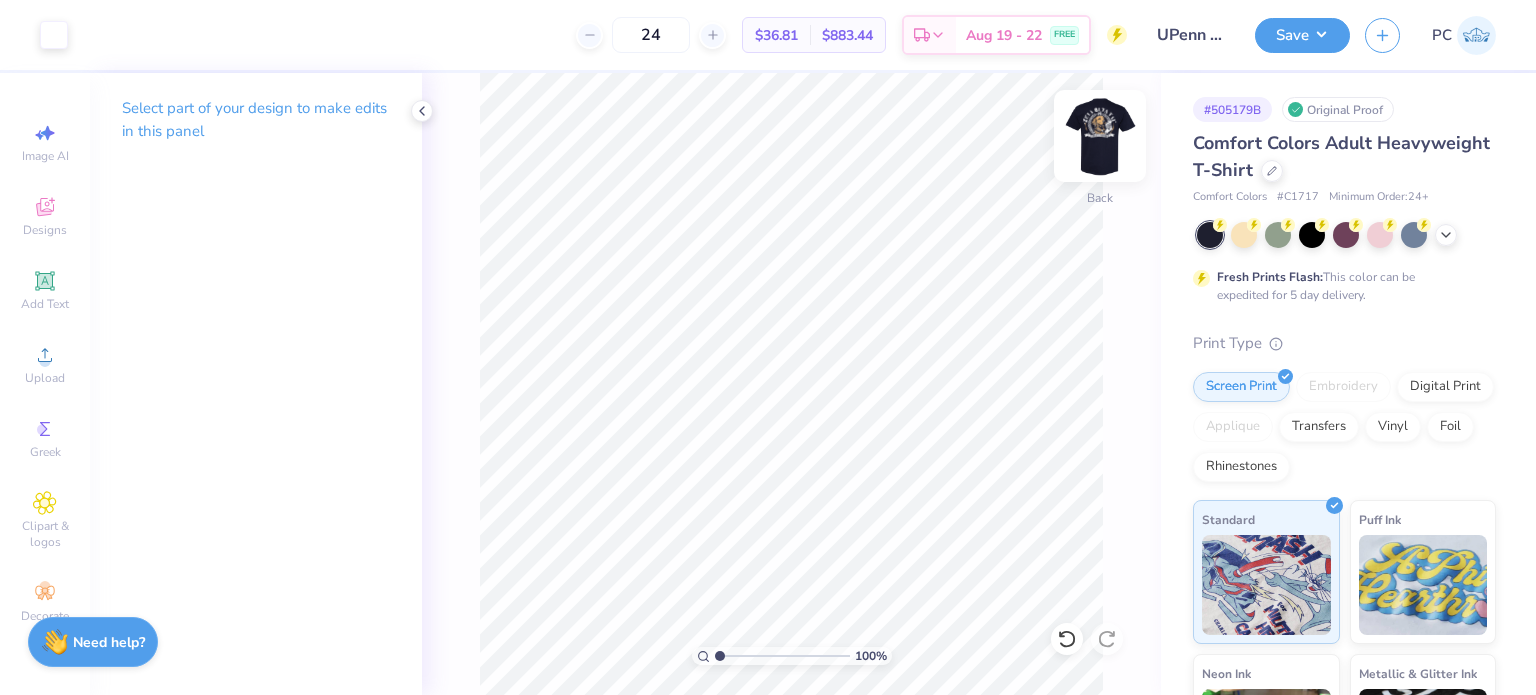 click at bounding box center [1100, 136] 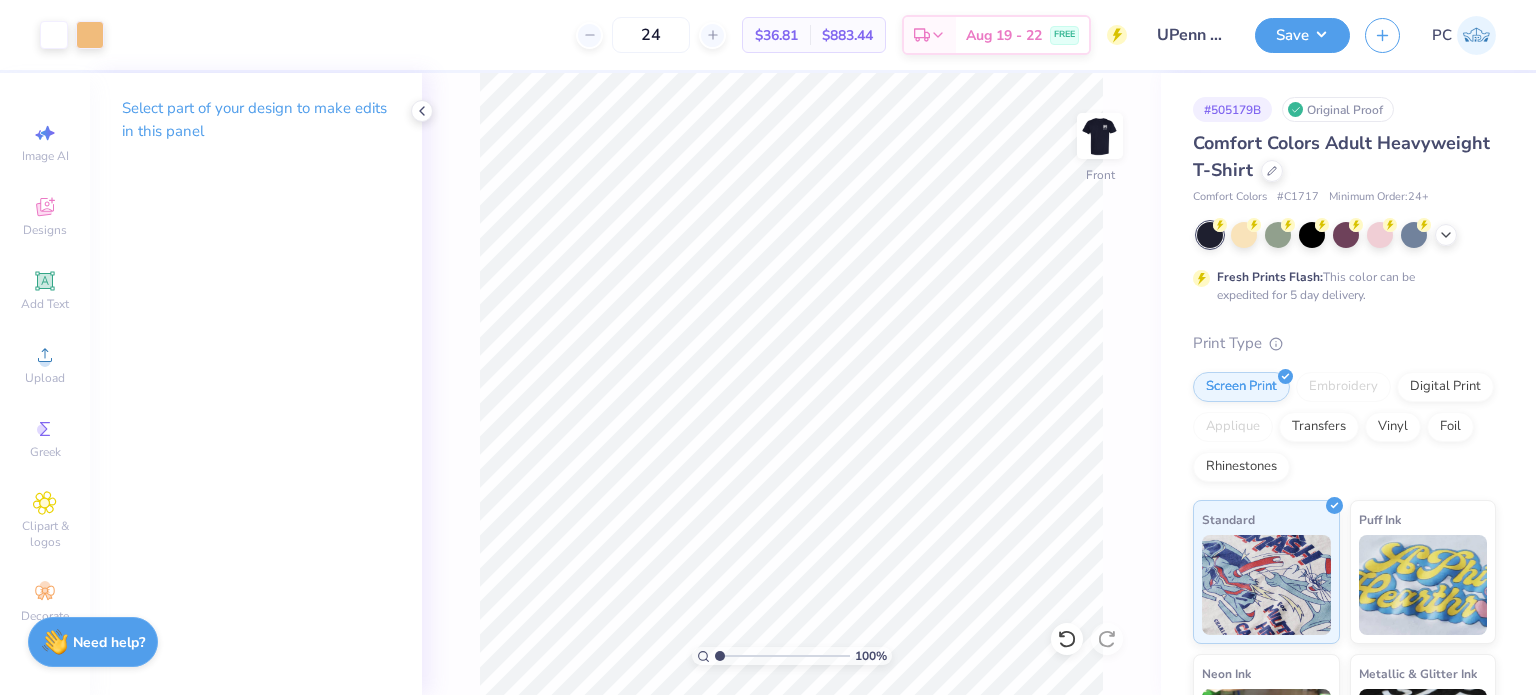 click at bounding box center (1100, 136) 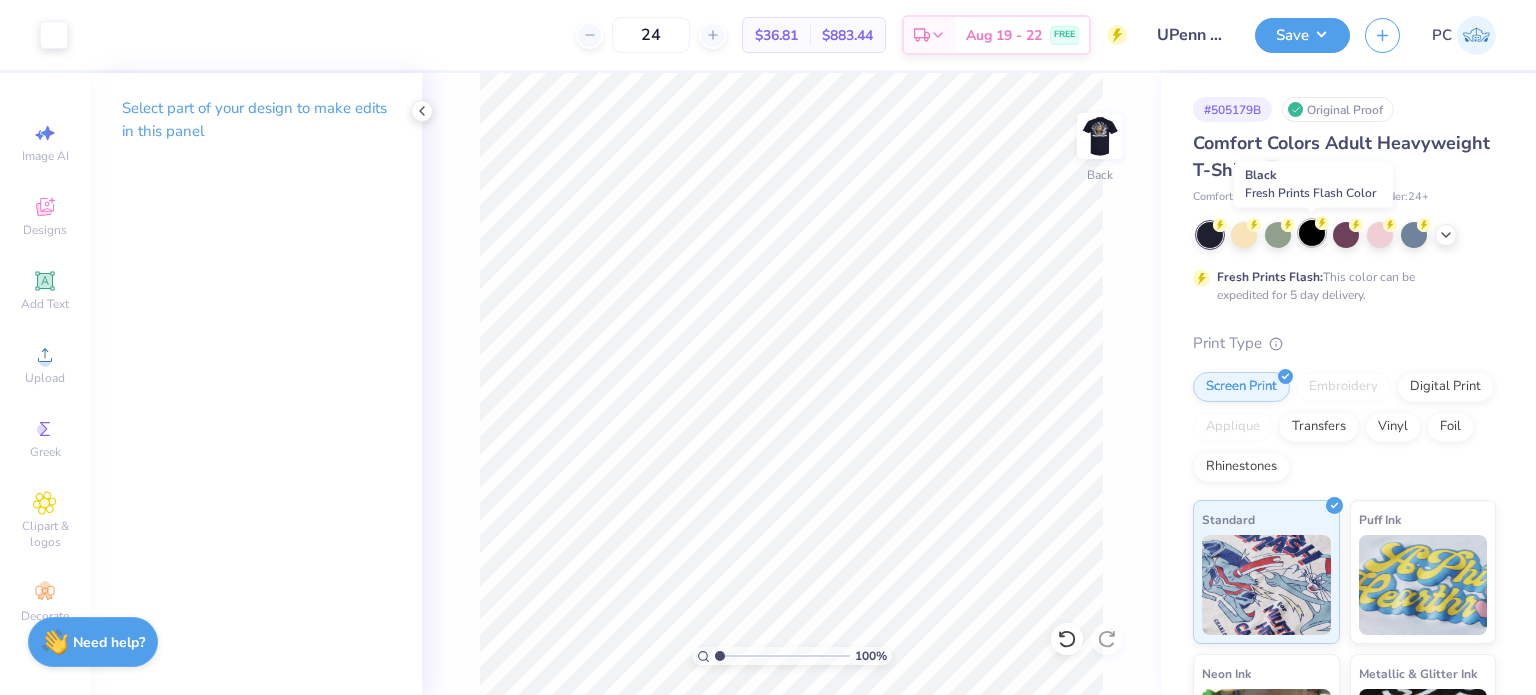 click at bounding box center [1312, 233] 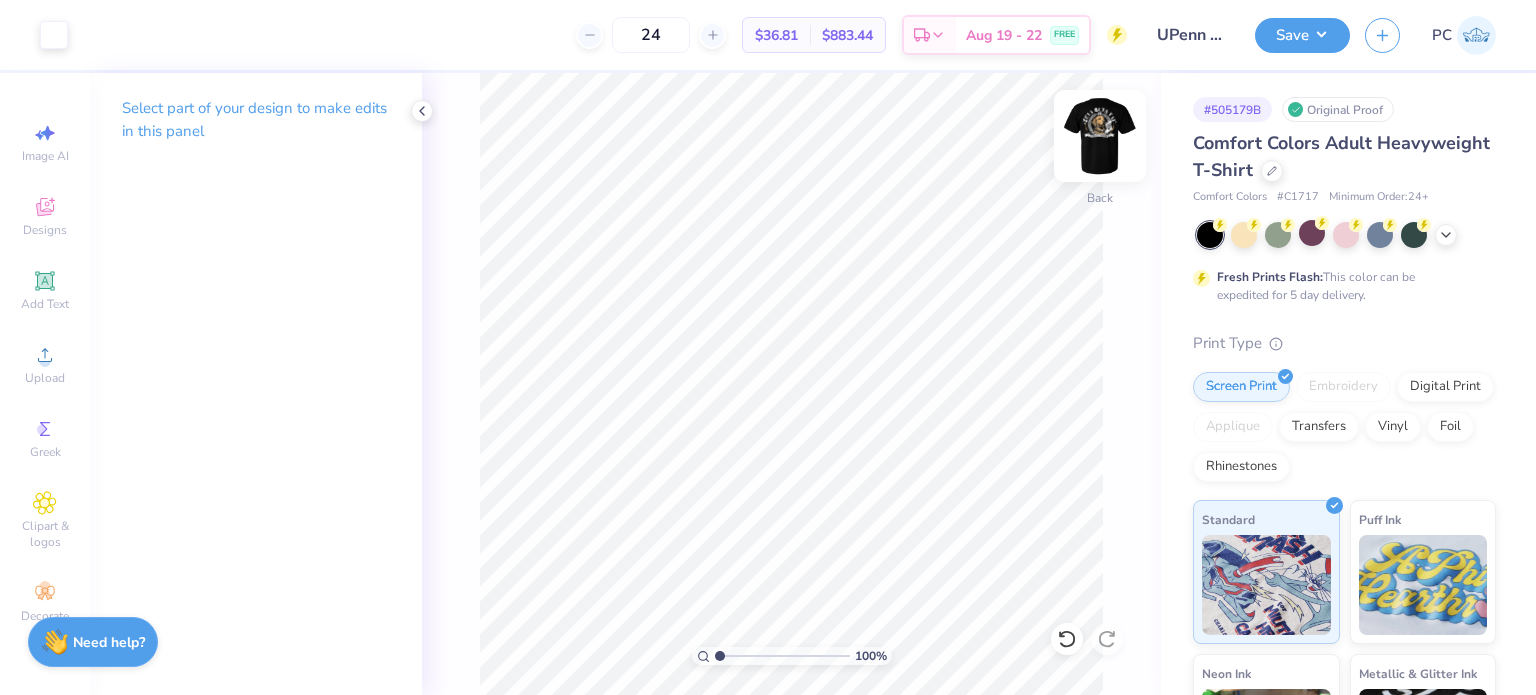 click at bounding box center (1100, 136) 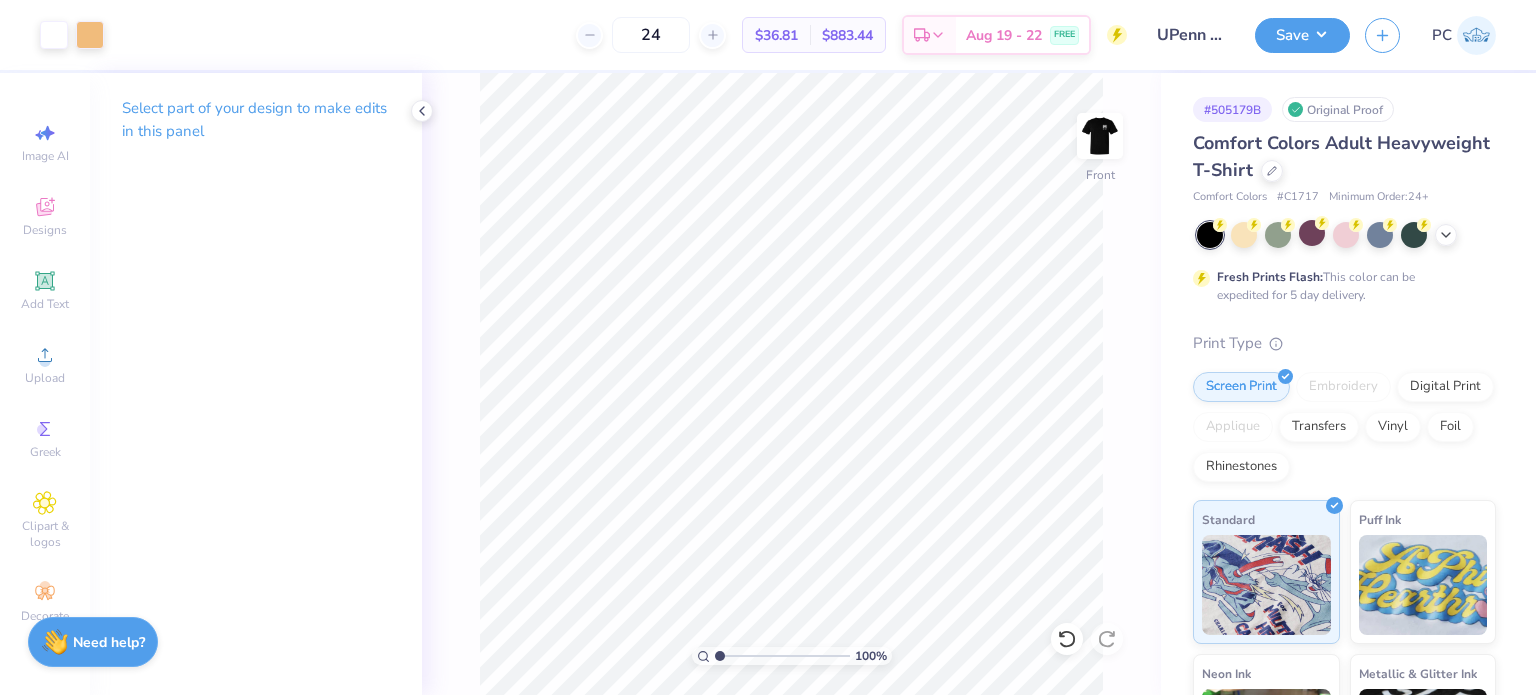 click at bounding box center (1100, 136) 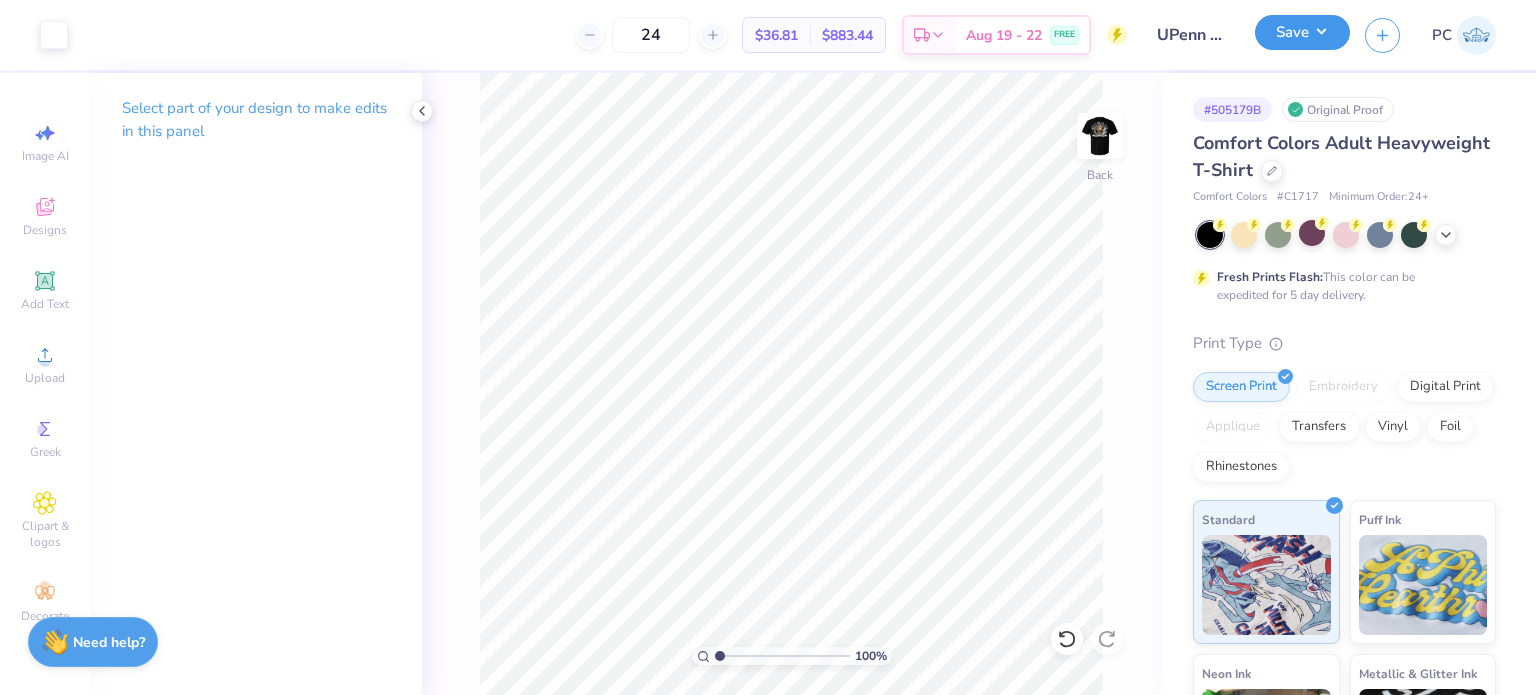 click on "Save" at bounding box center (1302, 32) 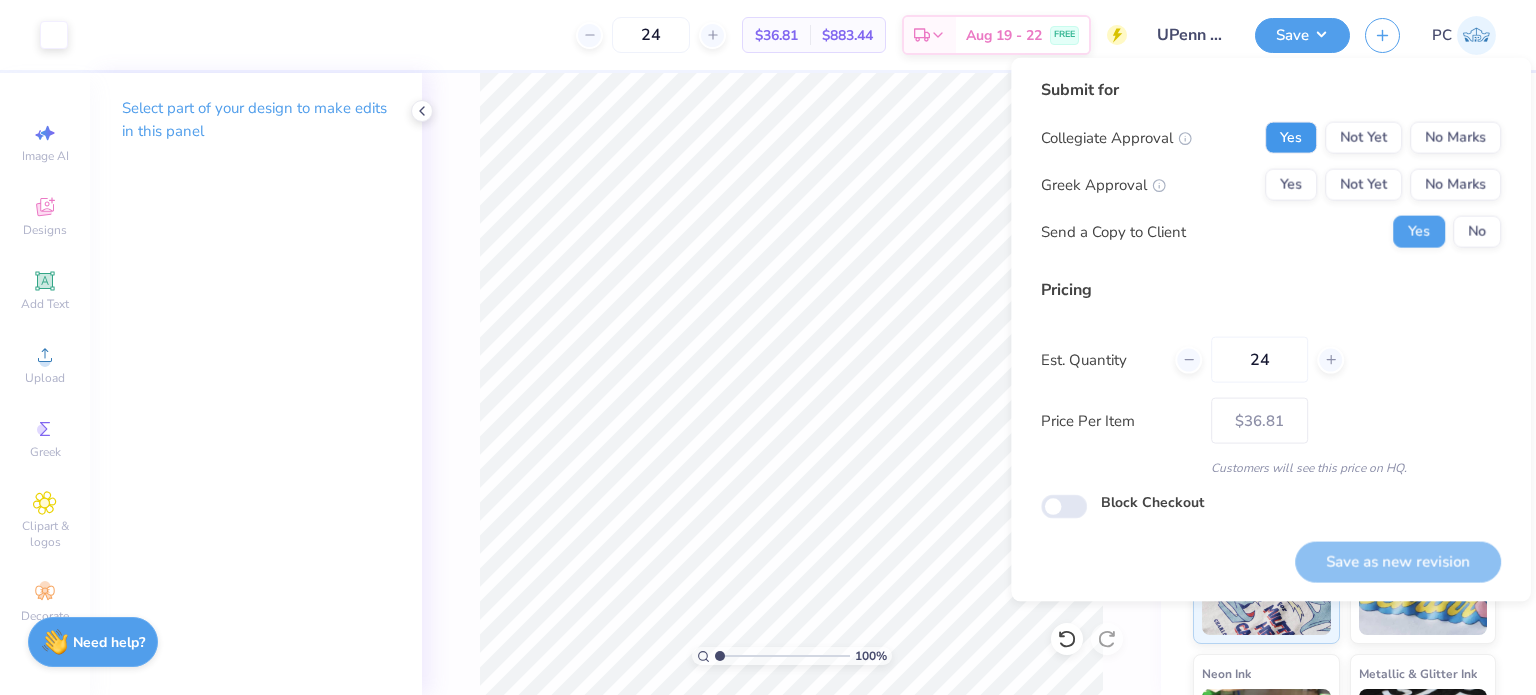 click on "Yes" at bounding box center (1291, 138) 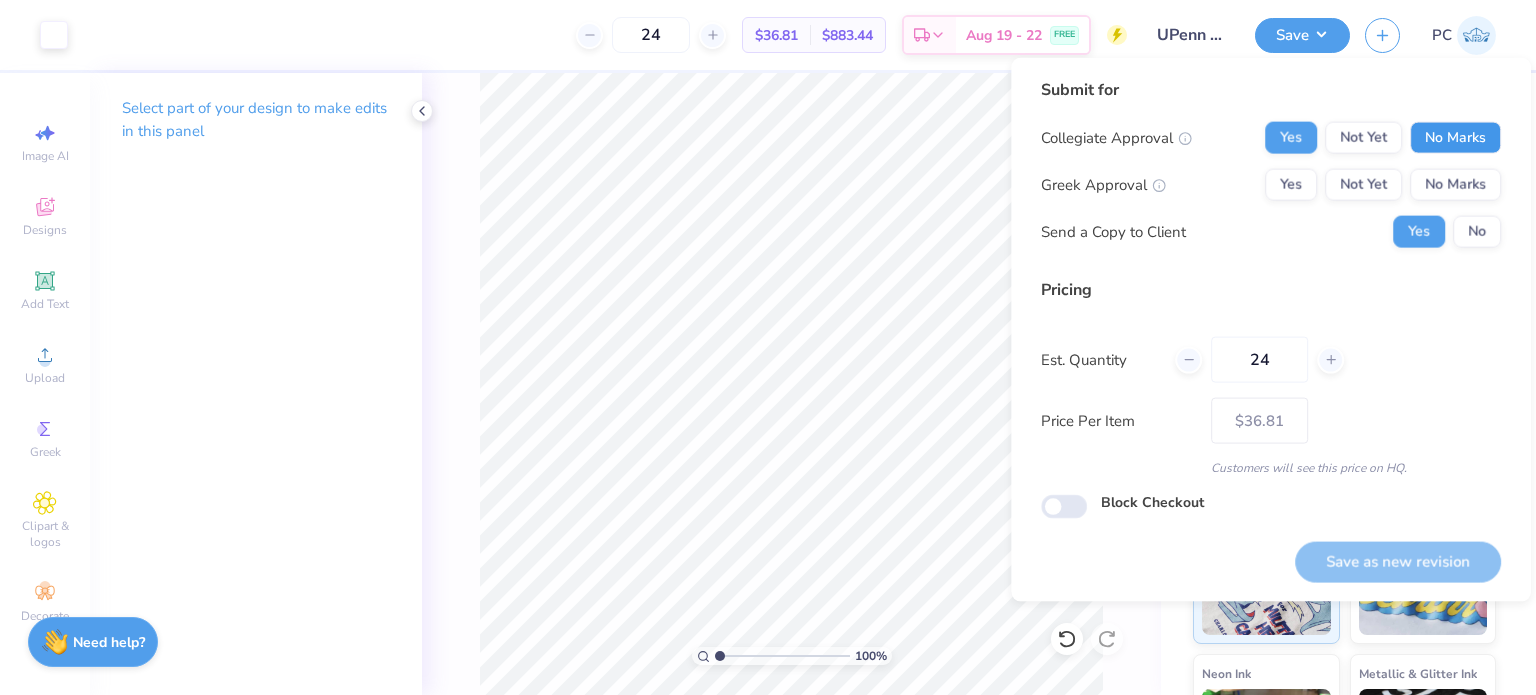 click on "No Marks" at bounding box center [1455, 138] 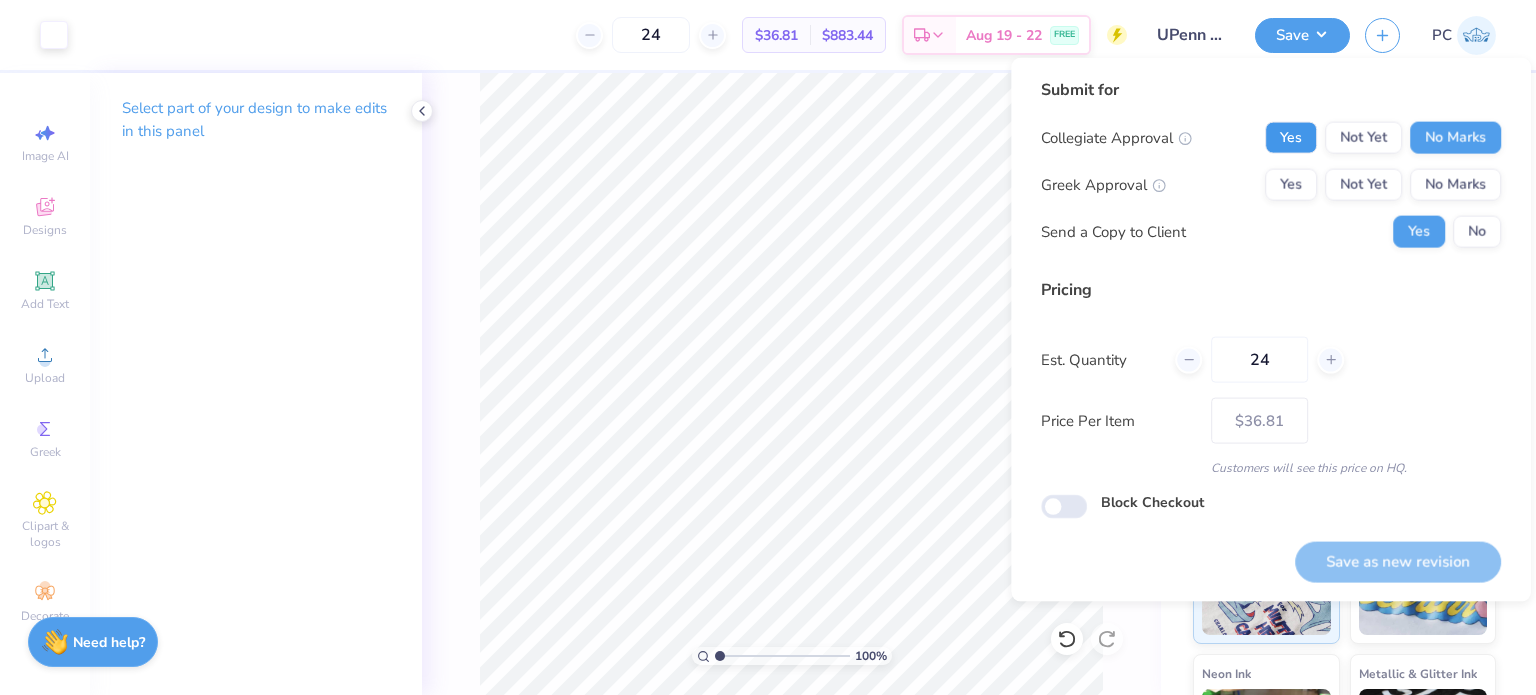 click on "Yes" at bounding box center [1291, 138] 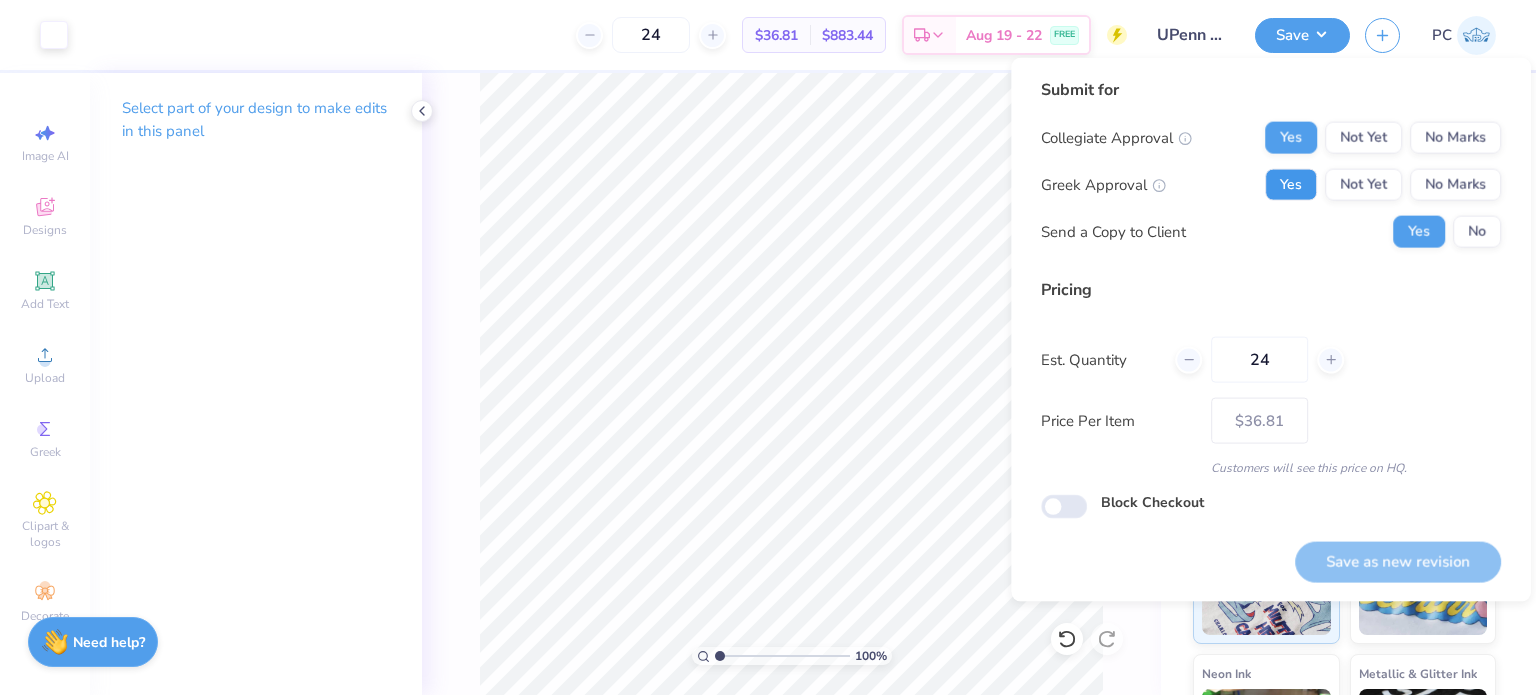 click on "Yes" at bounding box center [1291, 185] 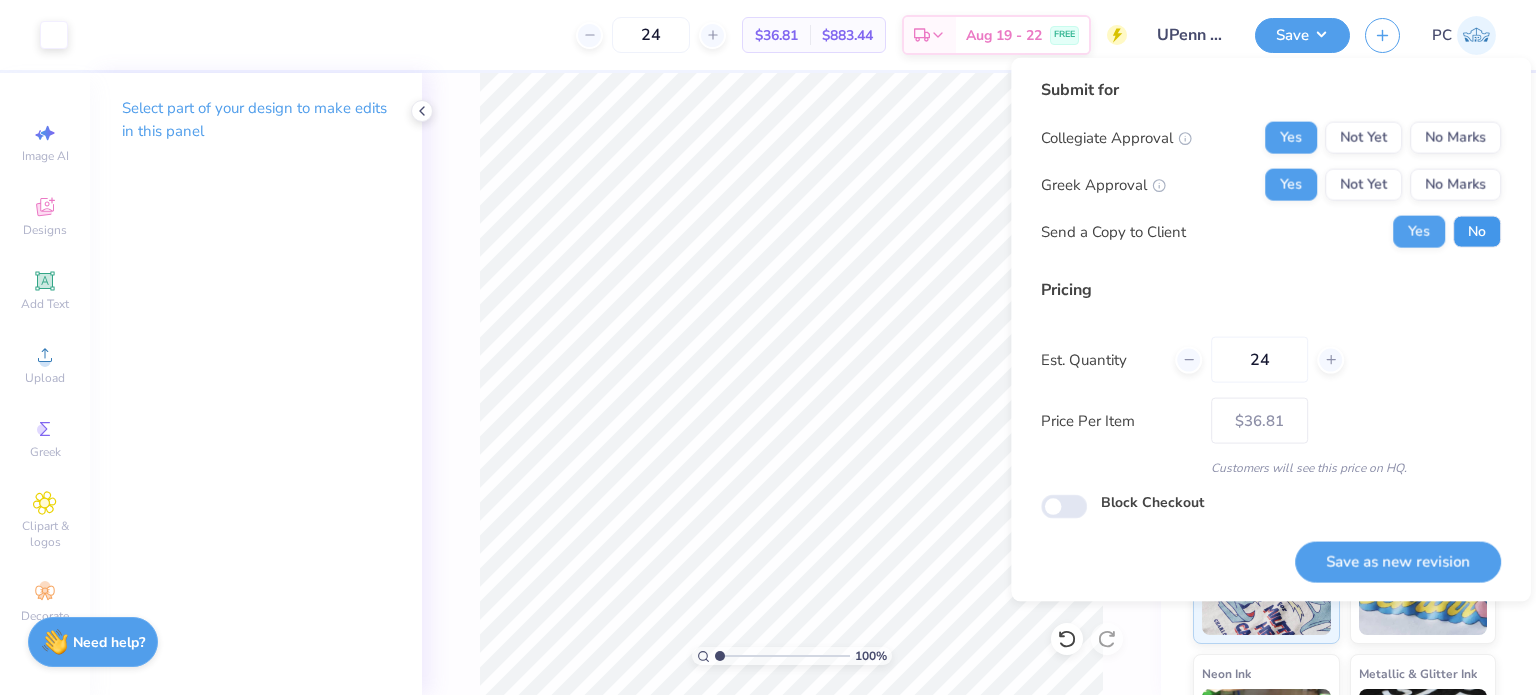 click on "No" at bounding box center (1477, 232) 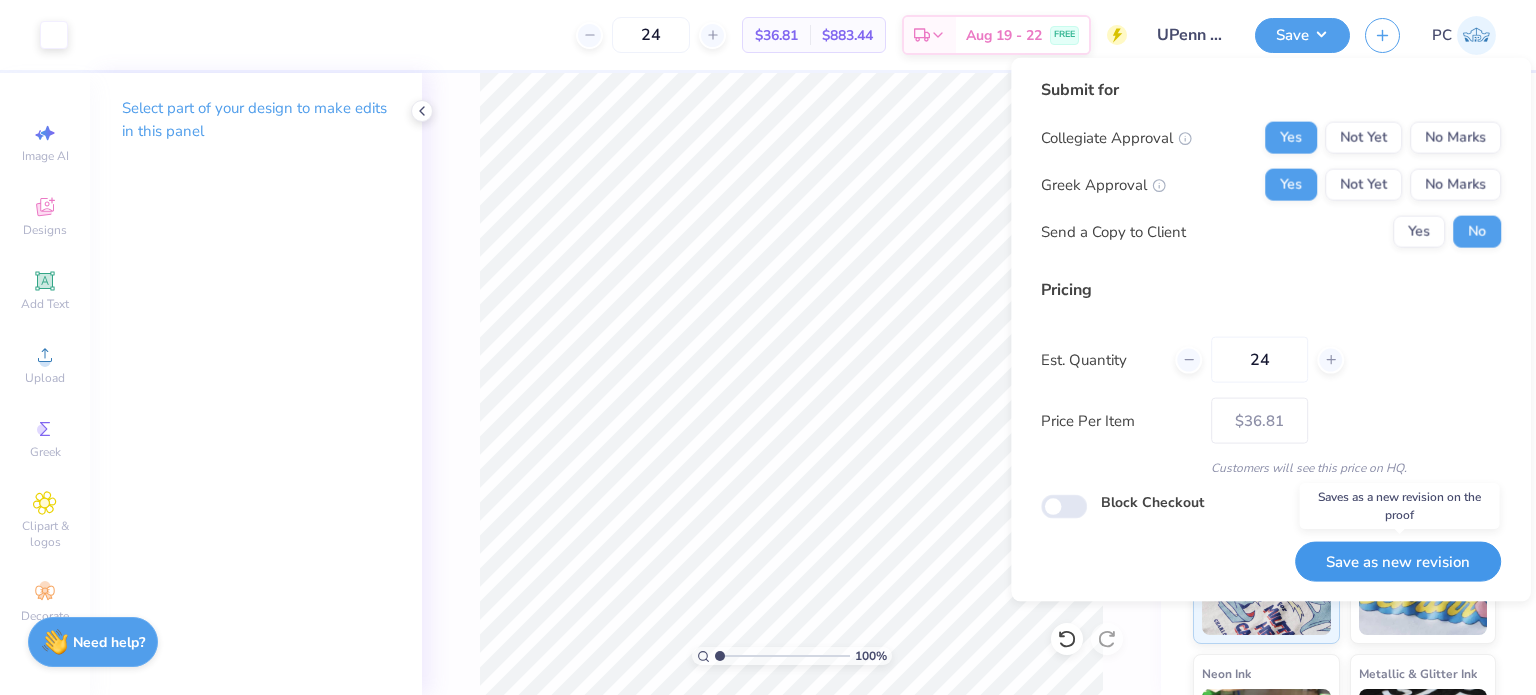 click on "Save as new revision" at bounding box center (1398, 561) 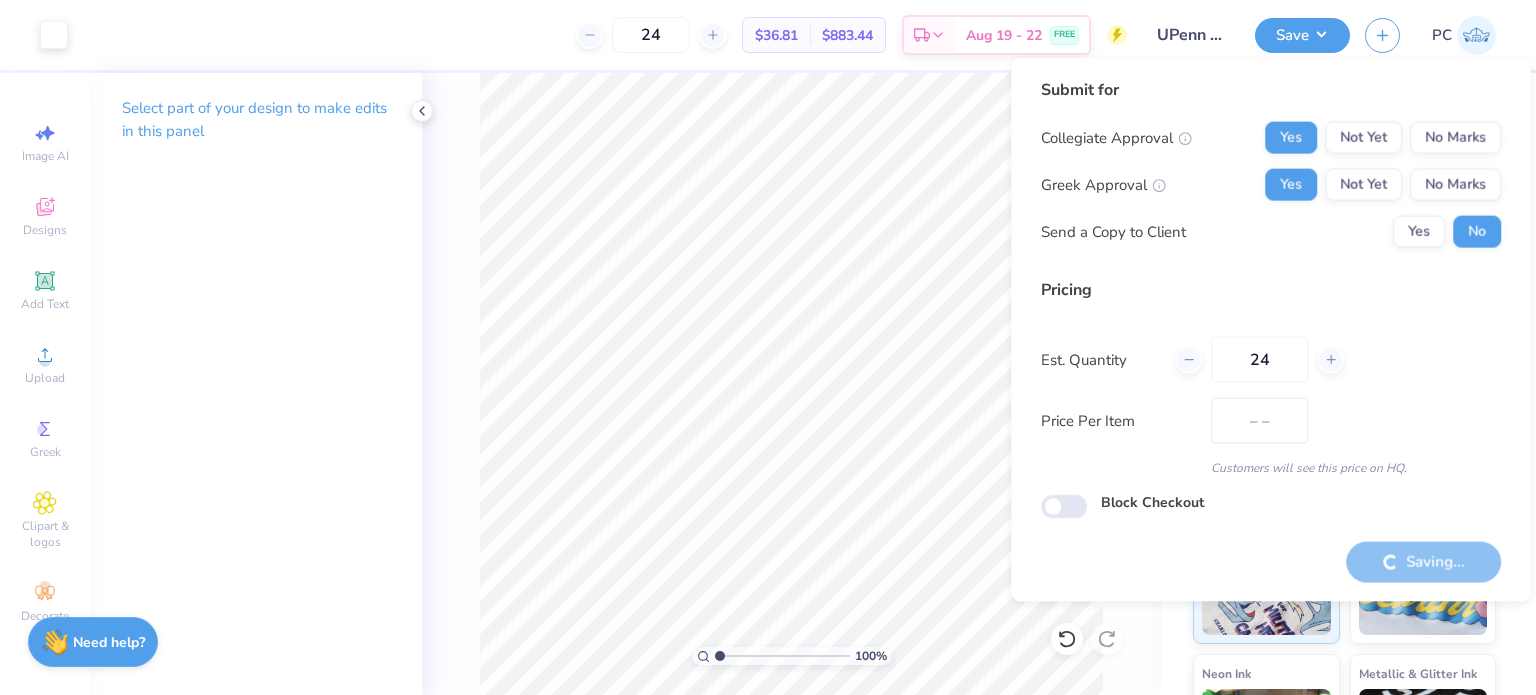 type on "$36.81" 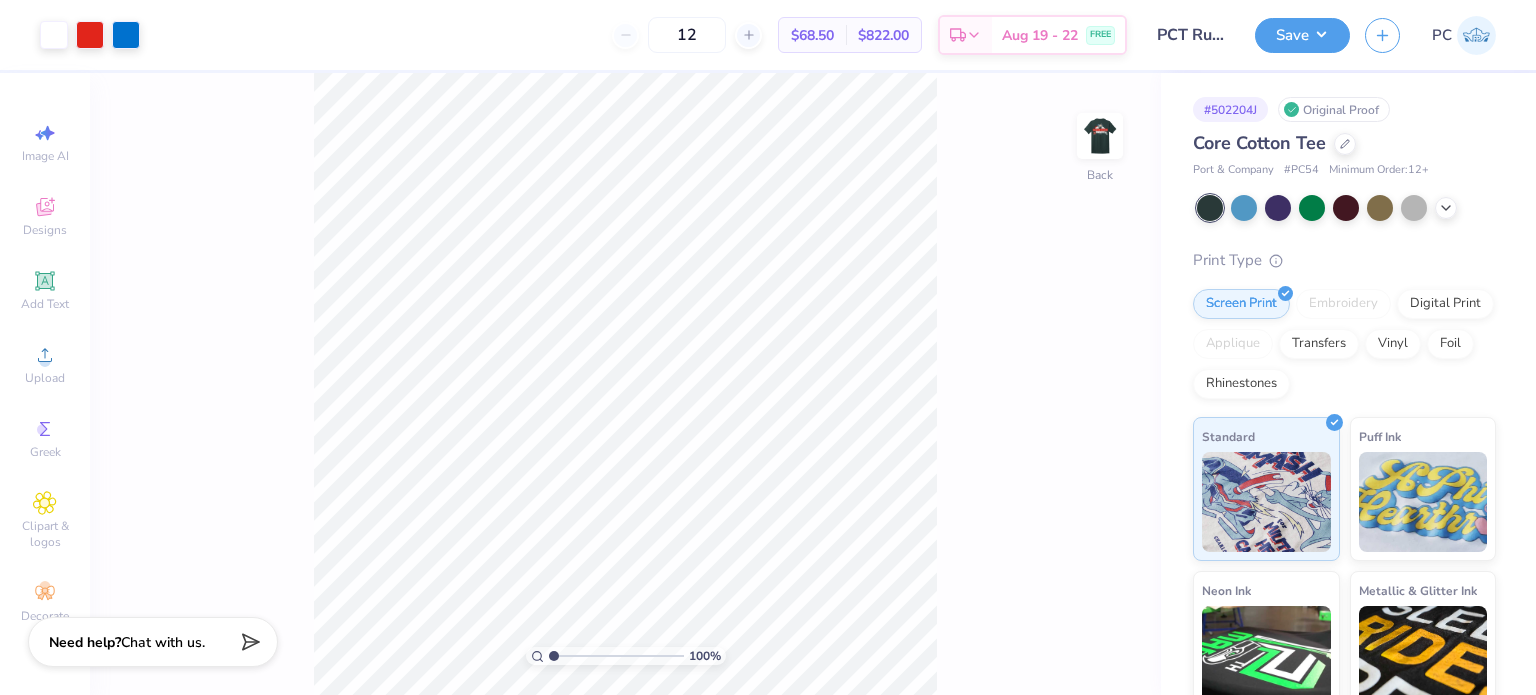 scroll, scrollTop: 0, scrollLeft: 0, axis: both 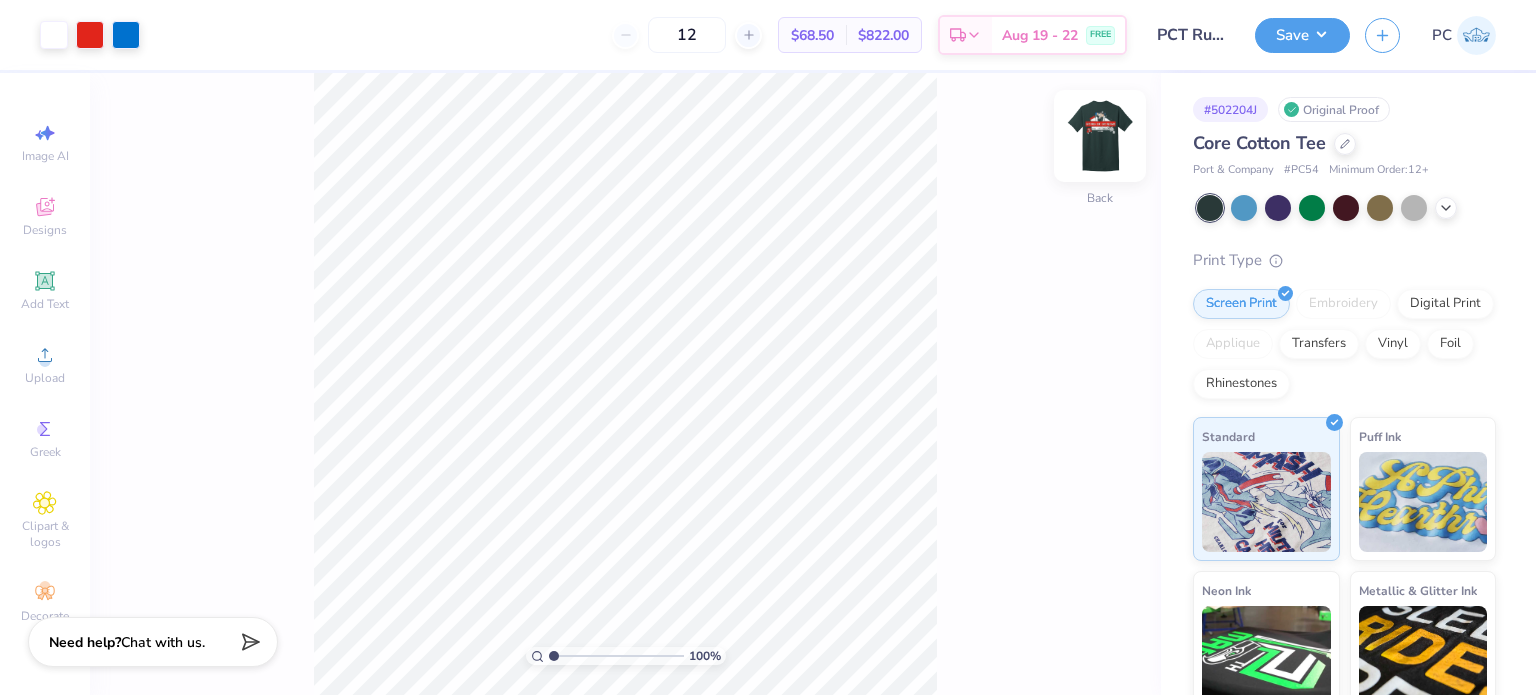 click at bounding box center (1100, 136) 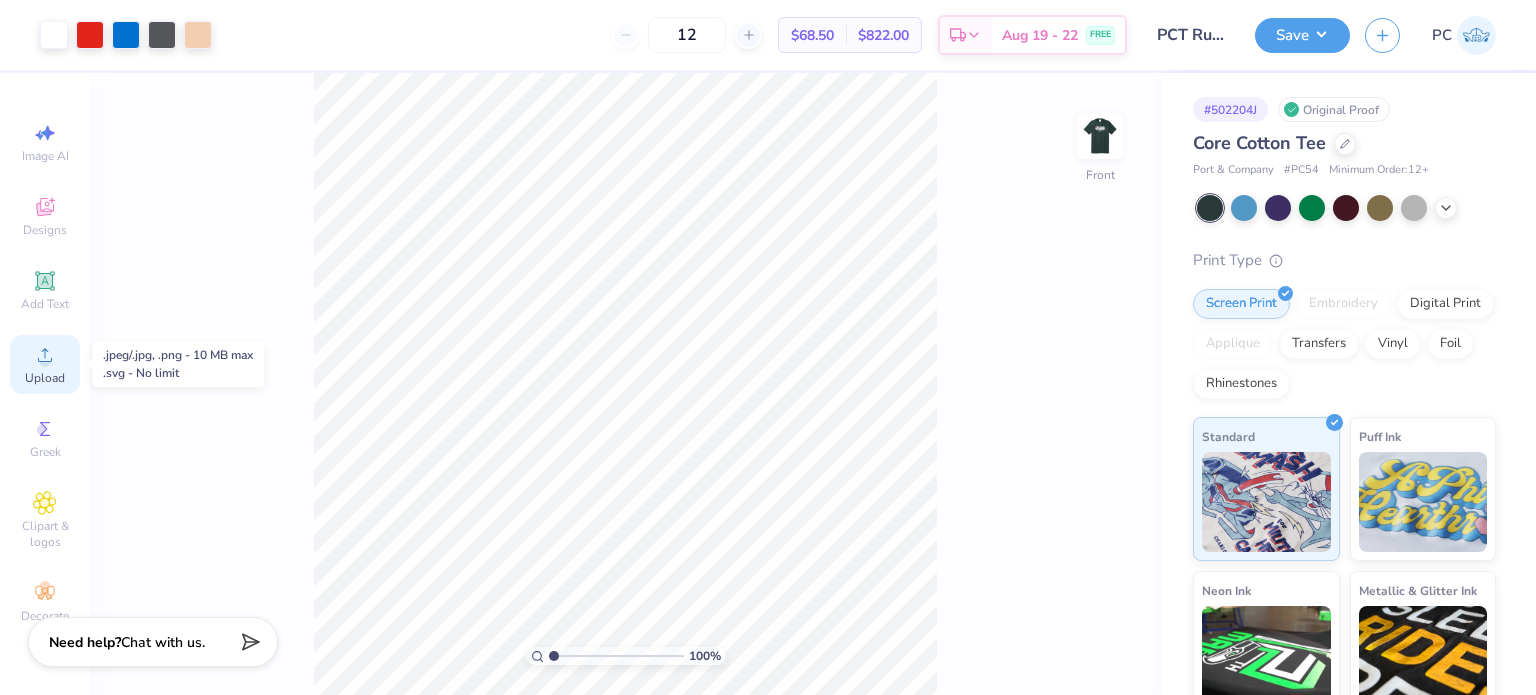 click on "Upload" at bounding box center (45, 378) 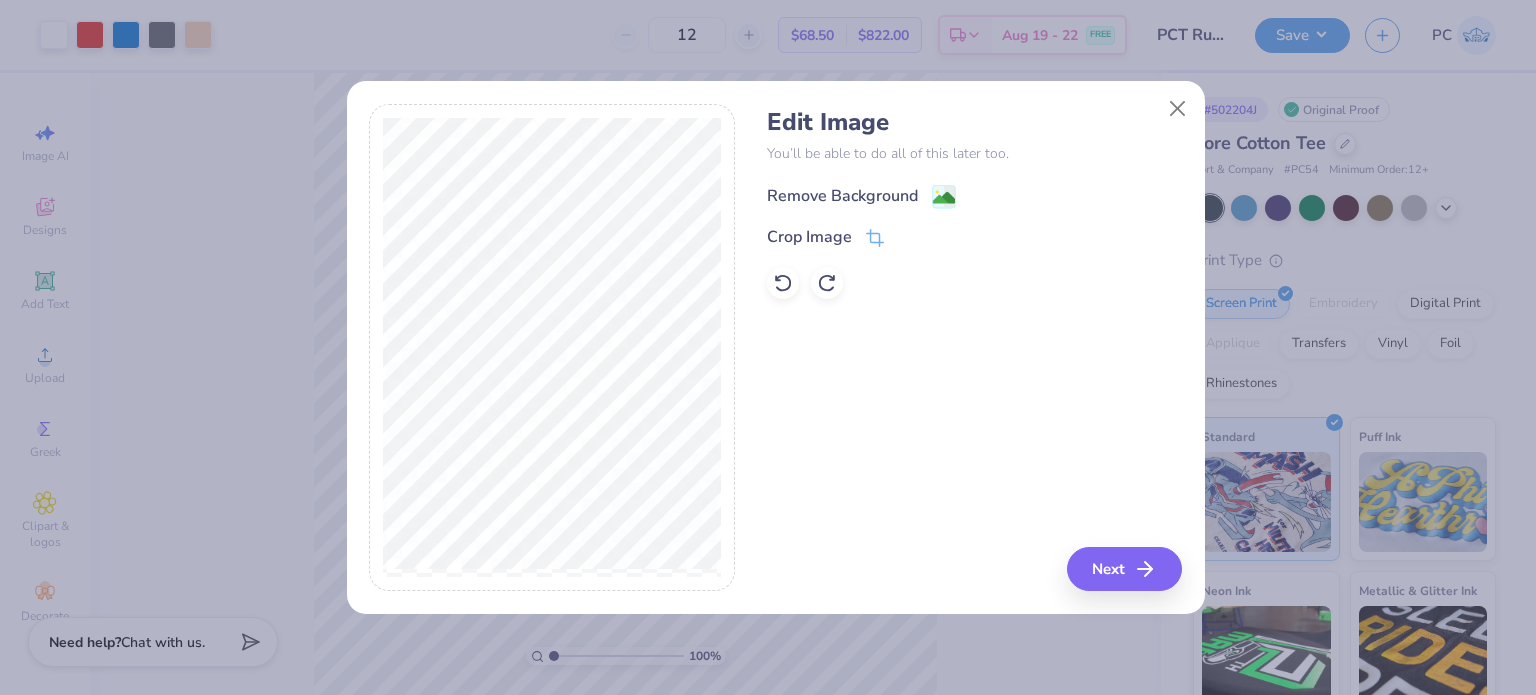 click on "Remove Background" at bounding box center (861, 196) 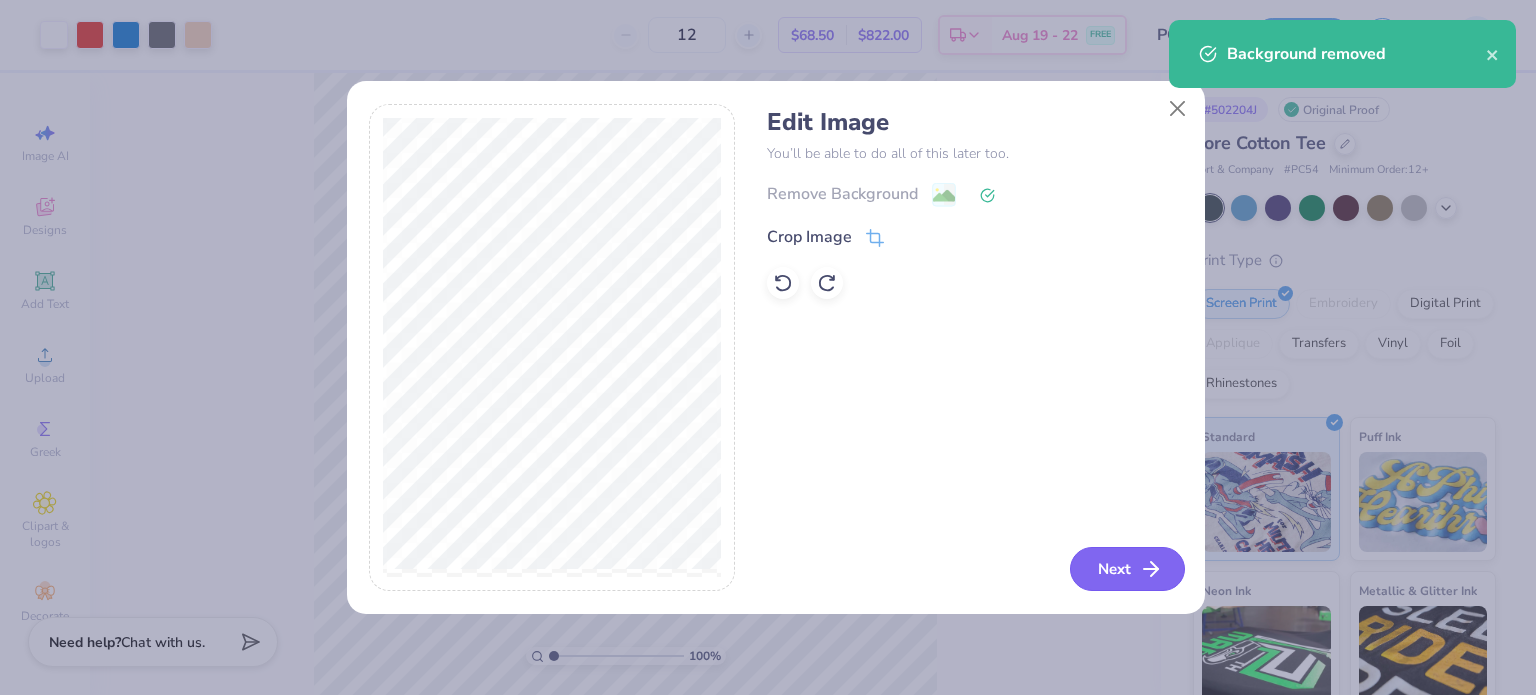 click on "Next" at bounding box center (1127, 569) 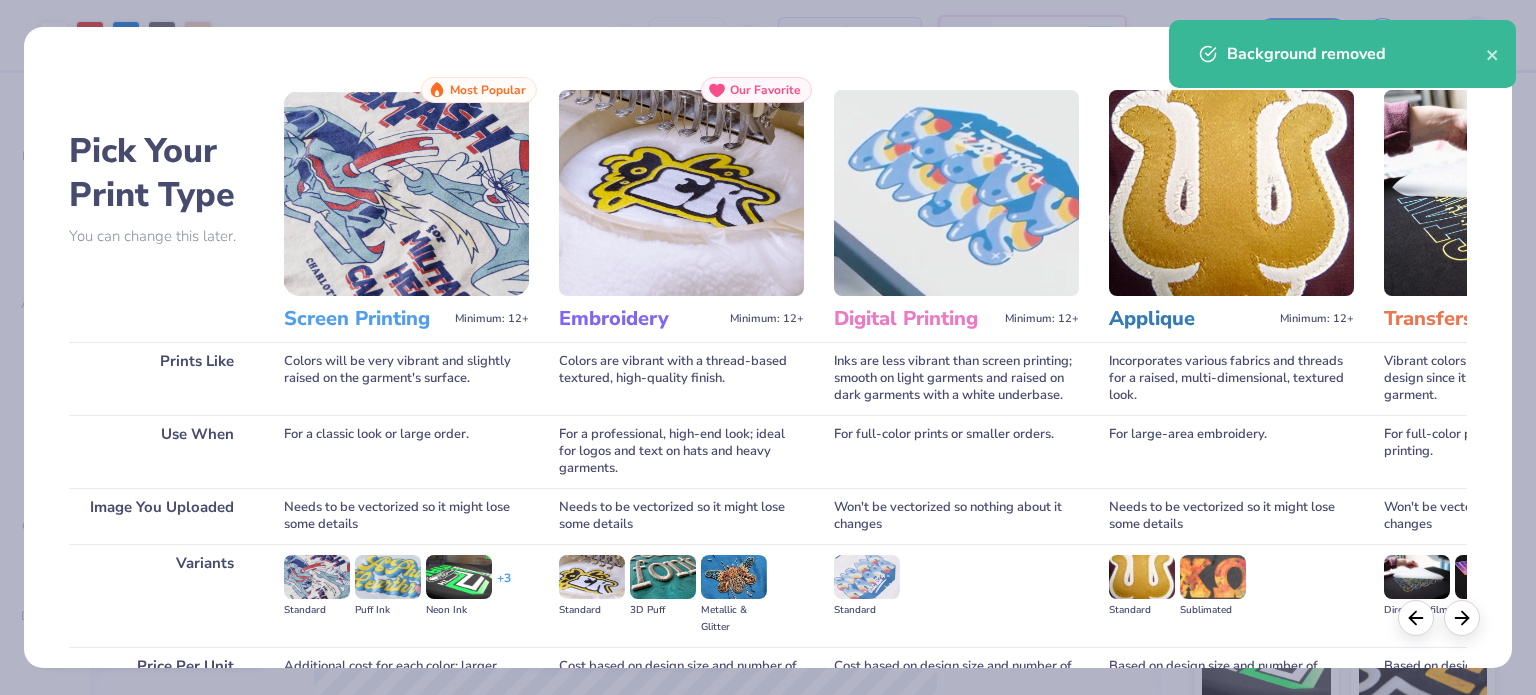 scroll, scrollTop: 201, scrollLeft: 0, axis: vertical 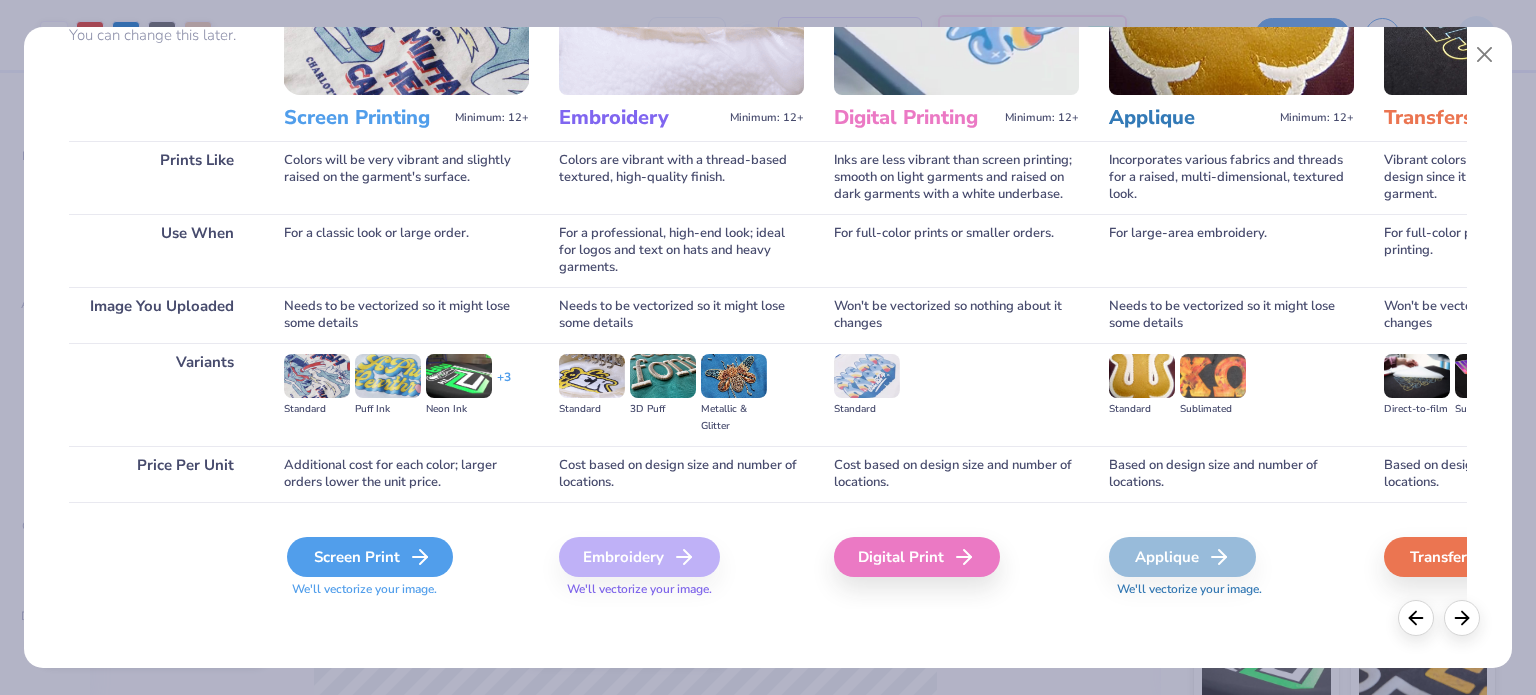click on "Screen Print" at bounding box center [370, 557] 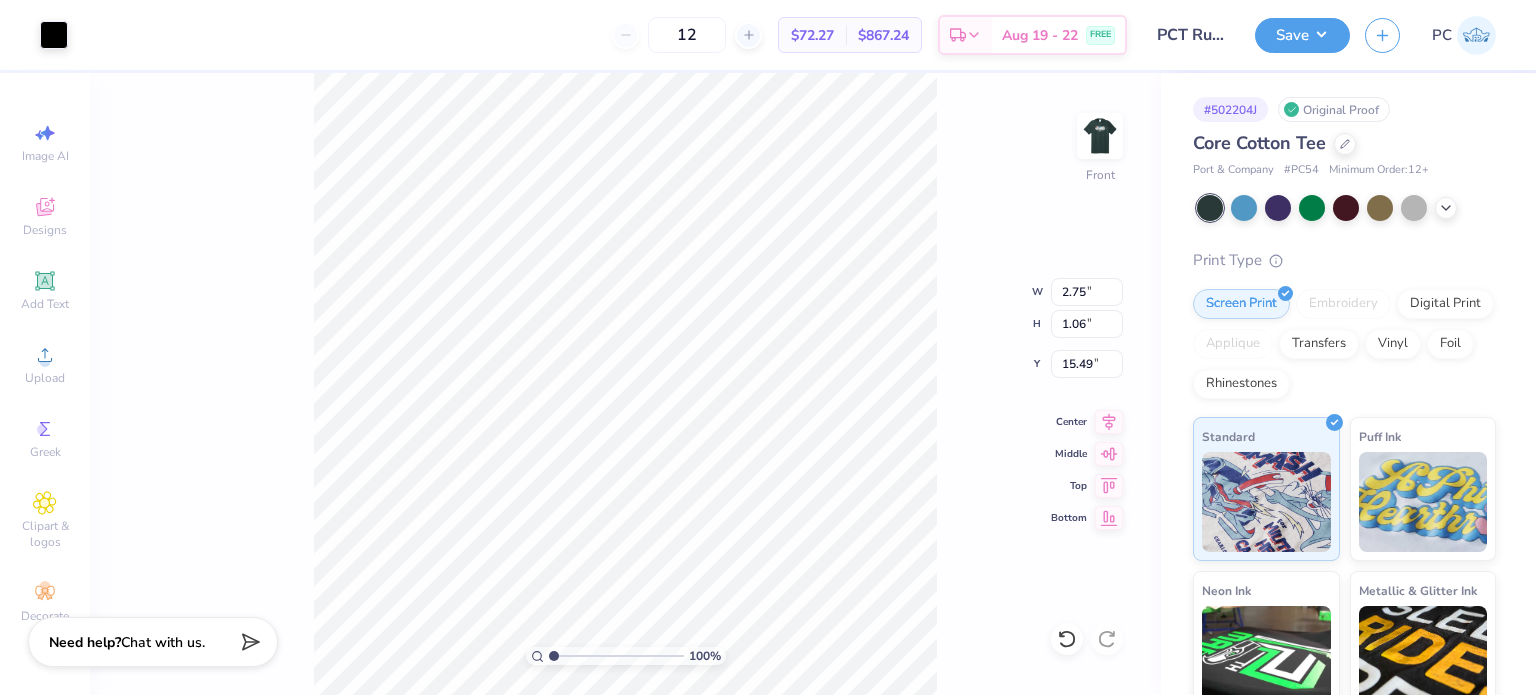 type on "2.75" 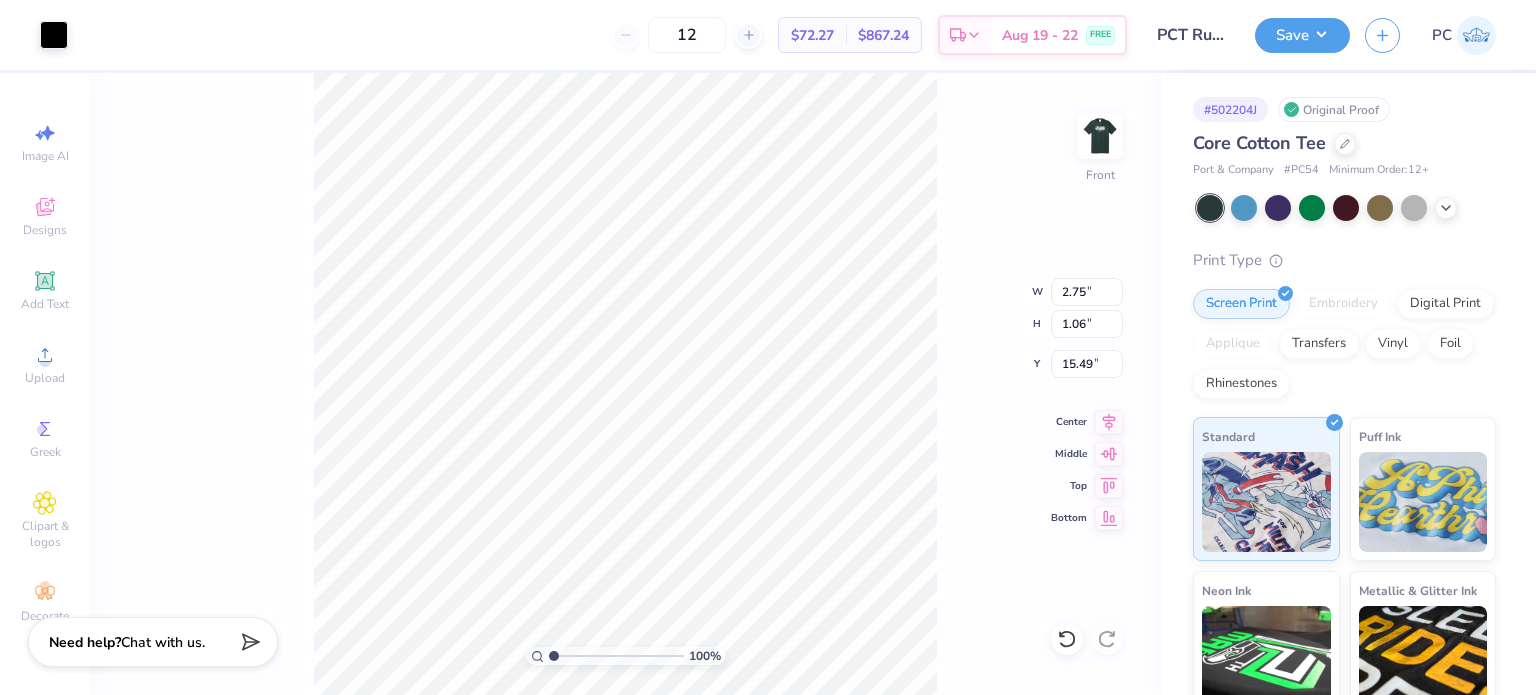 type on "12.69" 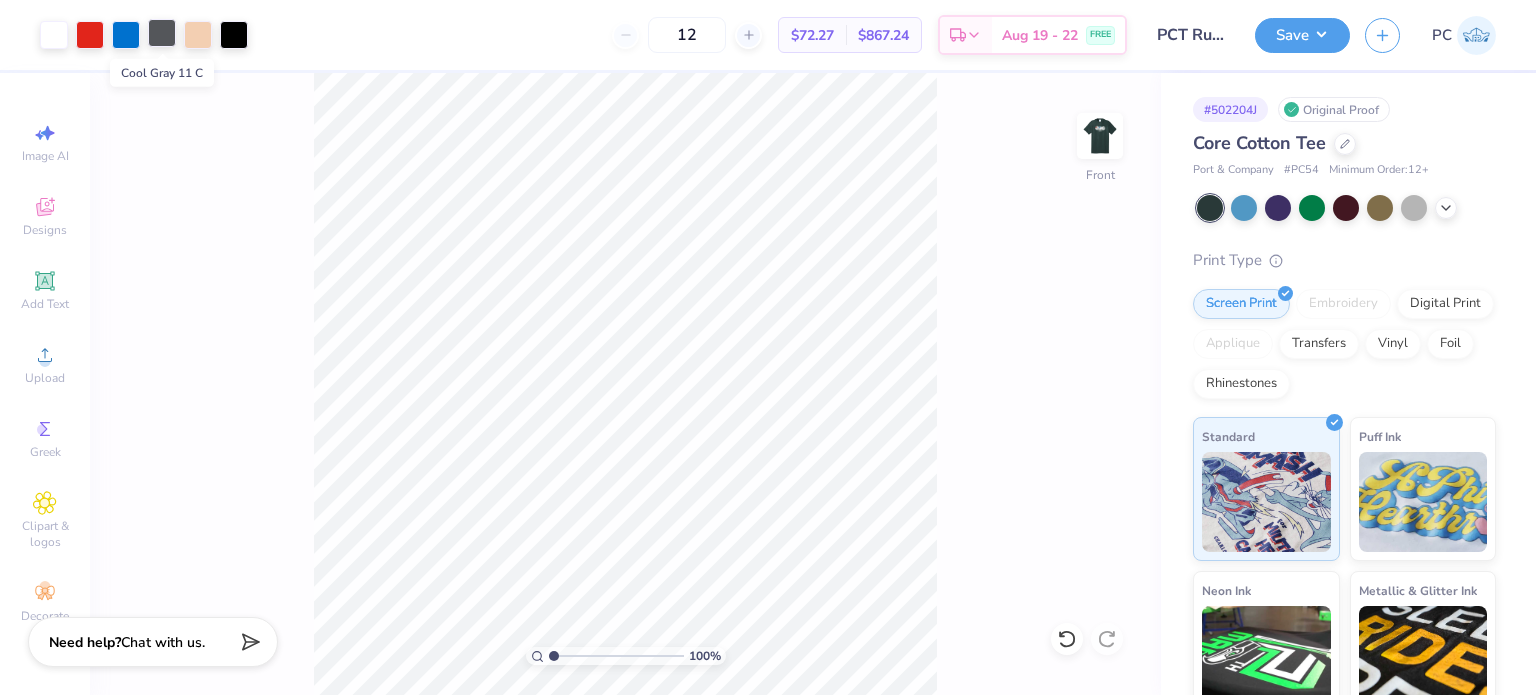 click at bounding box center [162, 33] 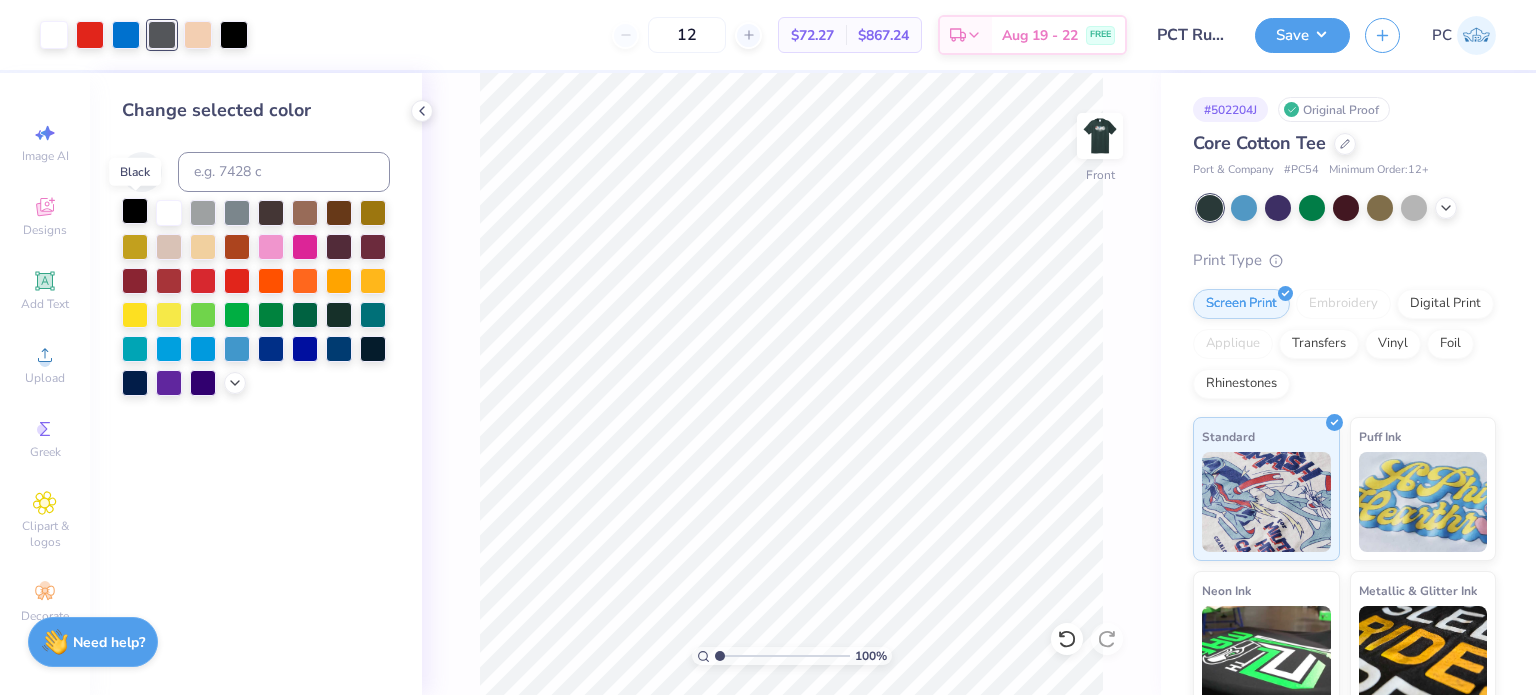 click at bounding box center [135, 211] 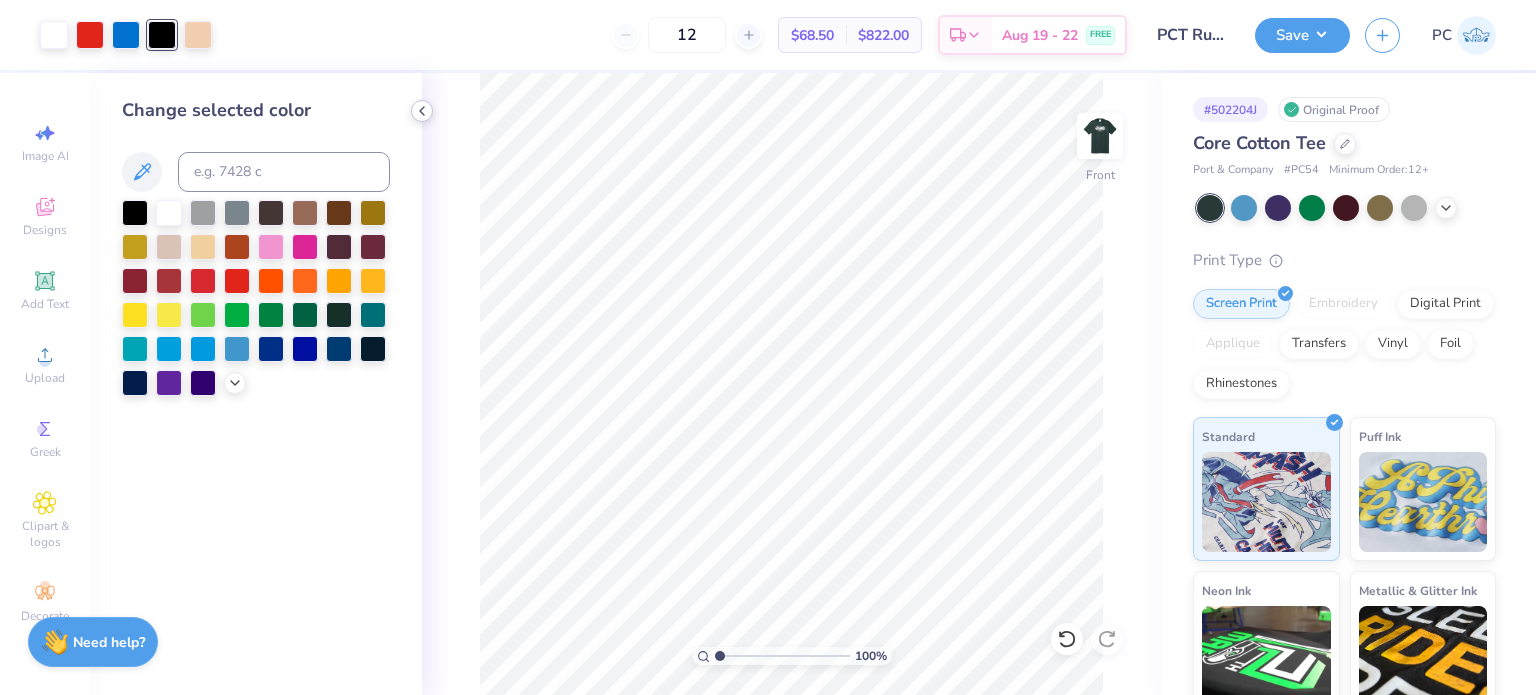 click 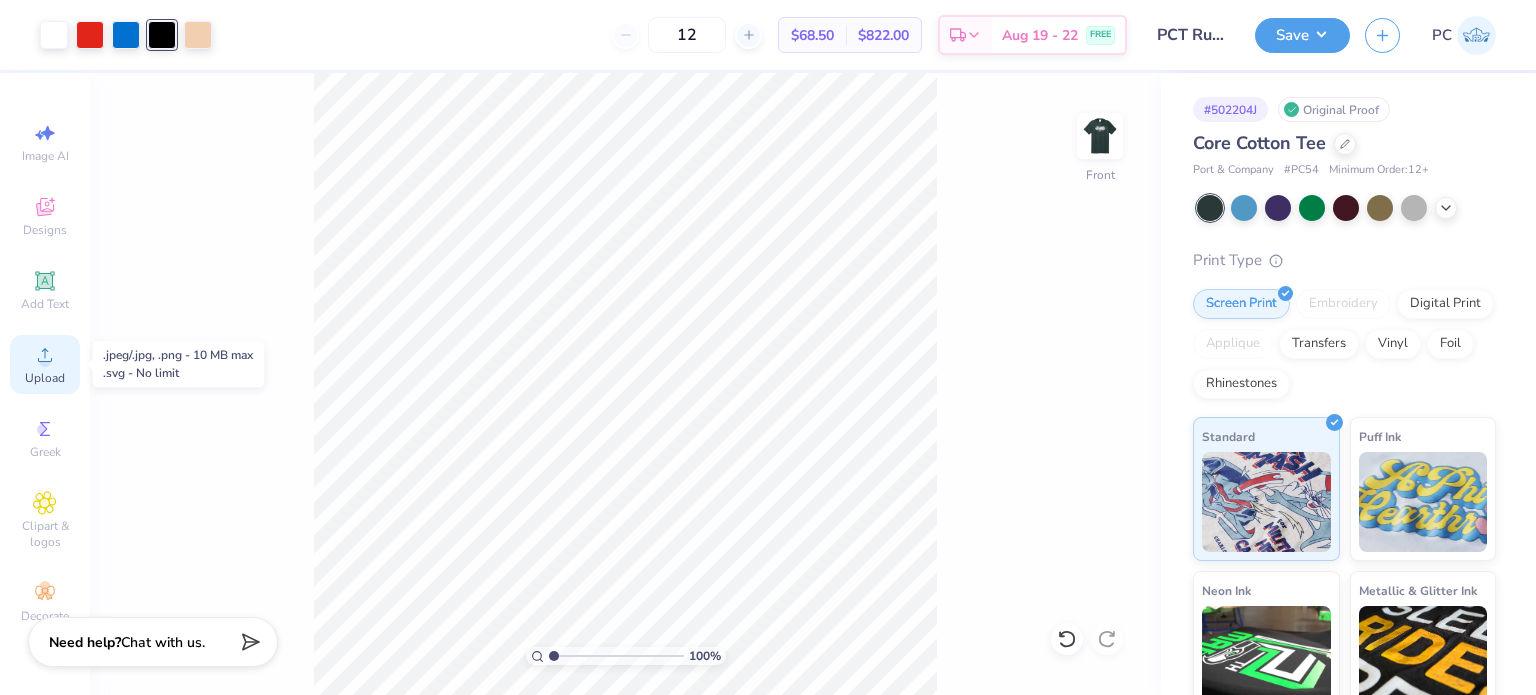 click on "Upload" at bounding box center (45, 364) 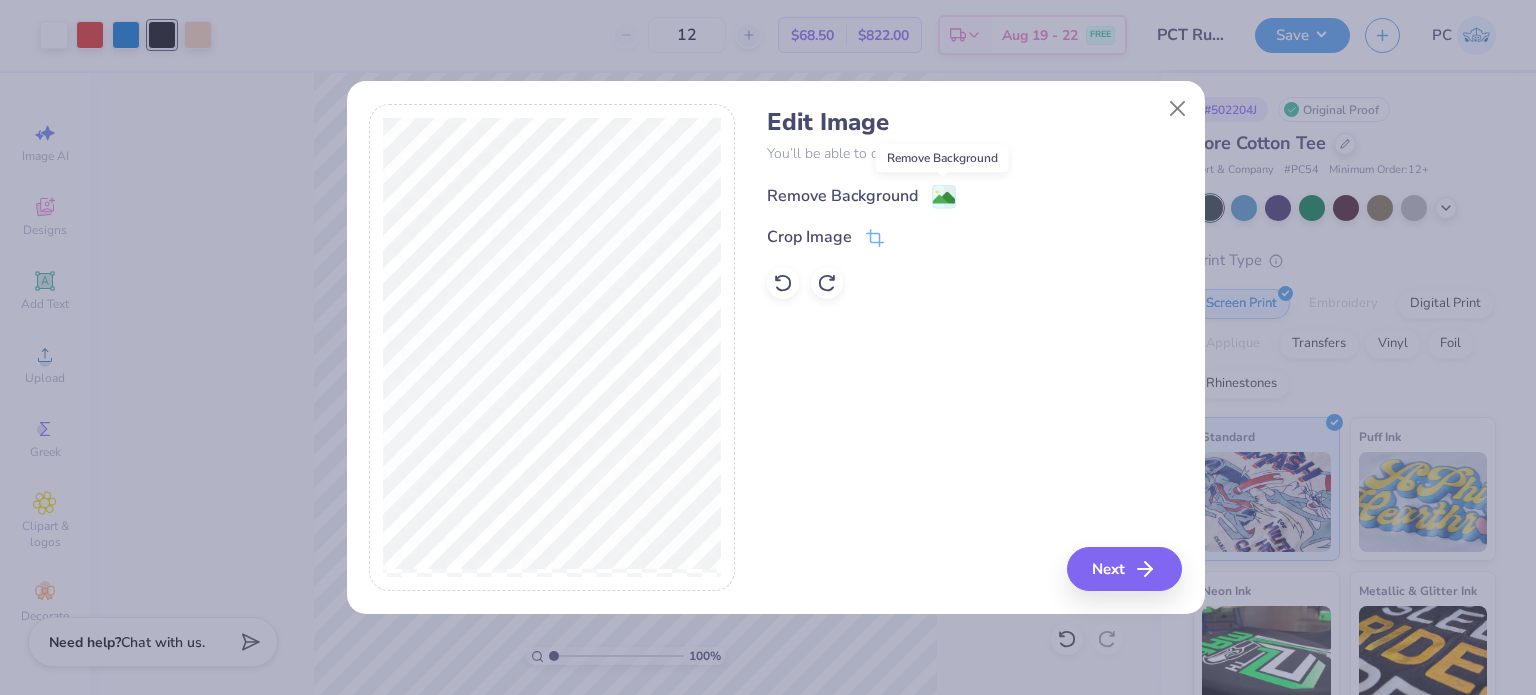 click 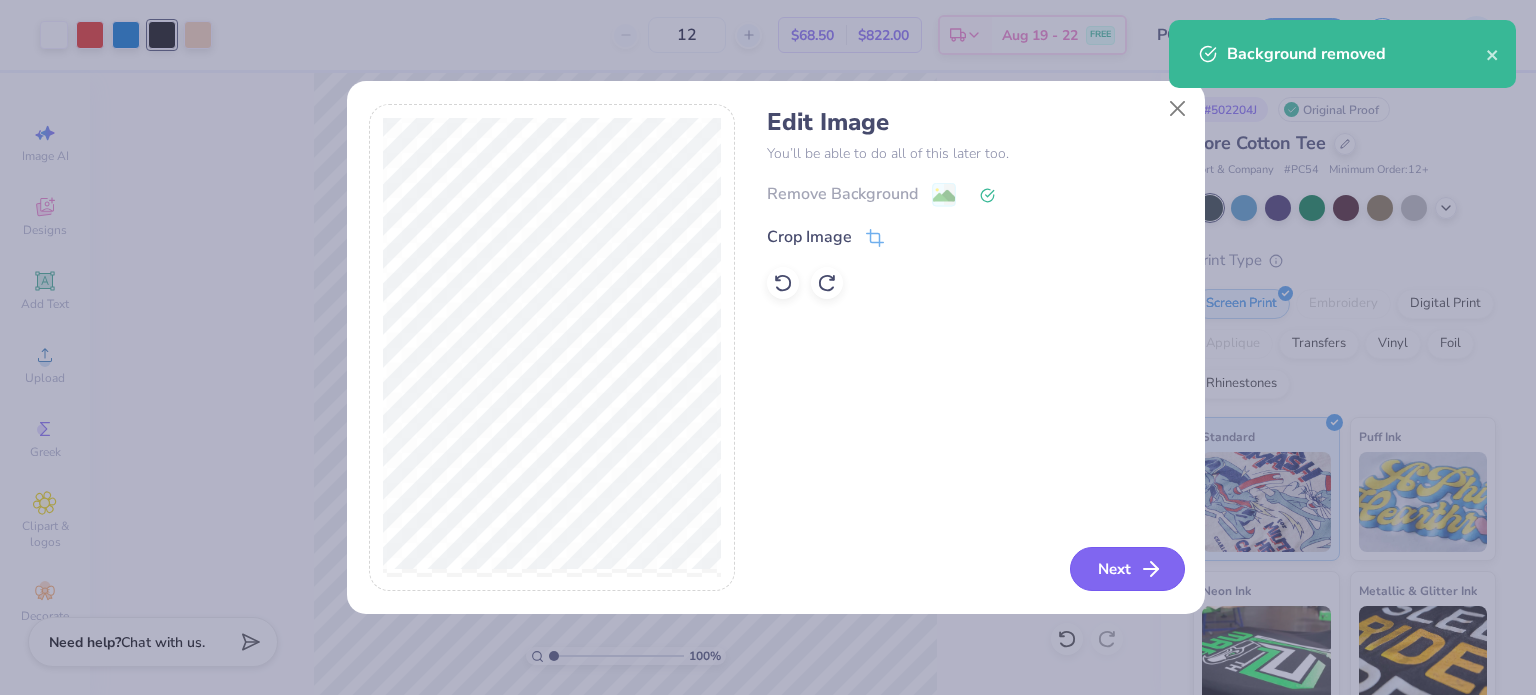click on "Next" at bounding box center (1127, 569) 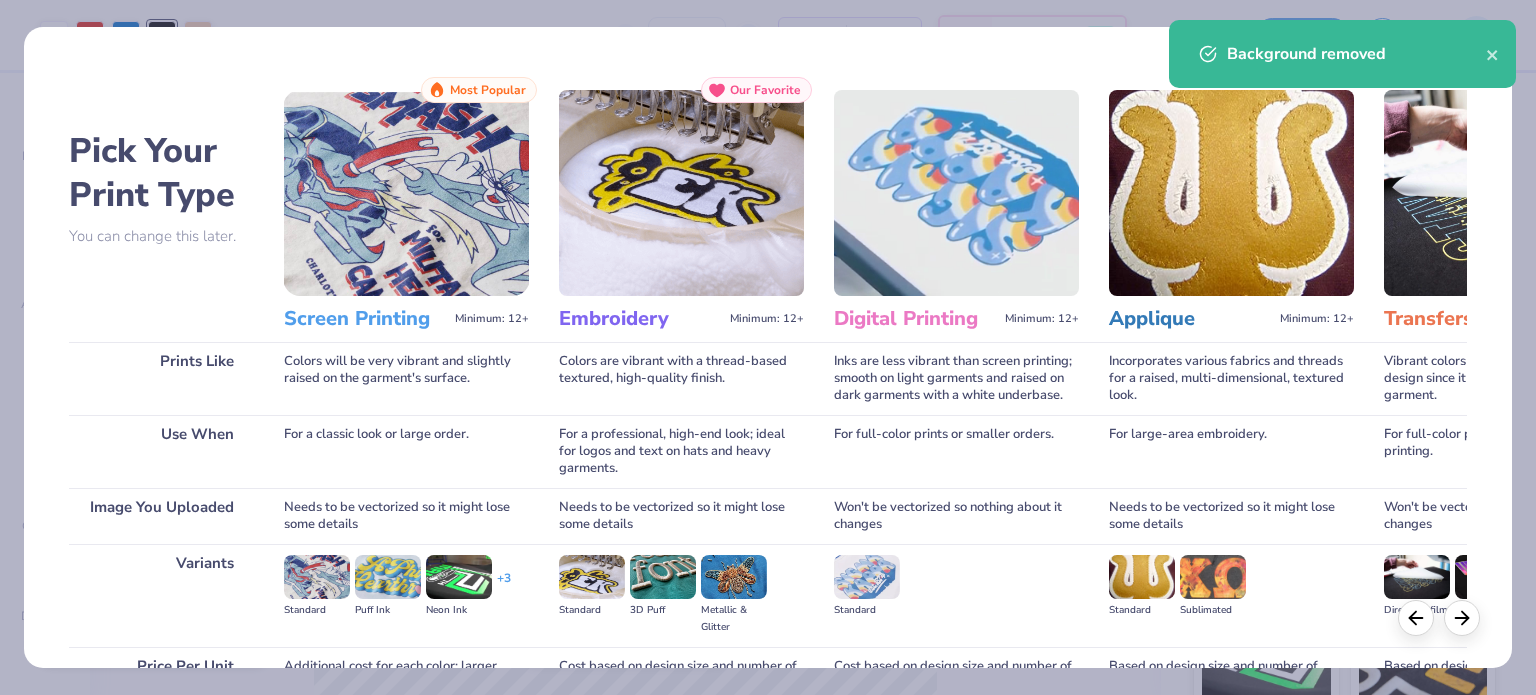 scroll, scrollTop: 201, scrollLeft: 0, axis: vertical 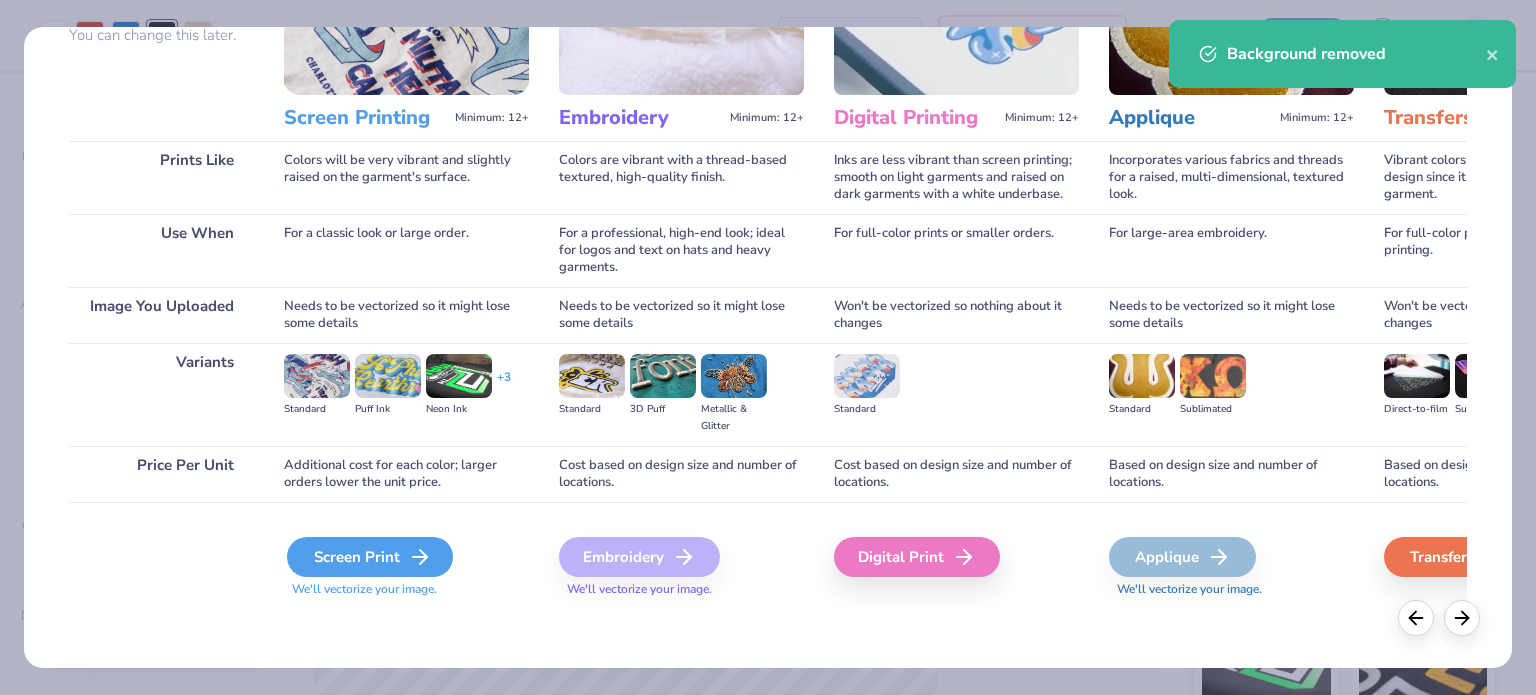 click on "Screen Print" at bounding box center [370, 557] 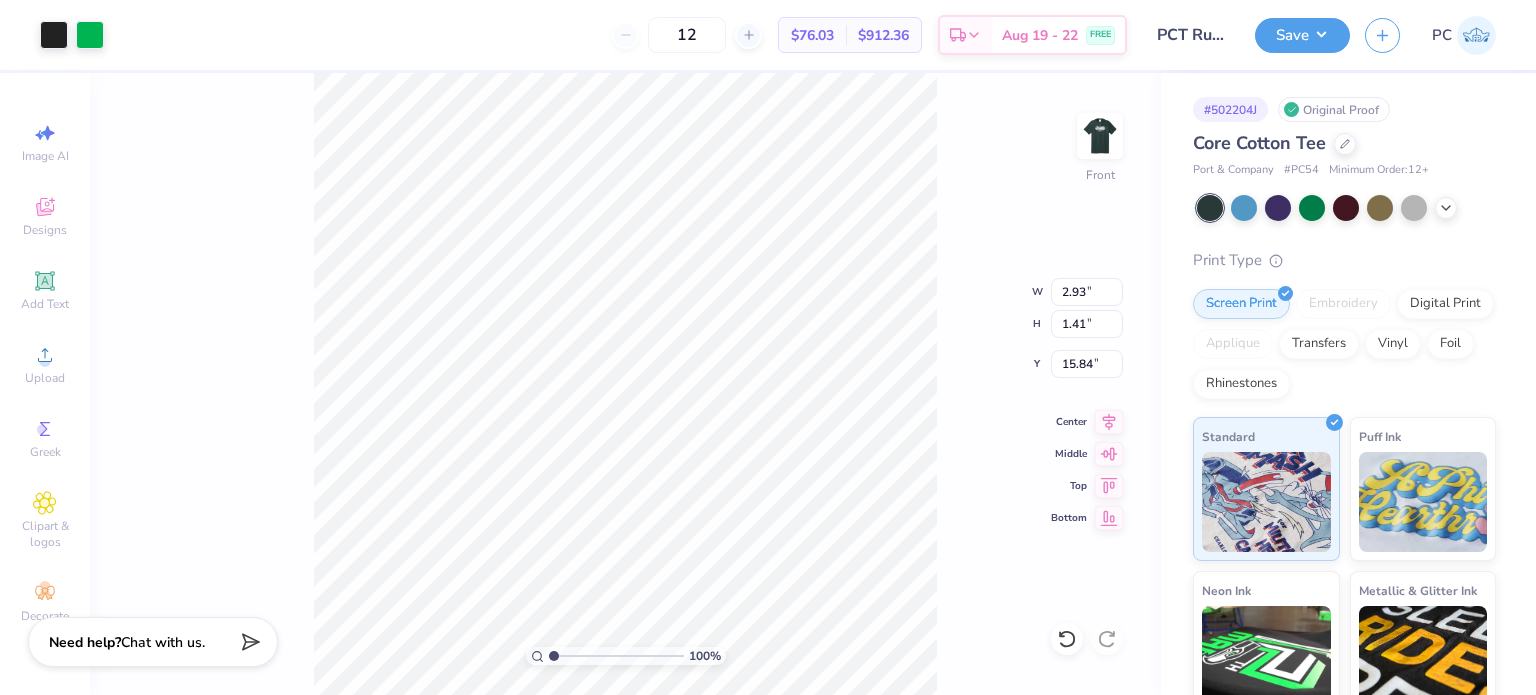 type on "2.93" 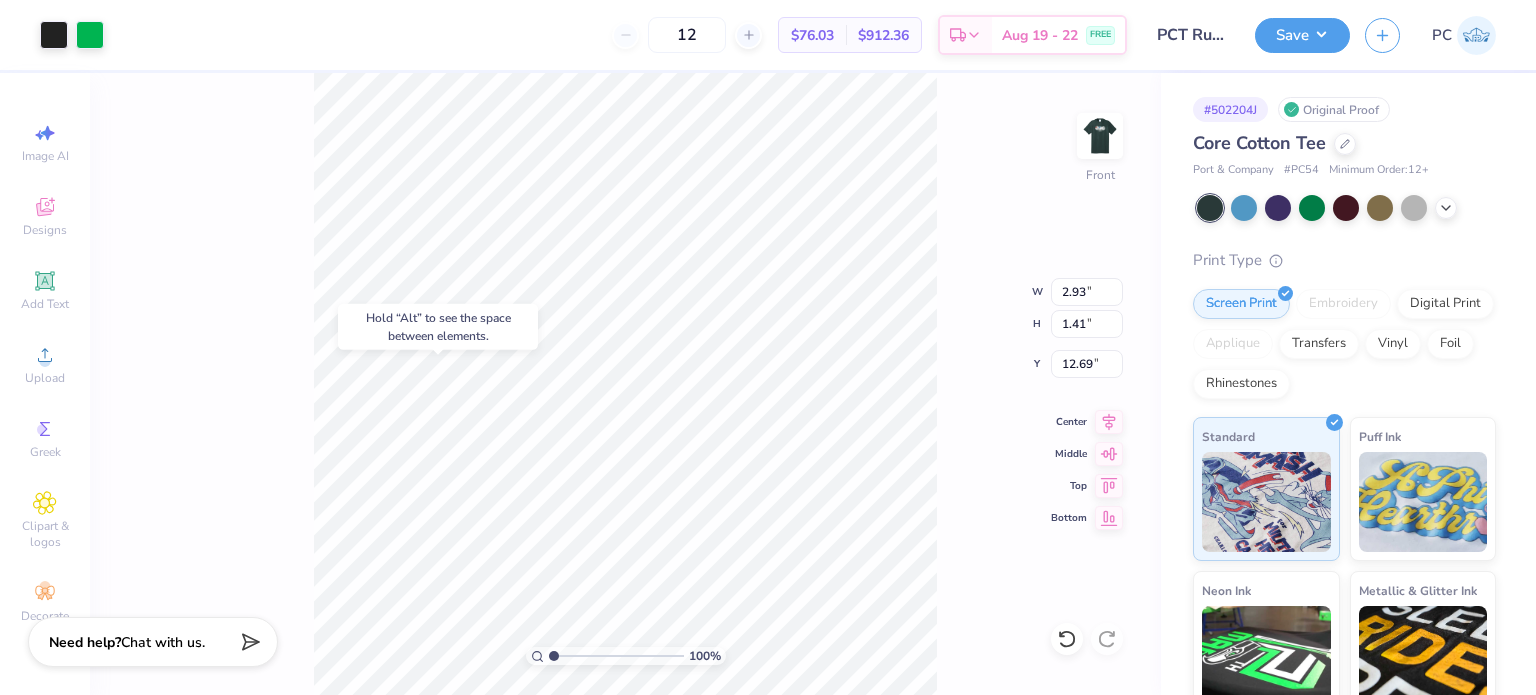 type on "12.69" 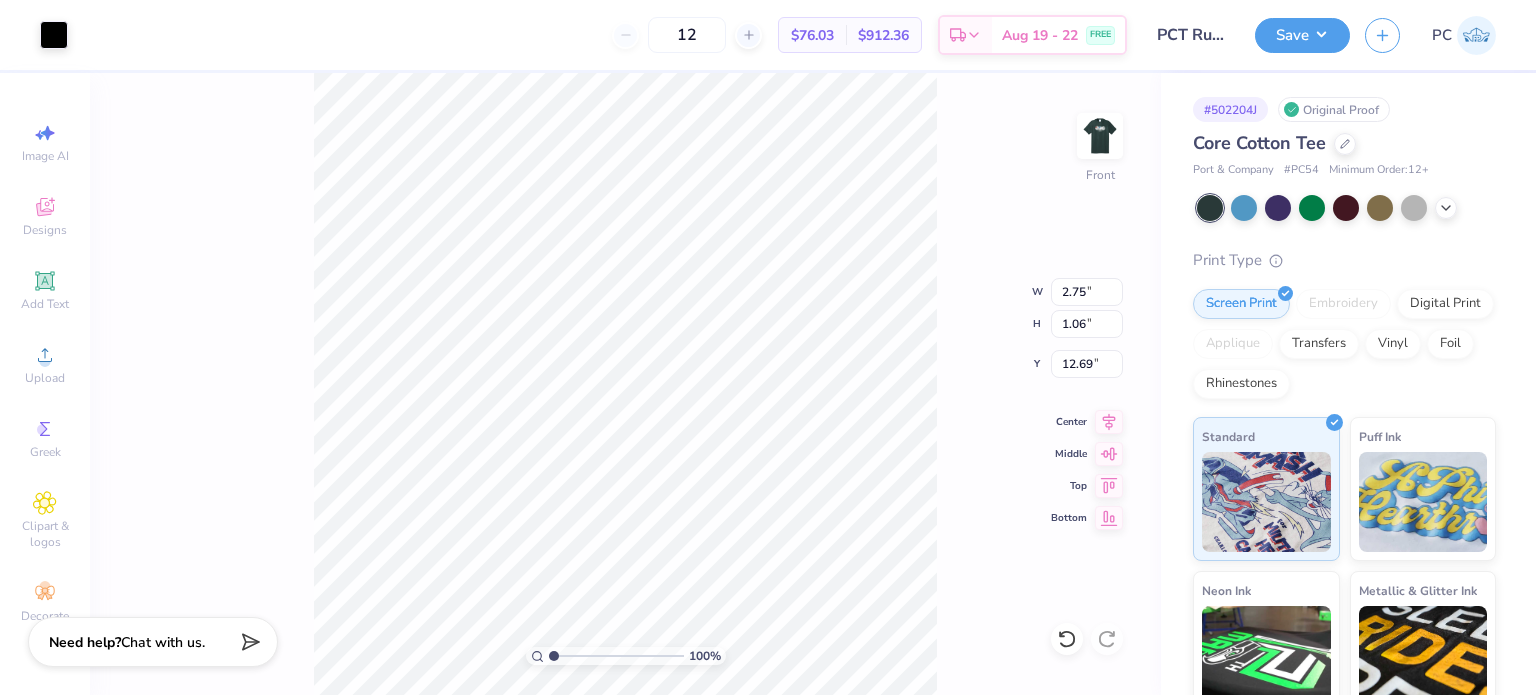 type on "2.93" 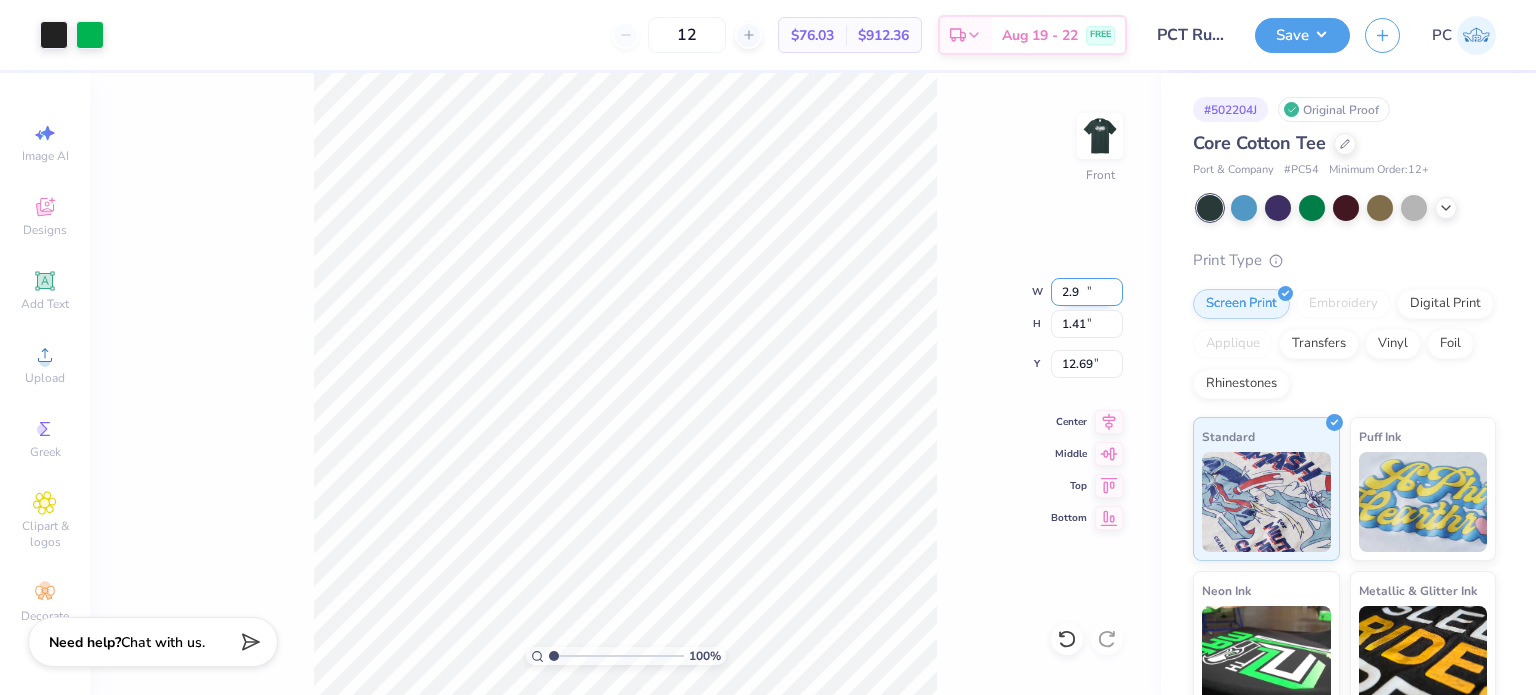click on "2.9" at bounding box center [1087, 292] 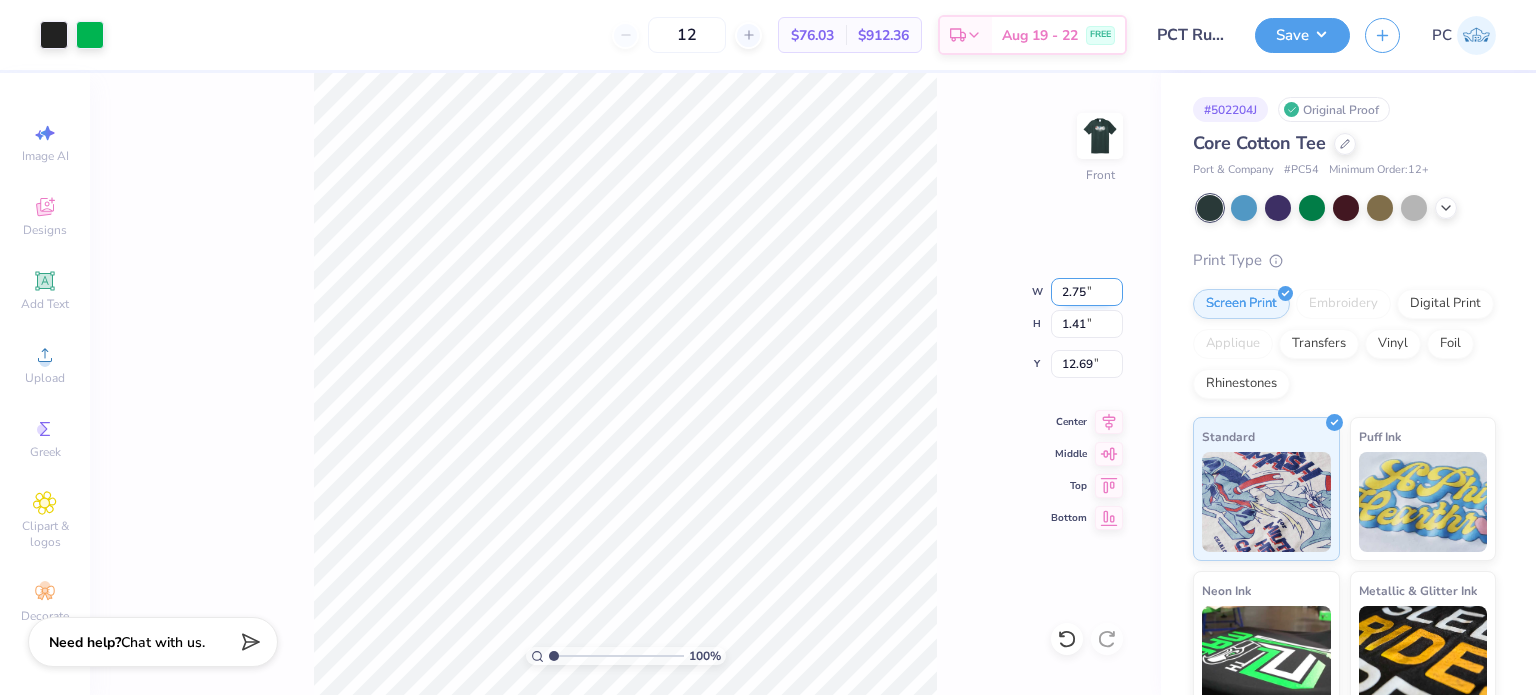 type on "2.75" 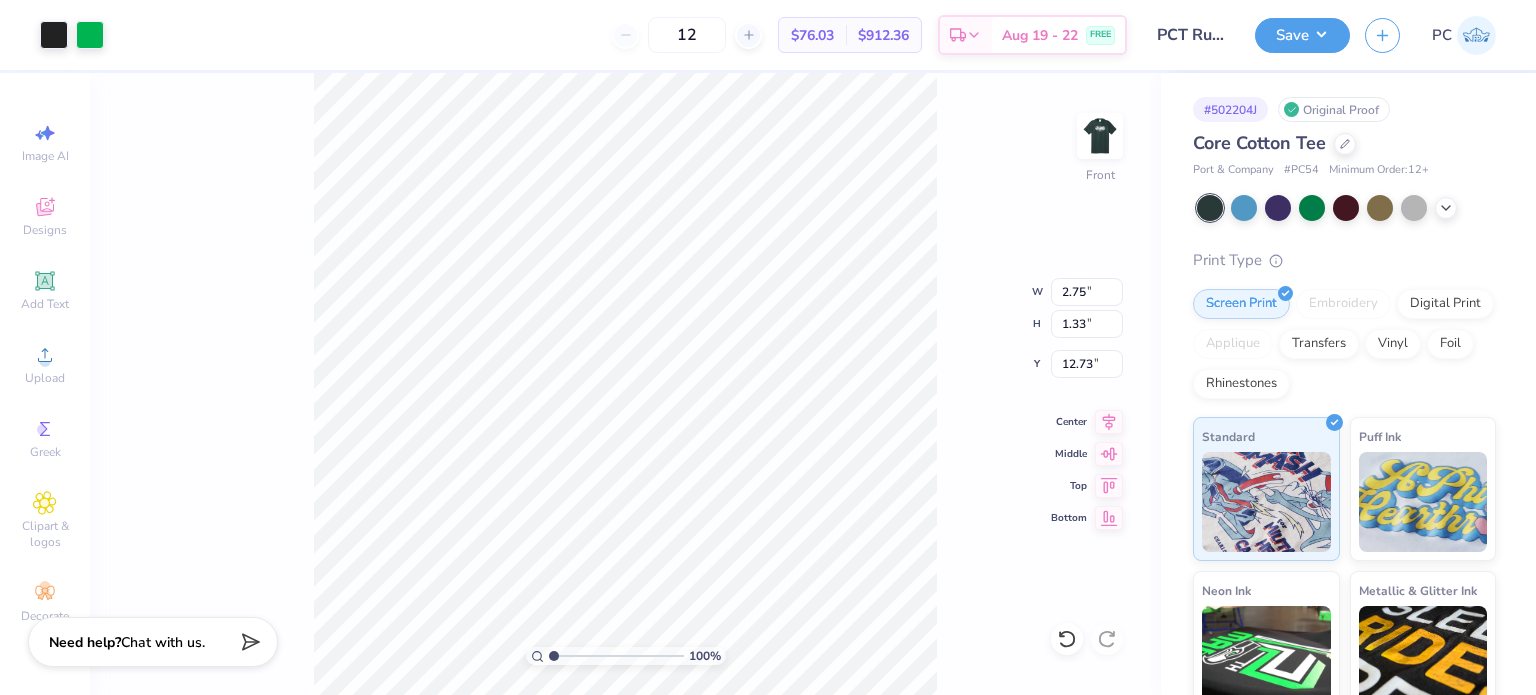 type on "1.06" 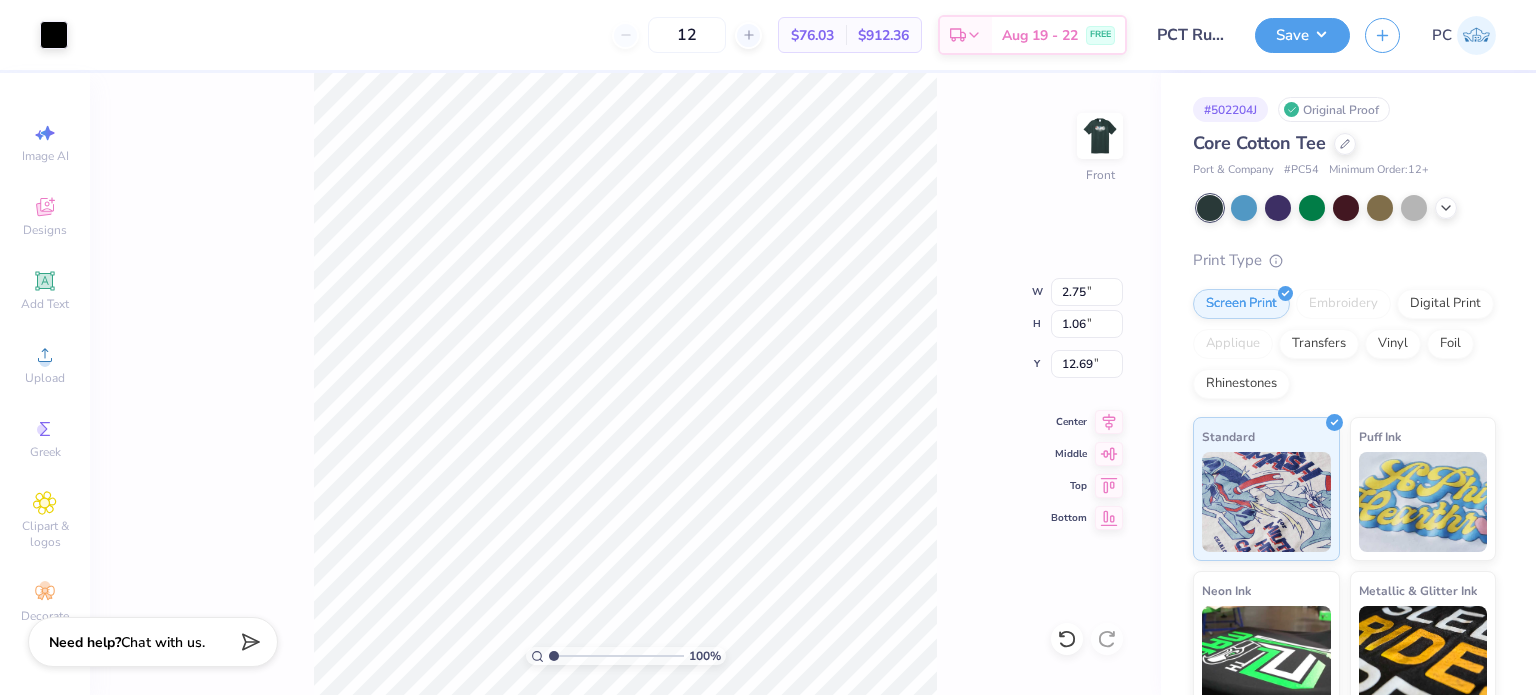 type on "1.33" 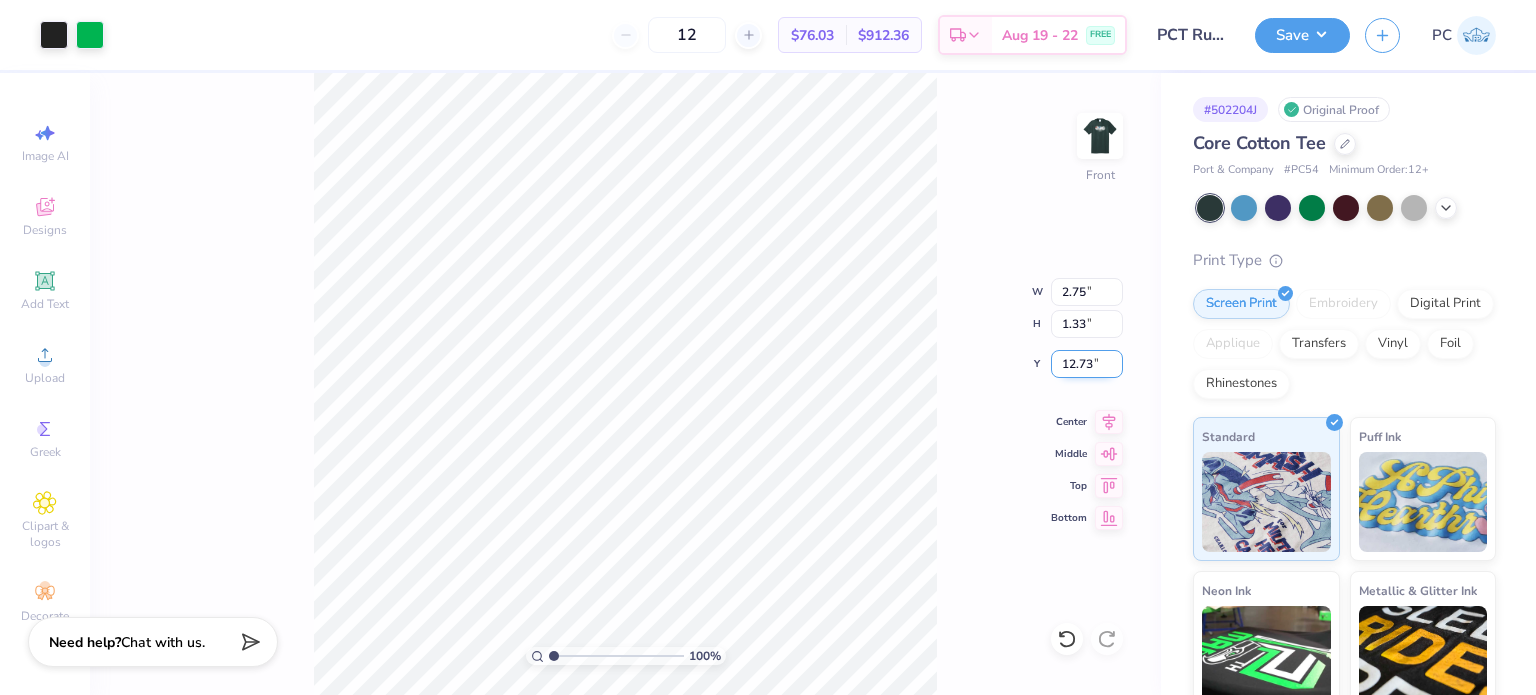 drag, startPoint x: 1093, startPoint y: 356, endPoint x: 1066, endPoint y: 359, distance: 27.166155 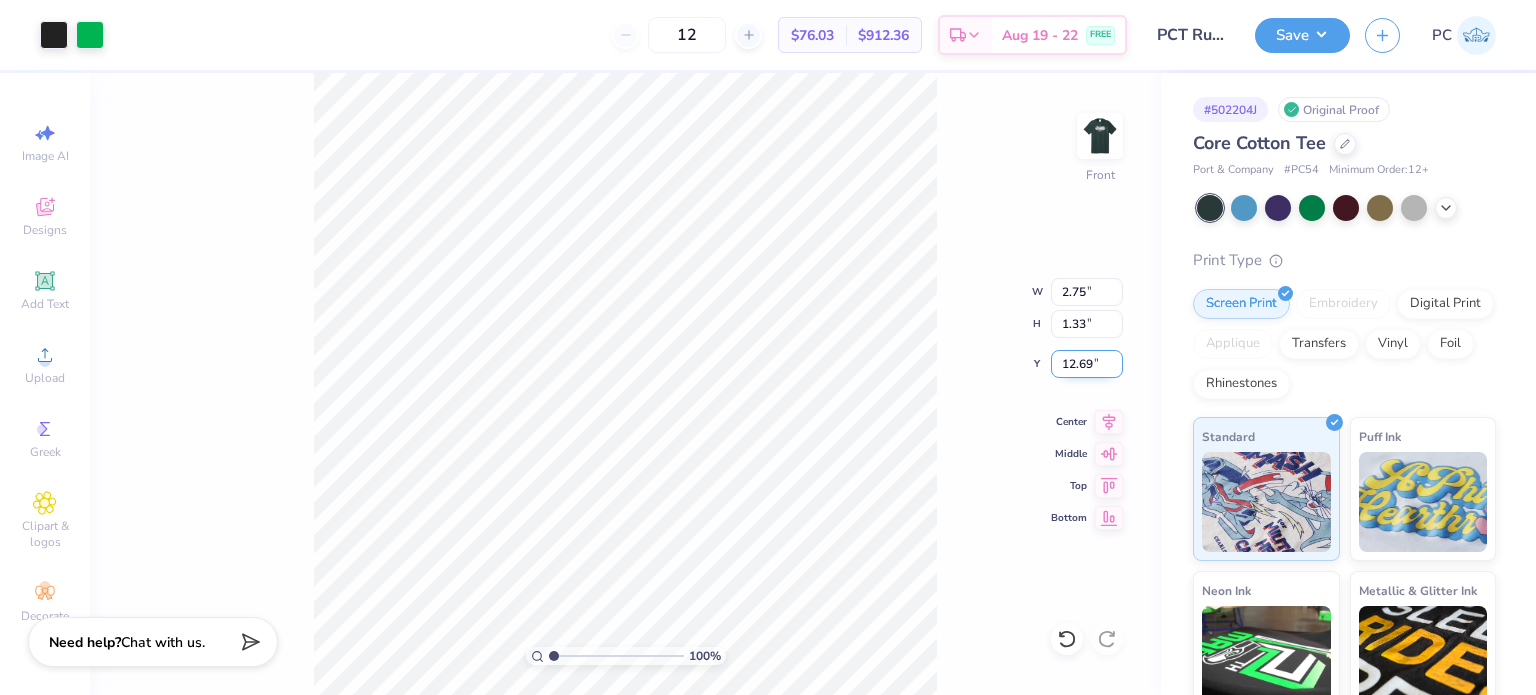 type on "12.69" 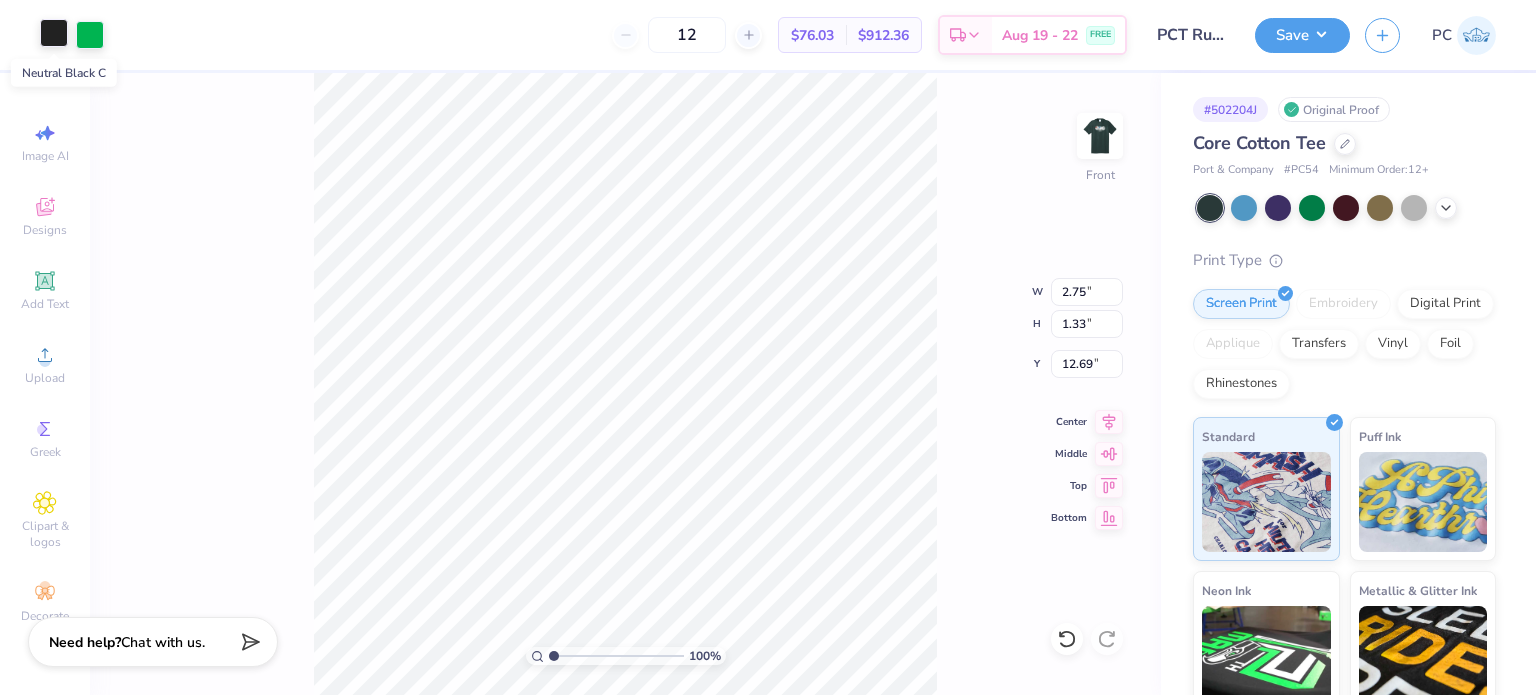 click at bounding box center (54, 33) 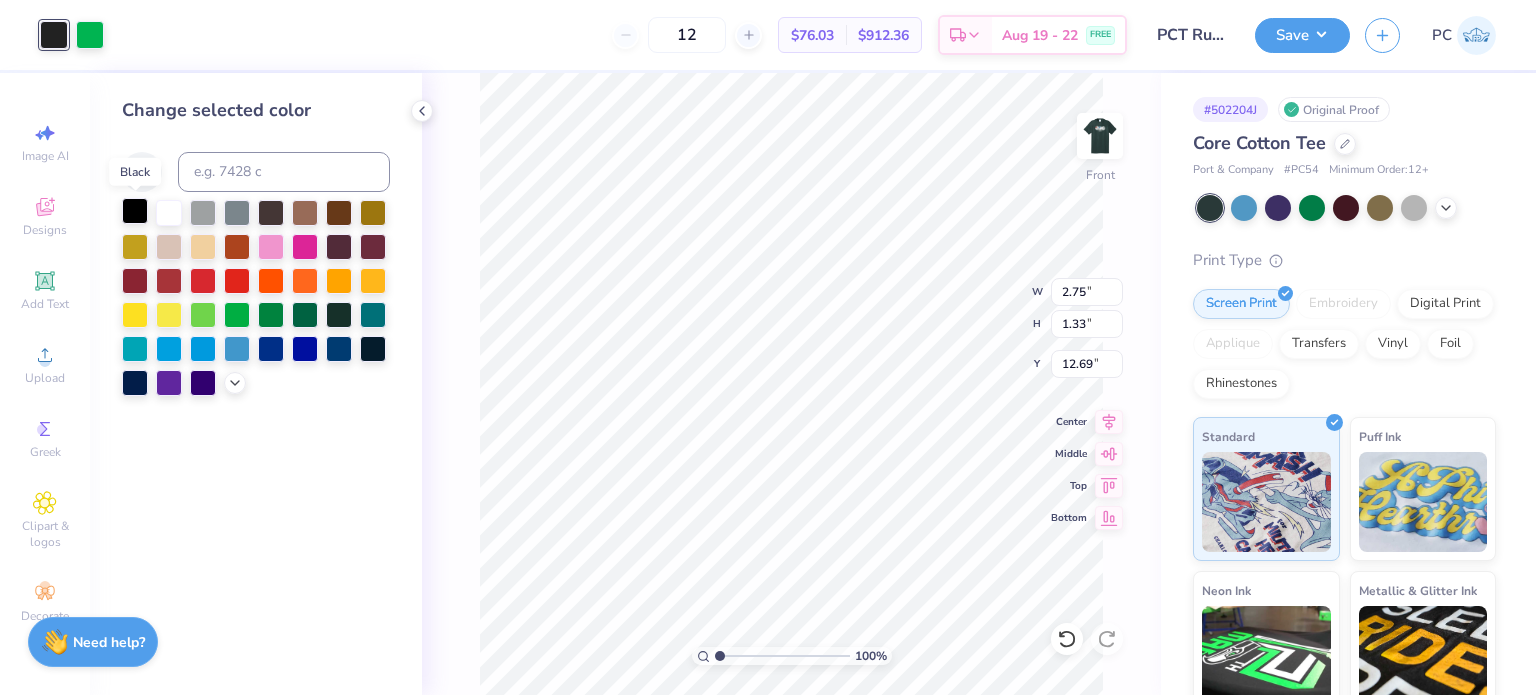 click at bounding box center (135, 211) 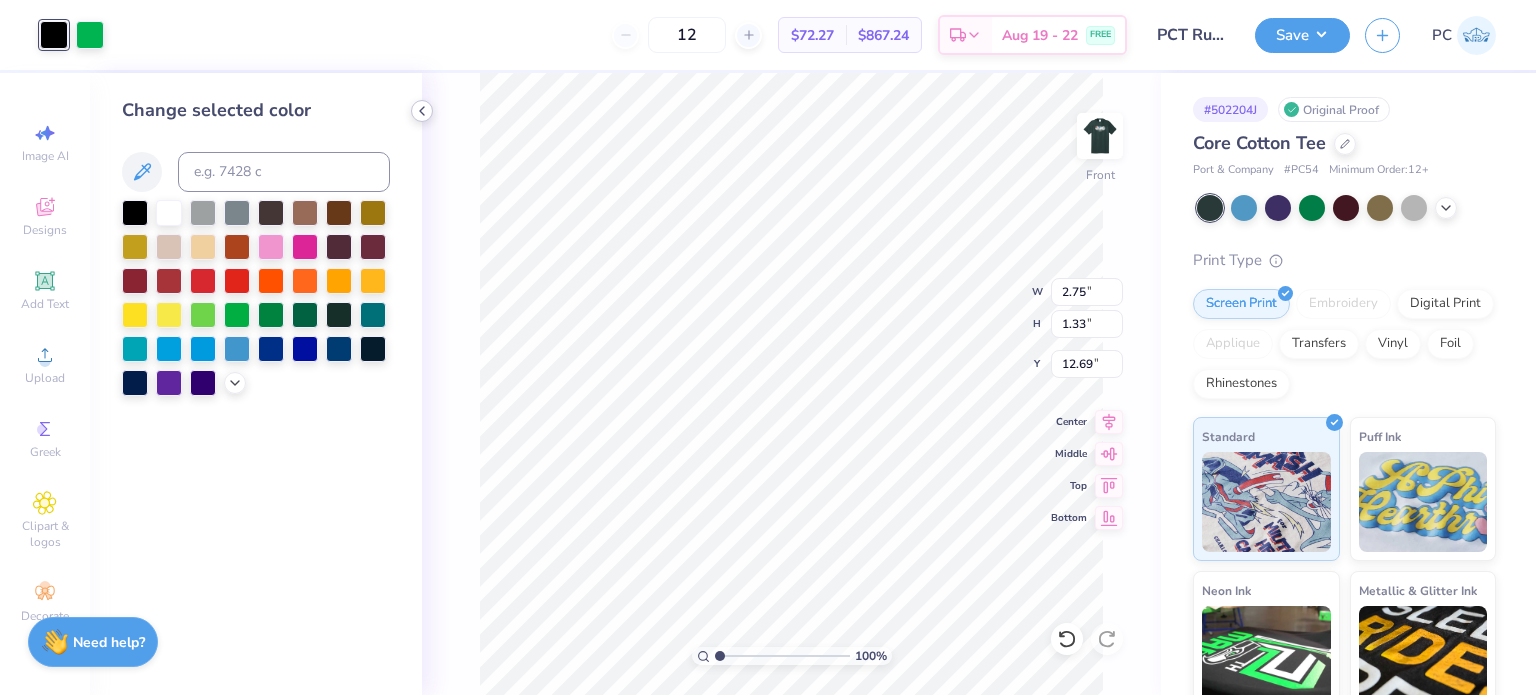 click 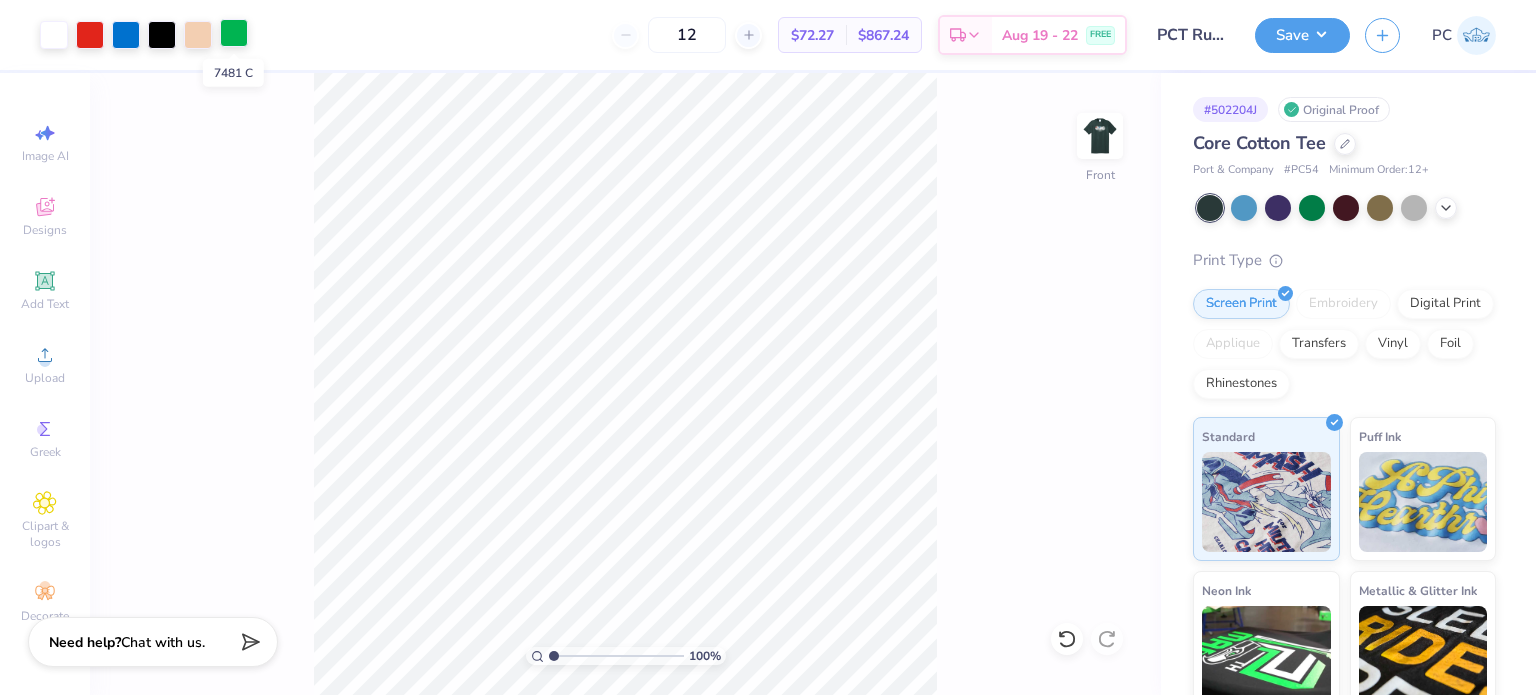 click at bounding box center [234, 33] 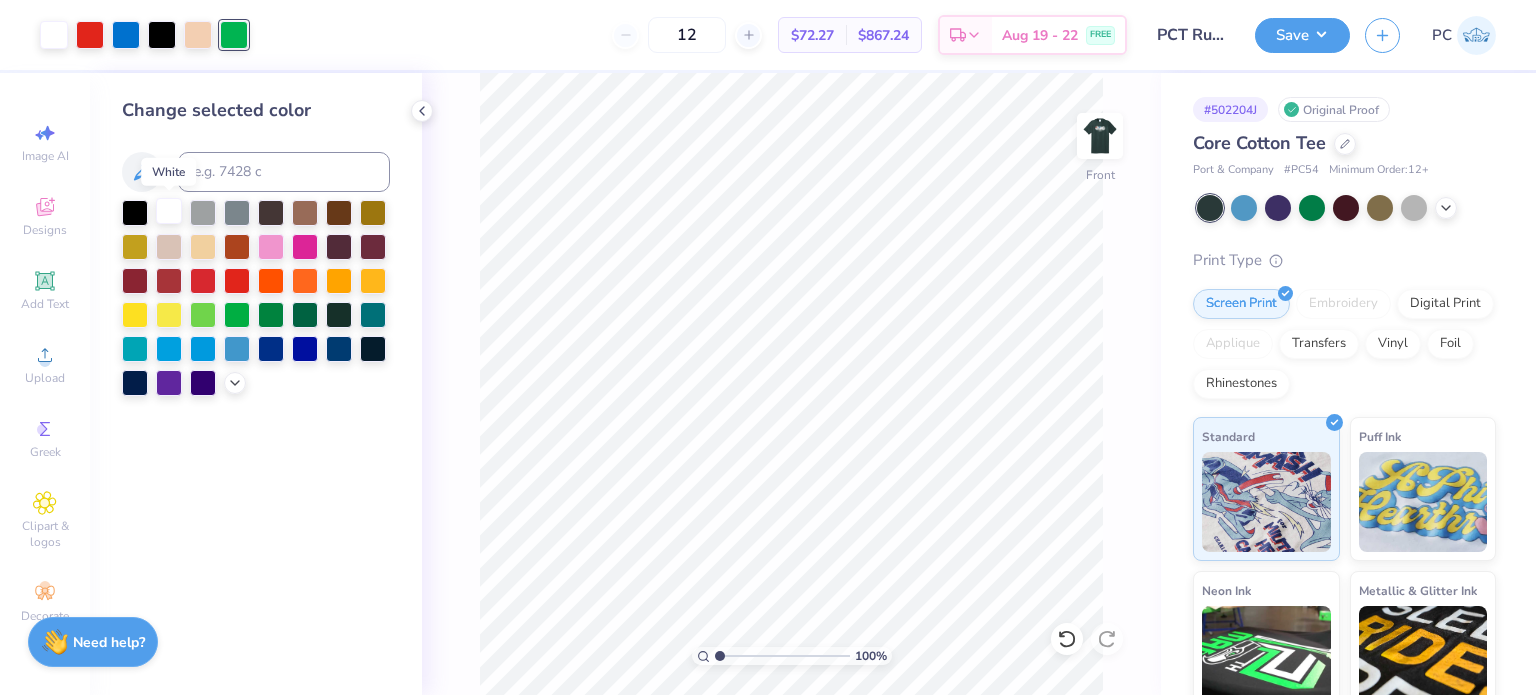 click at bounding box center [169, 211] 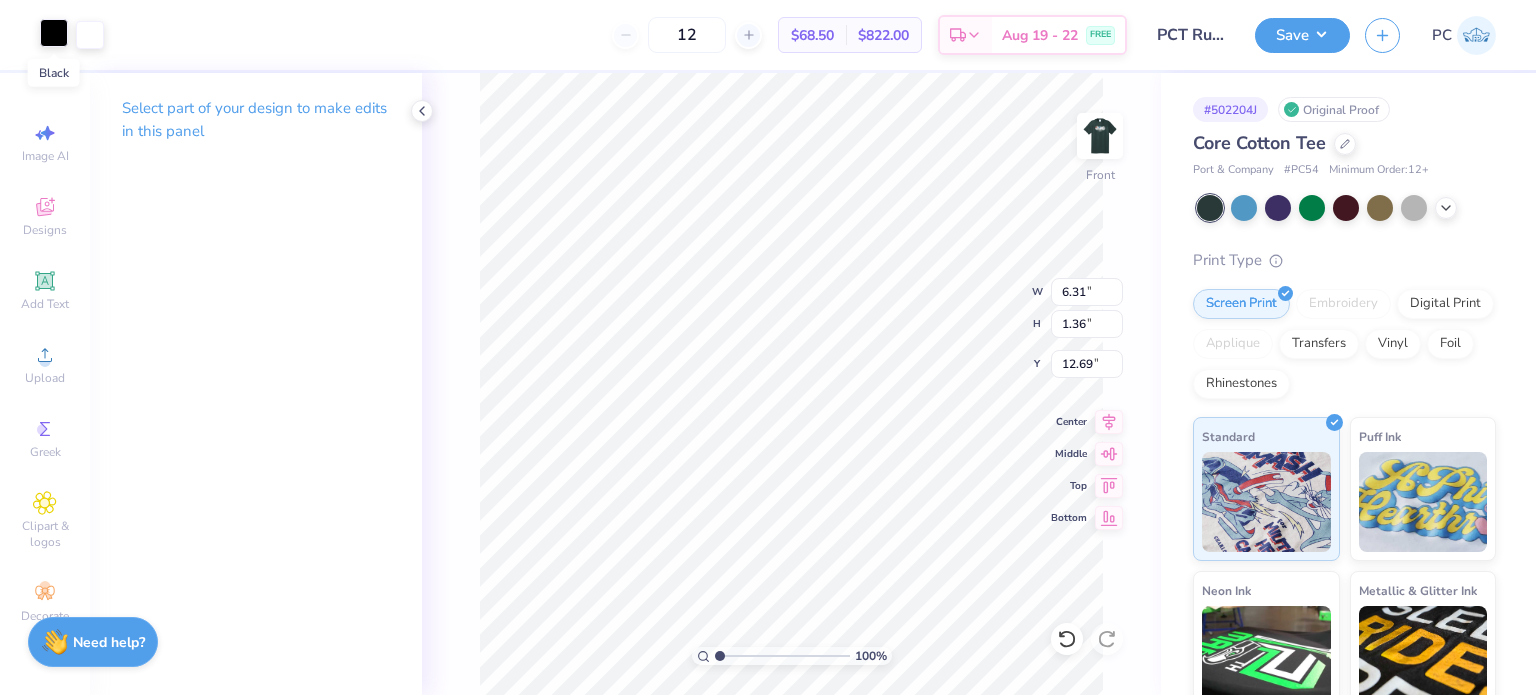 click at bounding box center [54, 33] 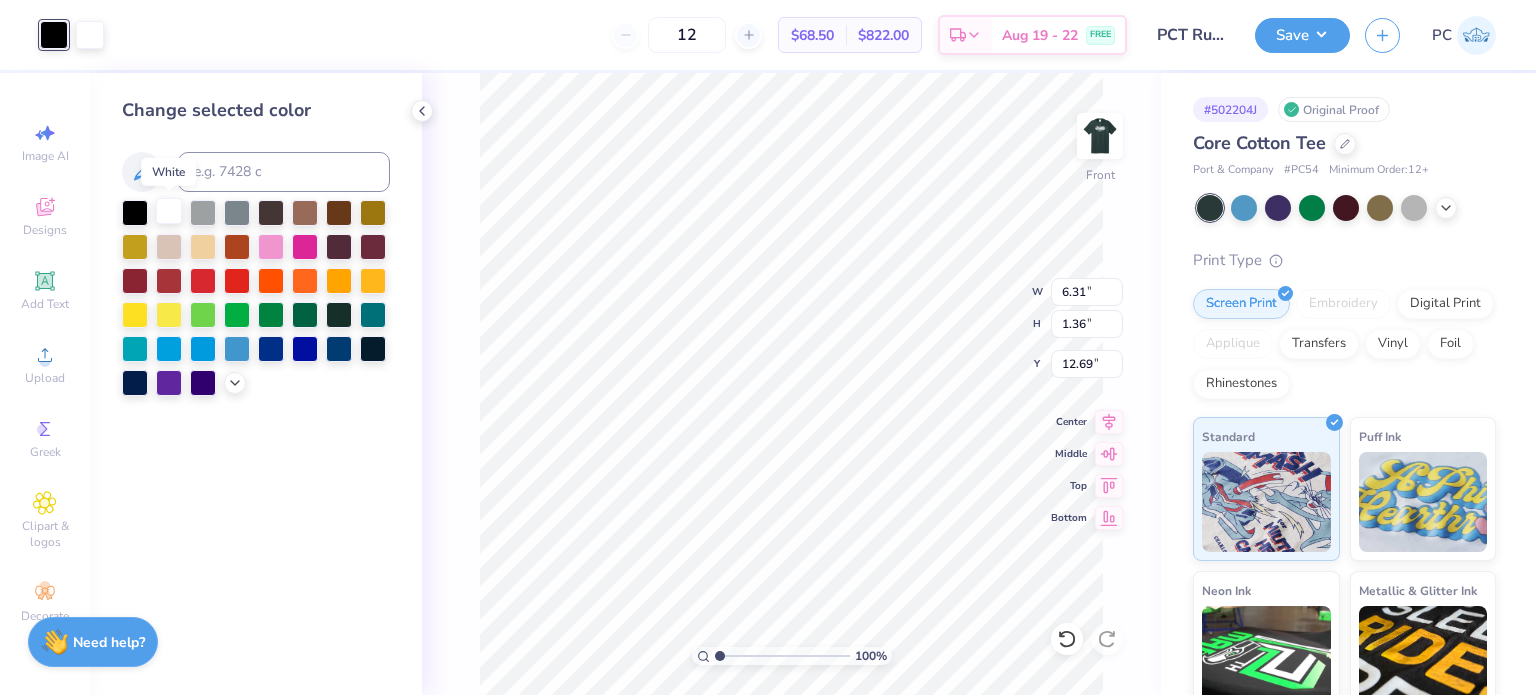 click at bounding box center (169, 211) 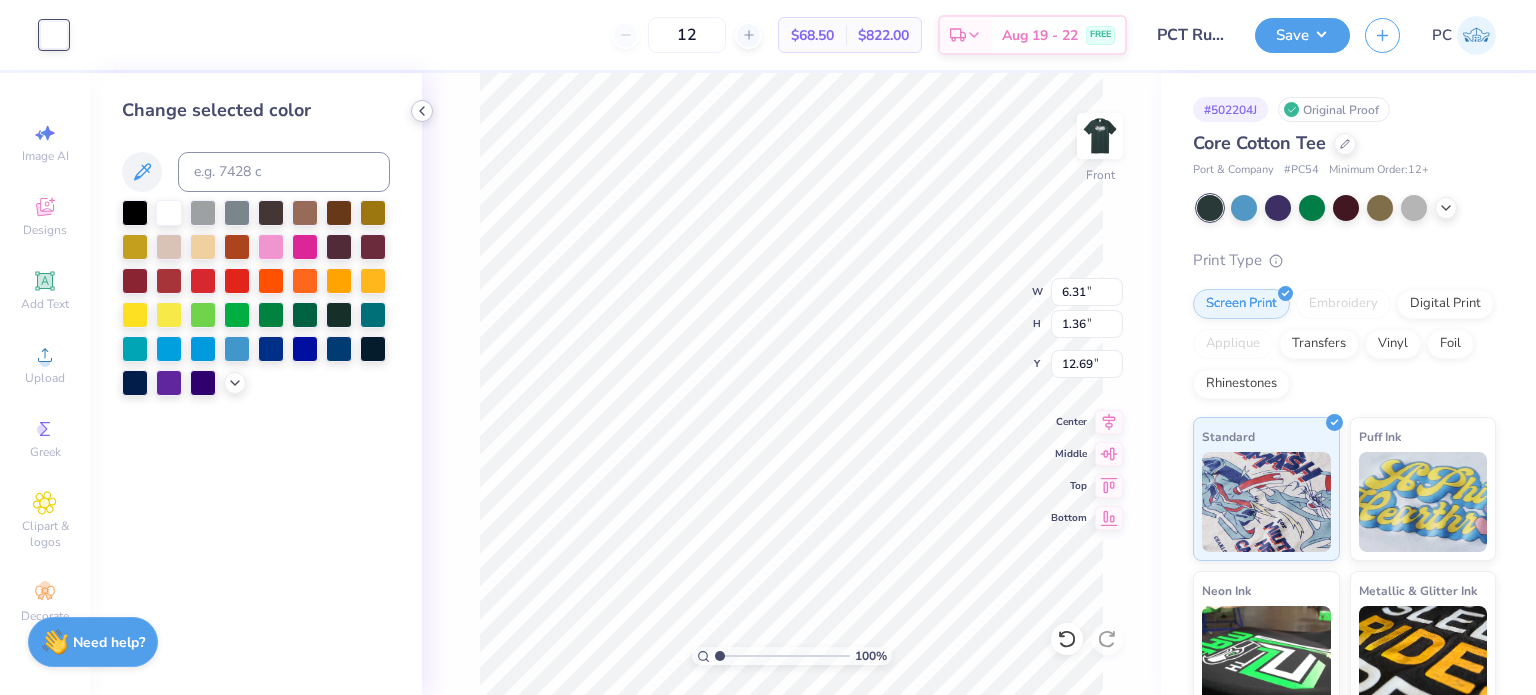 click 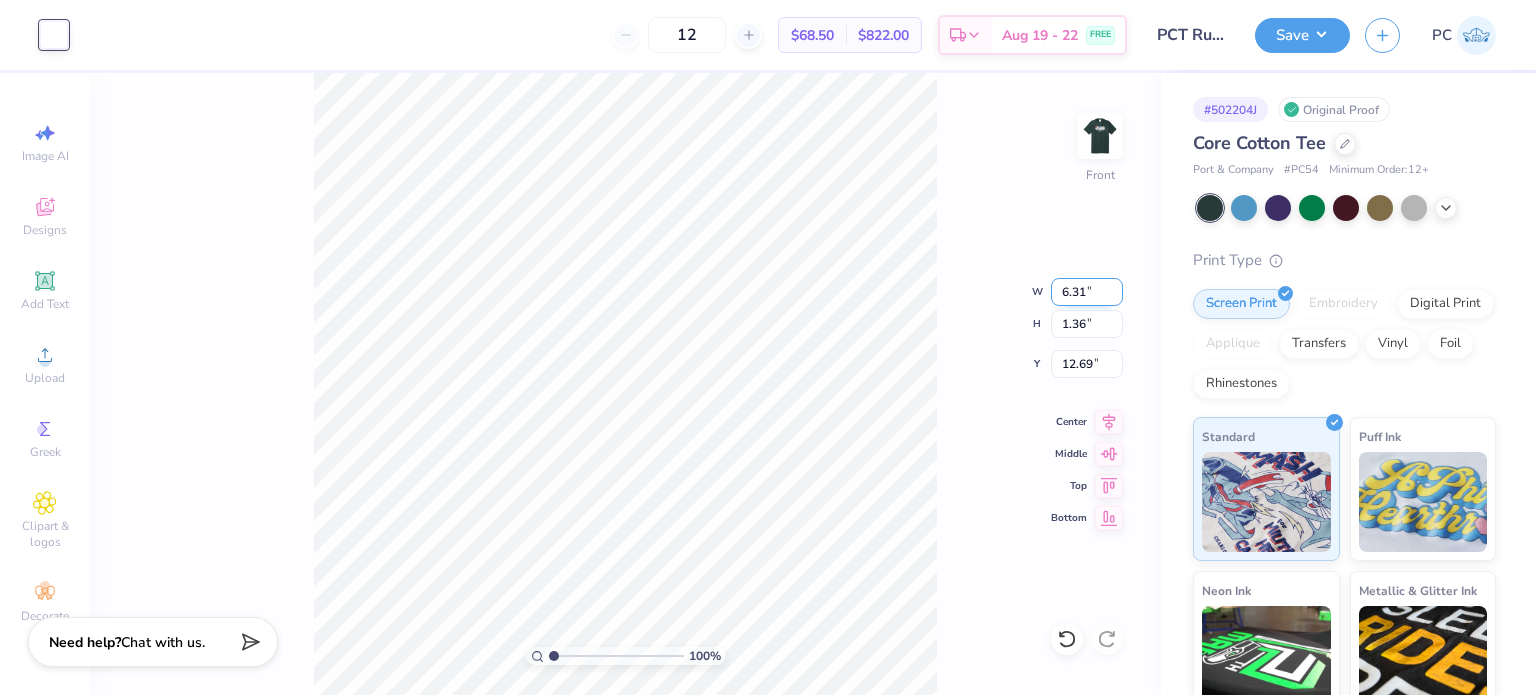 drag, startPoint x: 1096, startPoint y: 282, endPoint x: 1050, endPoint y: 286, distance: 46.173584 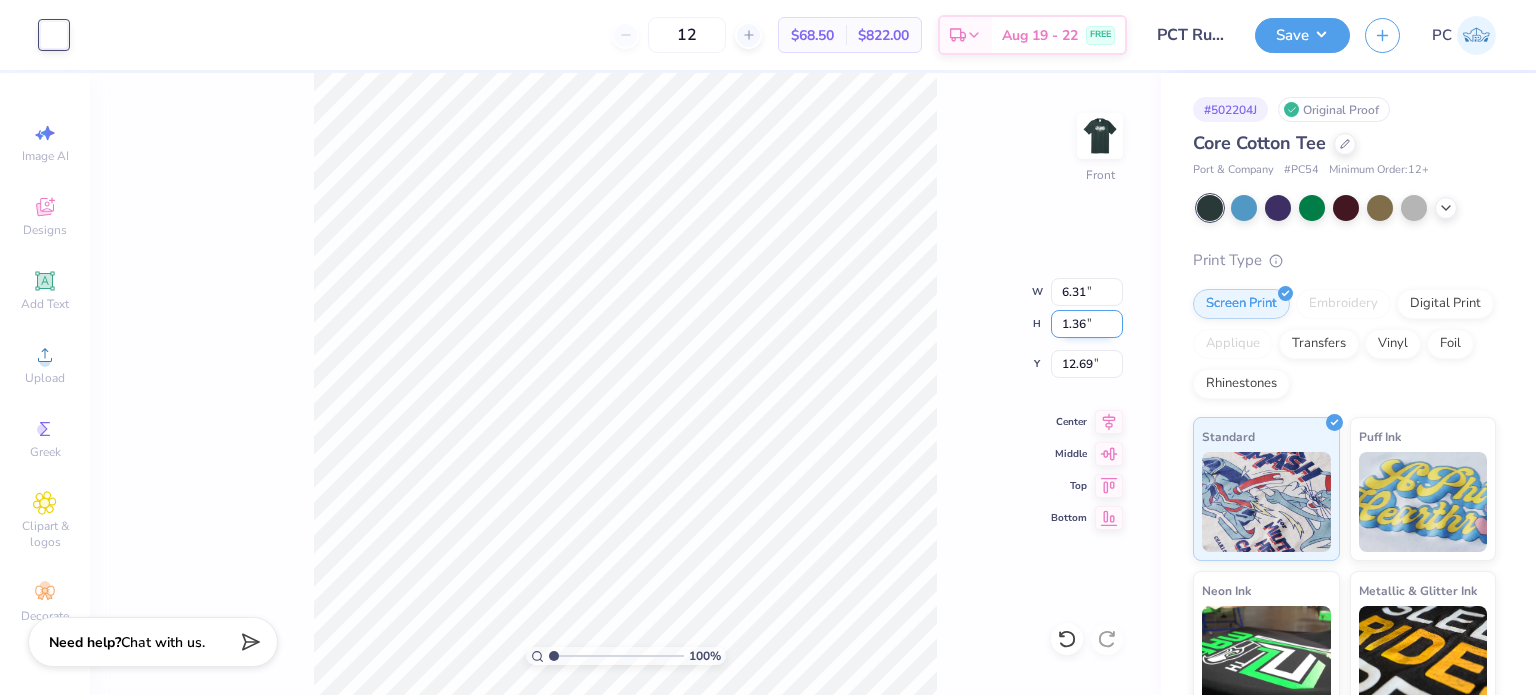 drag, startPoint x: 1096, startPoint y: 327, endPoint x: 1058, endPoint y: 325, distance: 38.052597 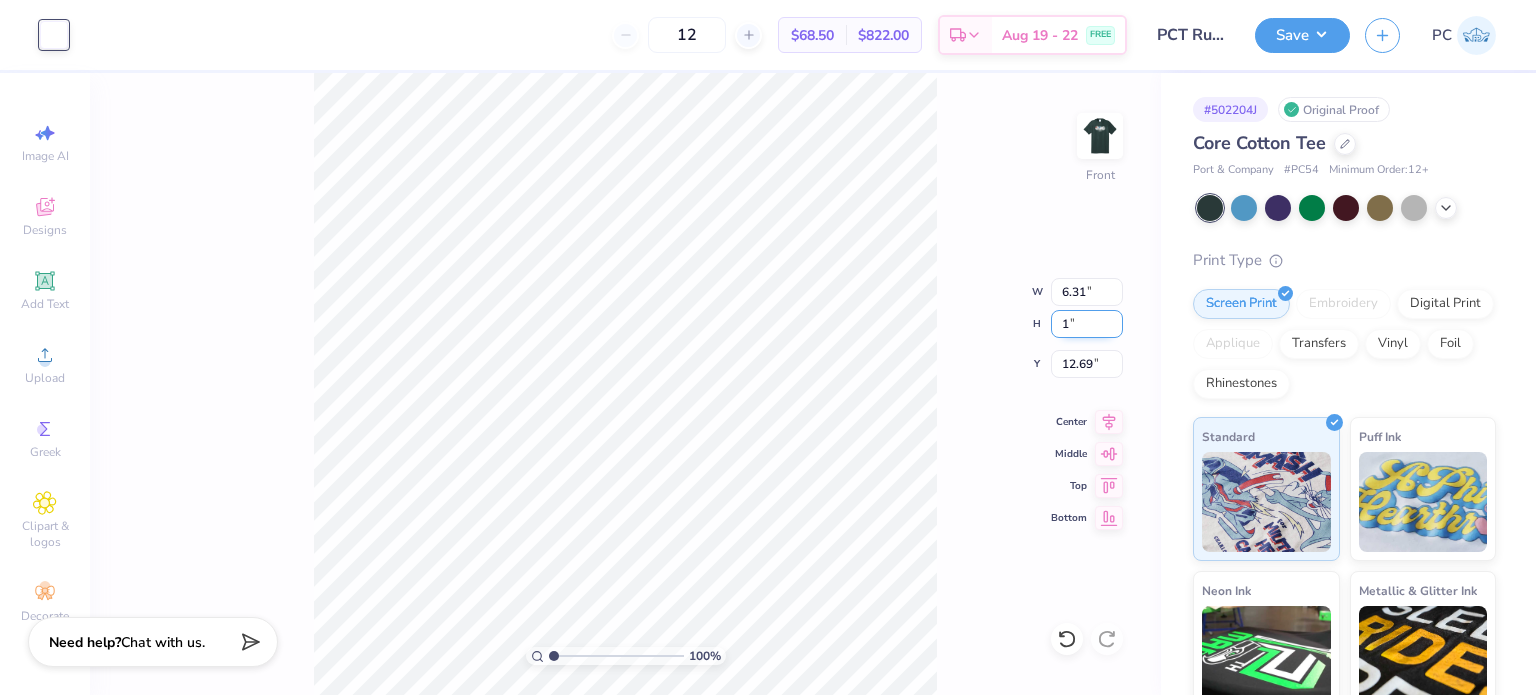 type on "1" 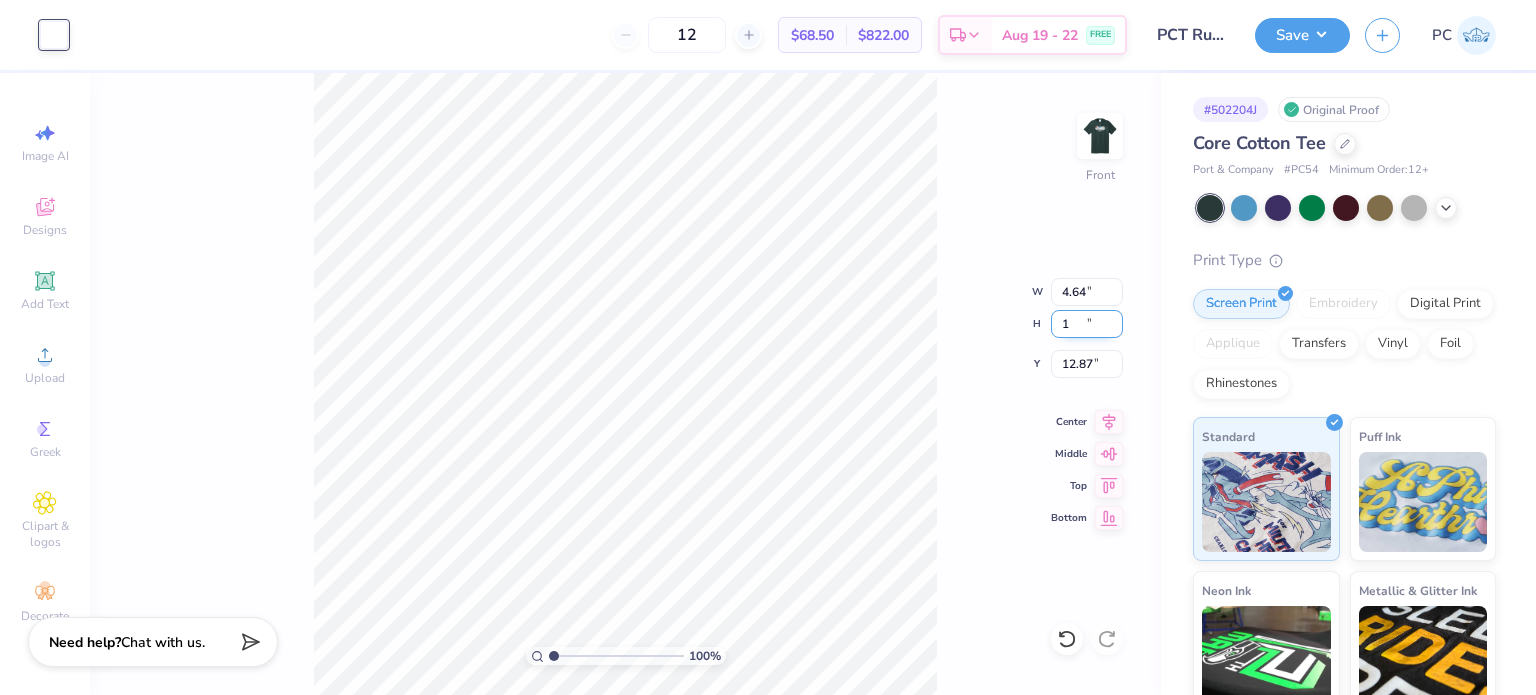 type on "4.64" 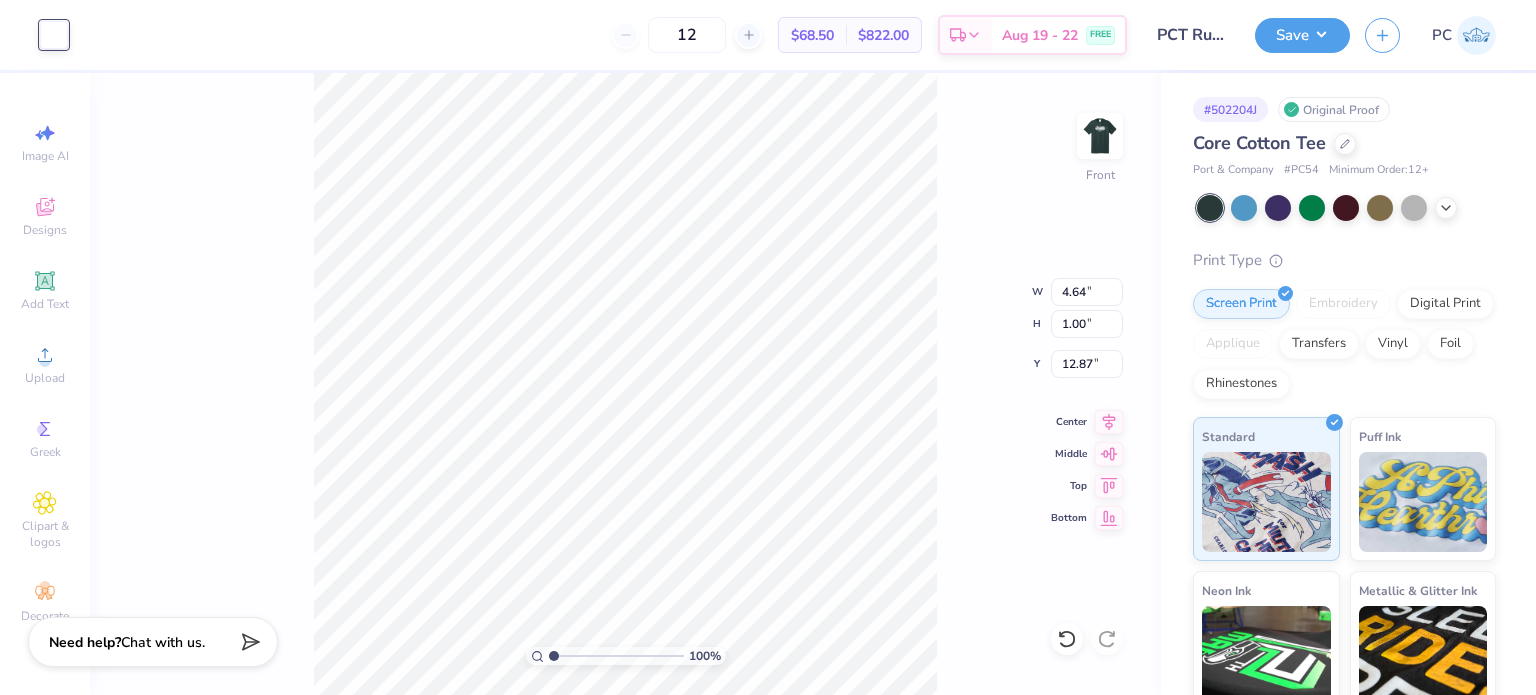 type on "12.41" 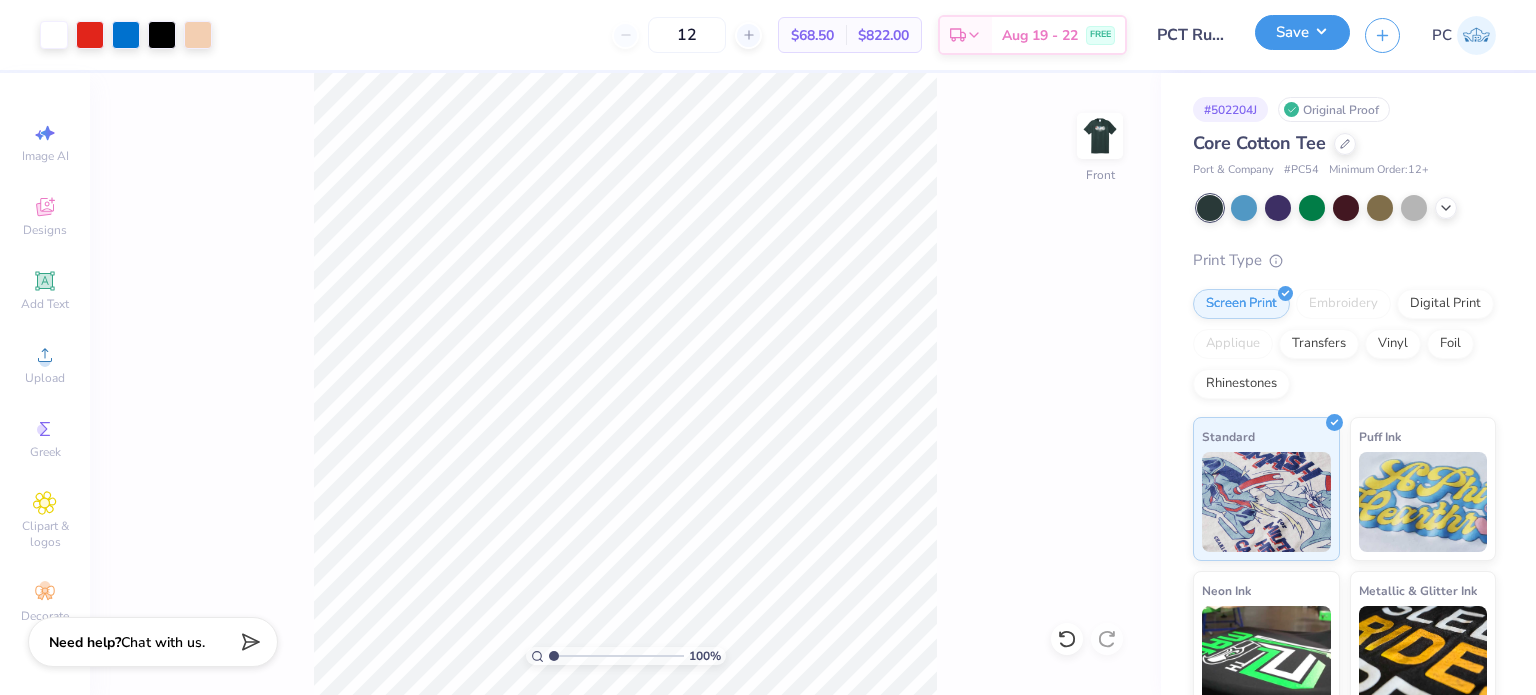 click on "Save" at bounding box center [1302, 32] 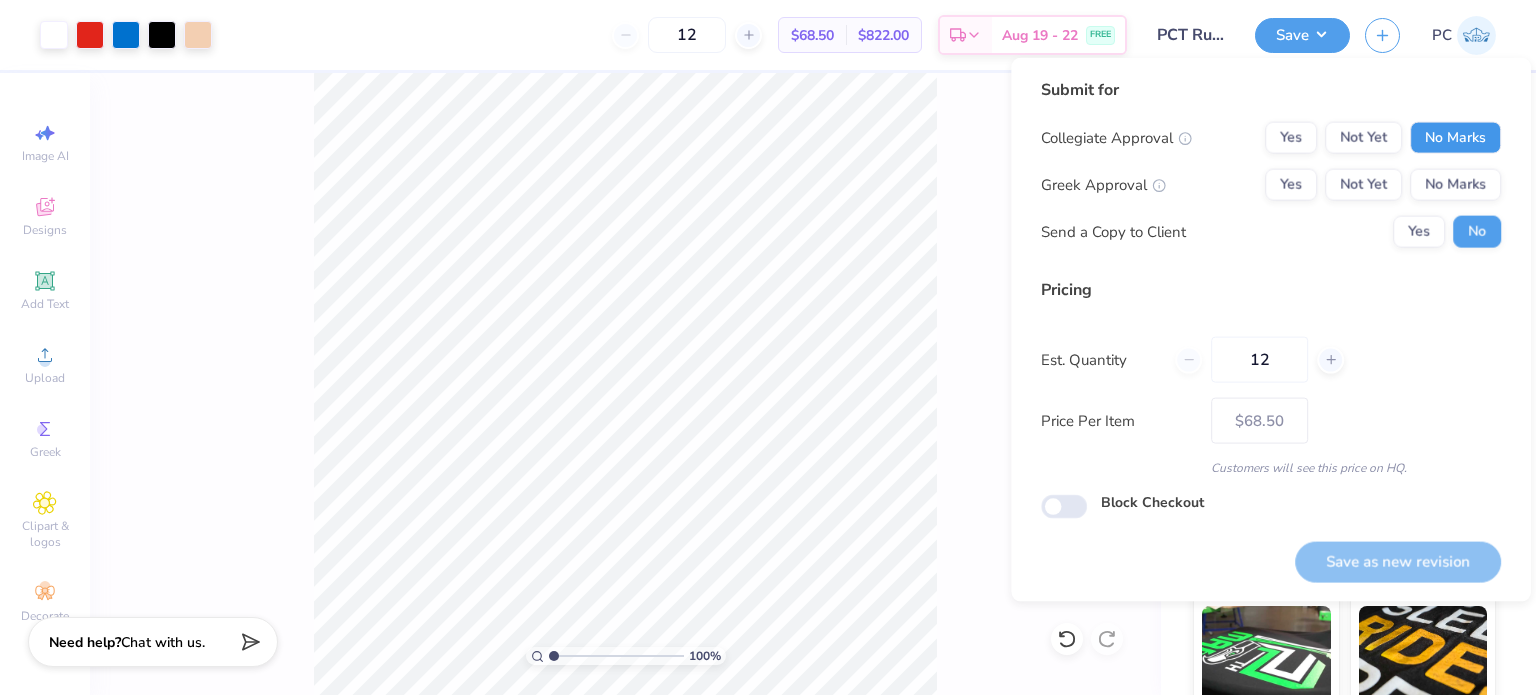 click on "No Marks" at bounding box center (1455, 138) 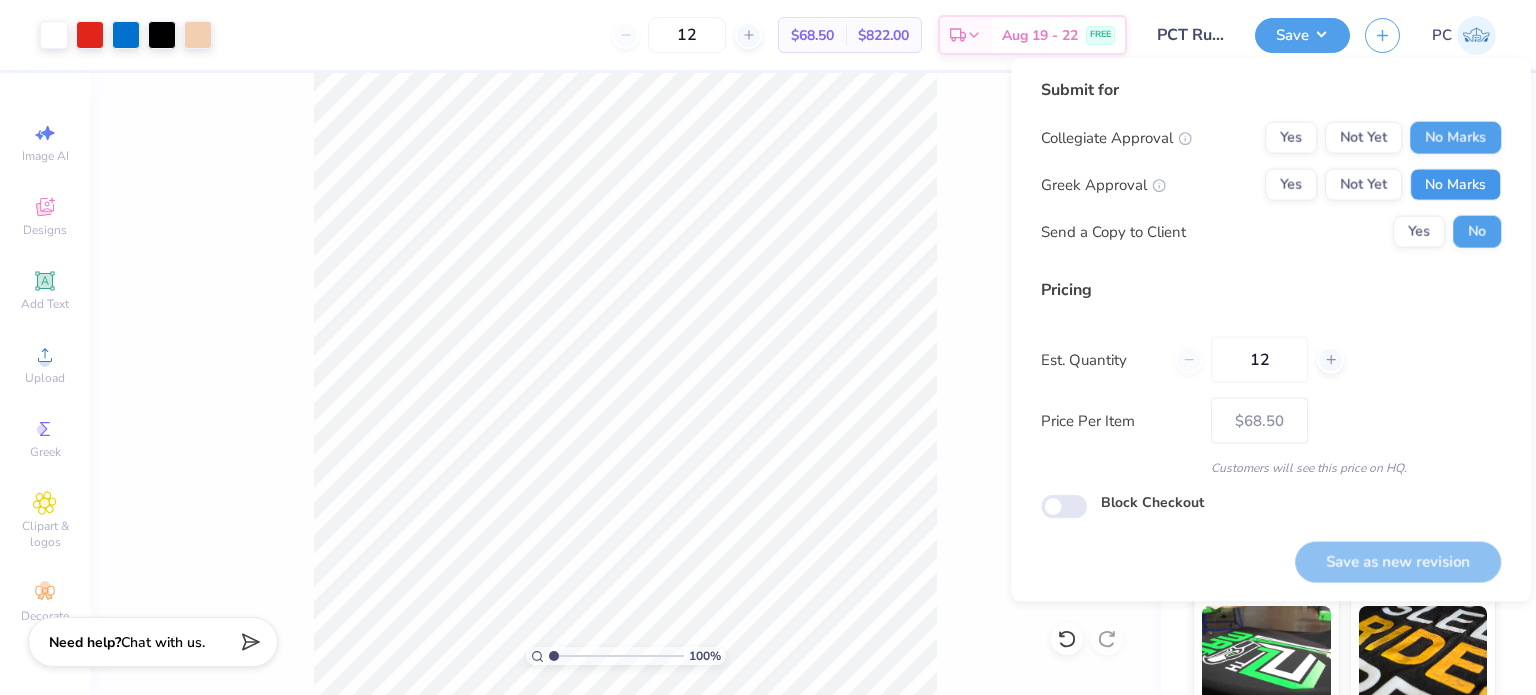 click on "No Marks" at bounding box center [1455, 185] 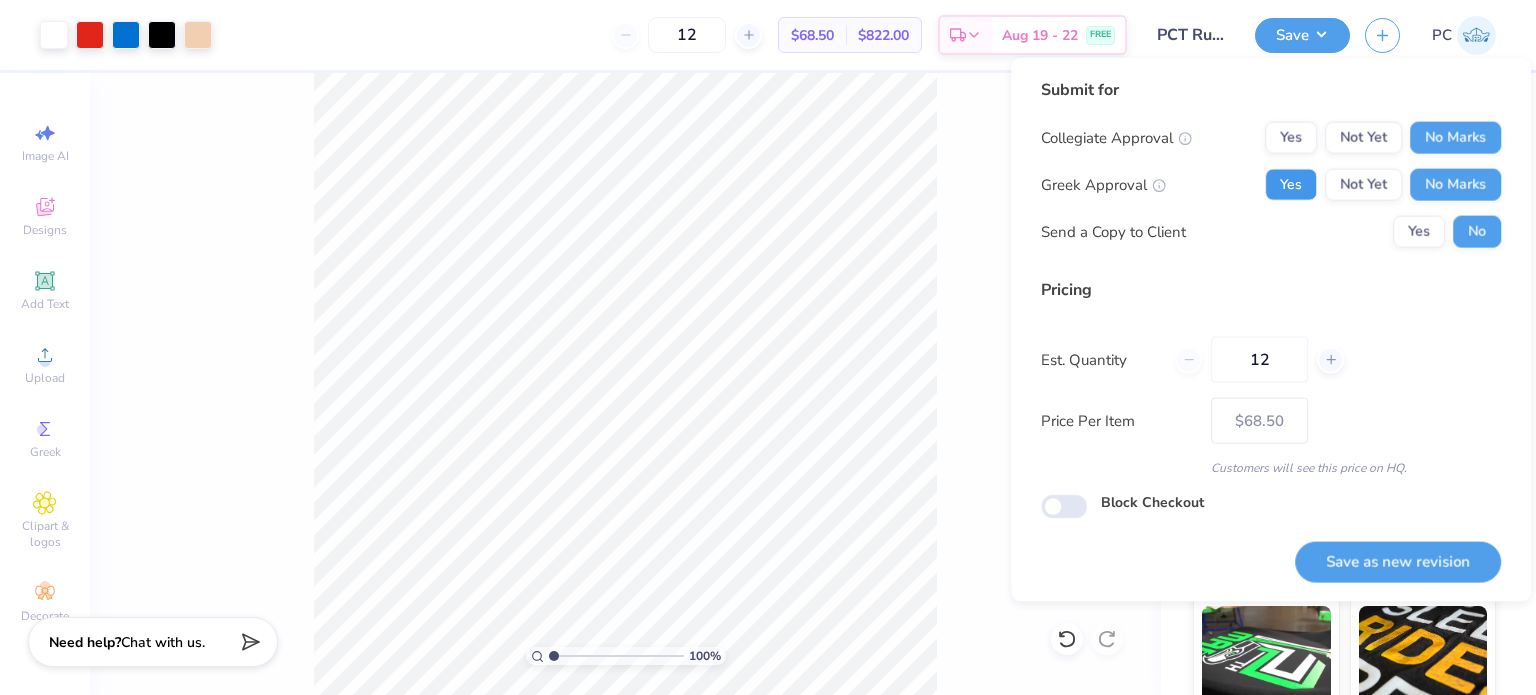 click on "Yes" at bounding box center [1291, 185] 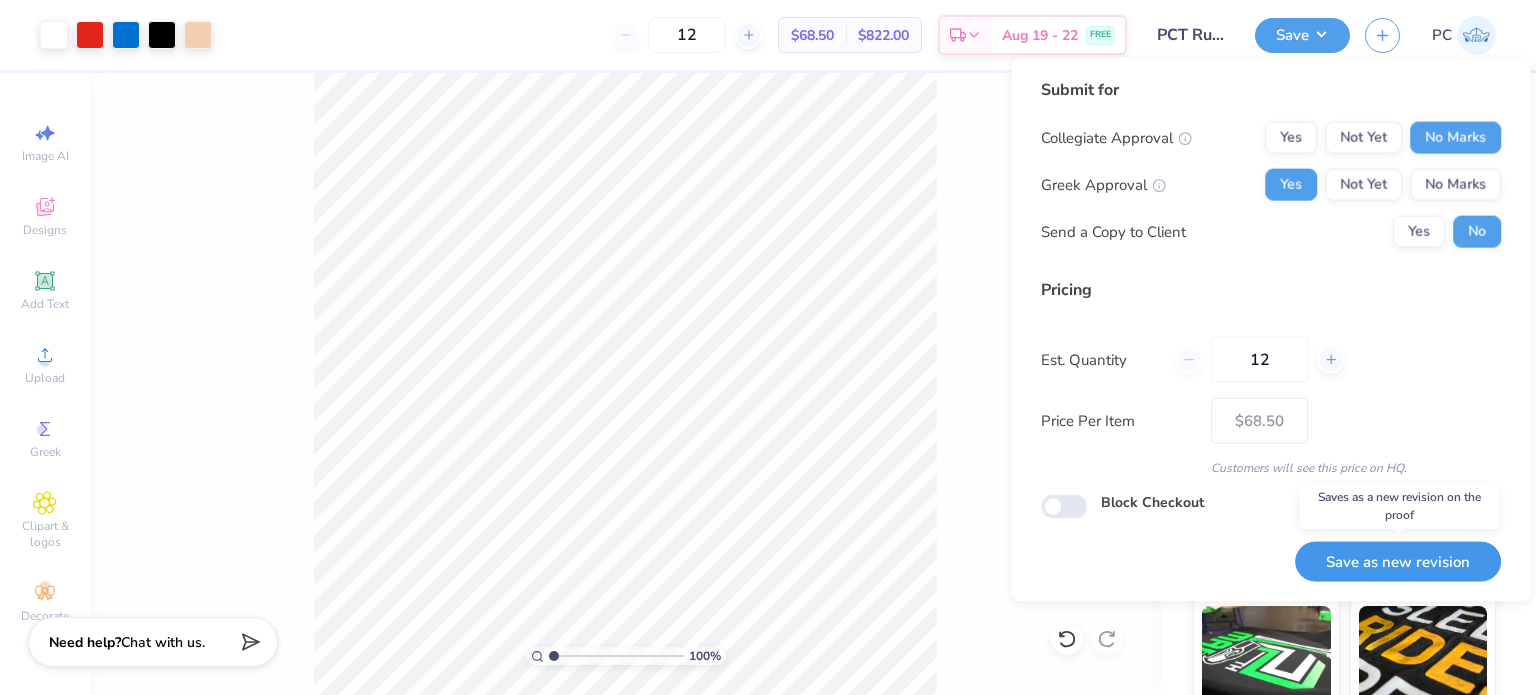 click on "Save as new revision" at bounding box center [1398, 561] 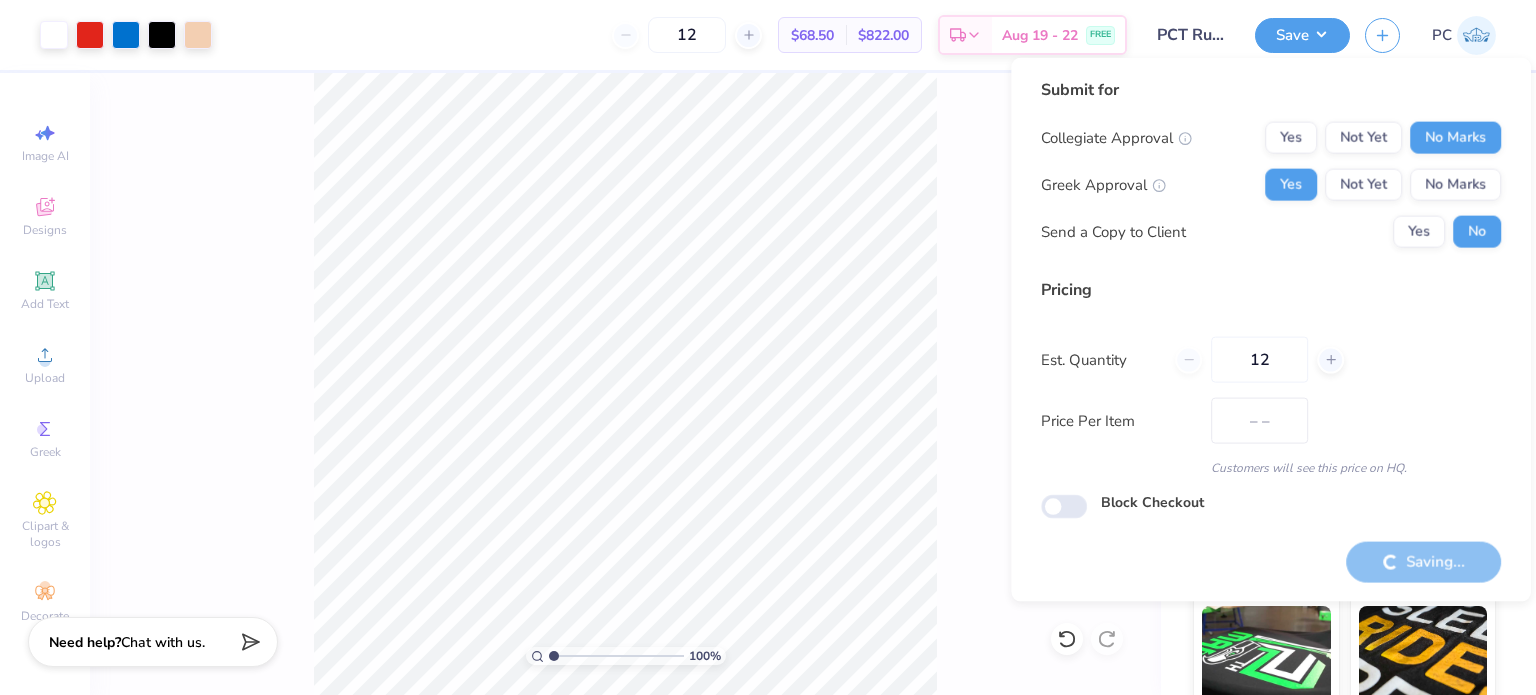 type on "$68.50" 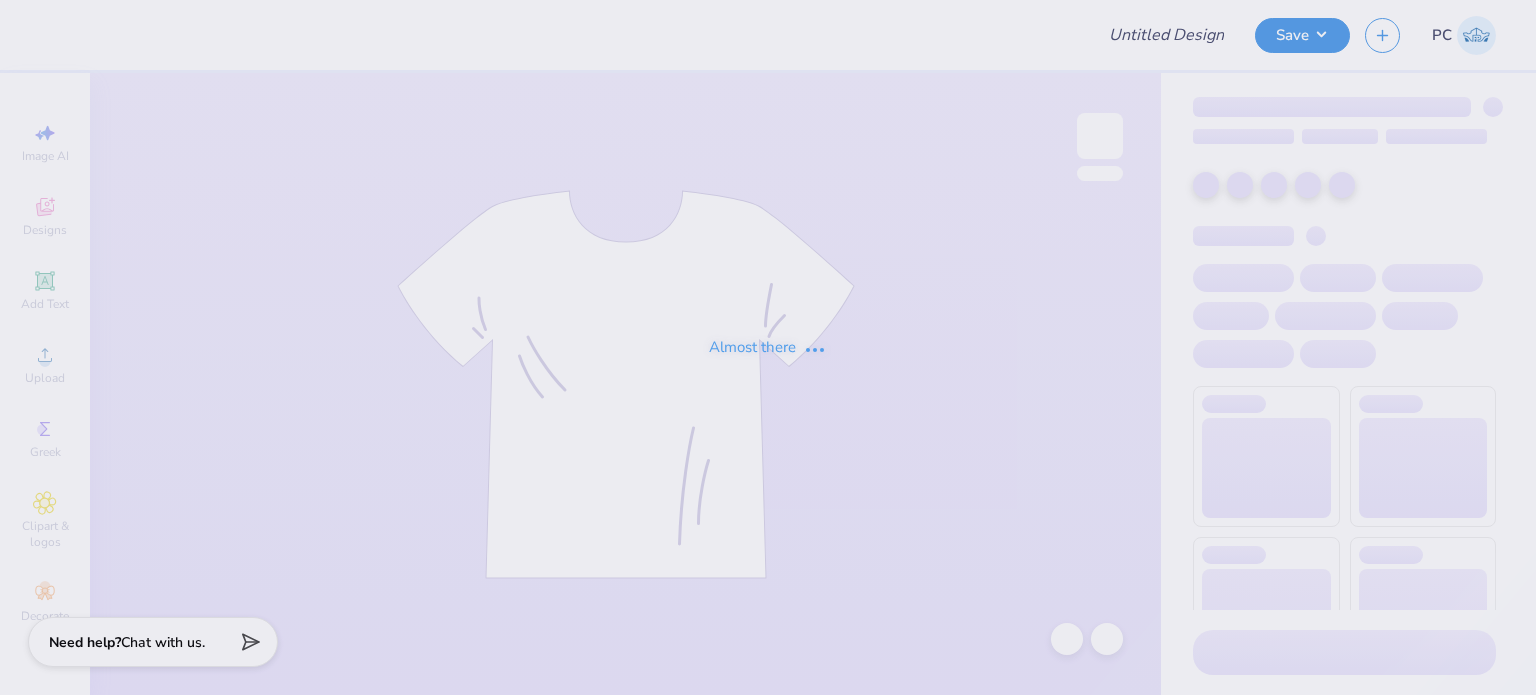 scroll, scrollTop: 0, scrollLeft: 0, axis: both 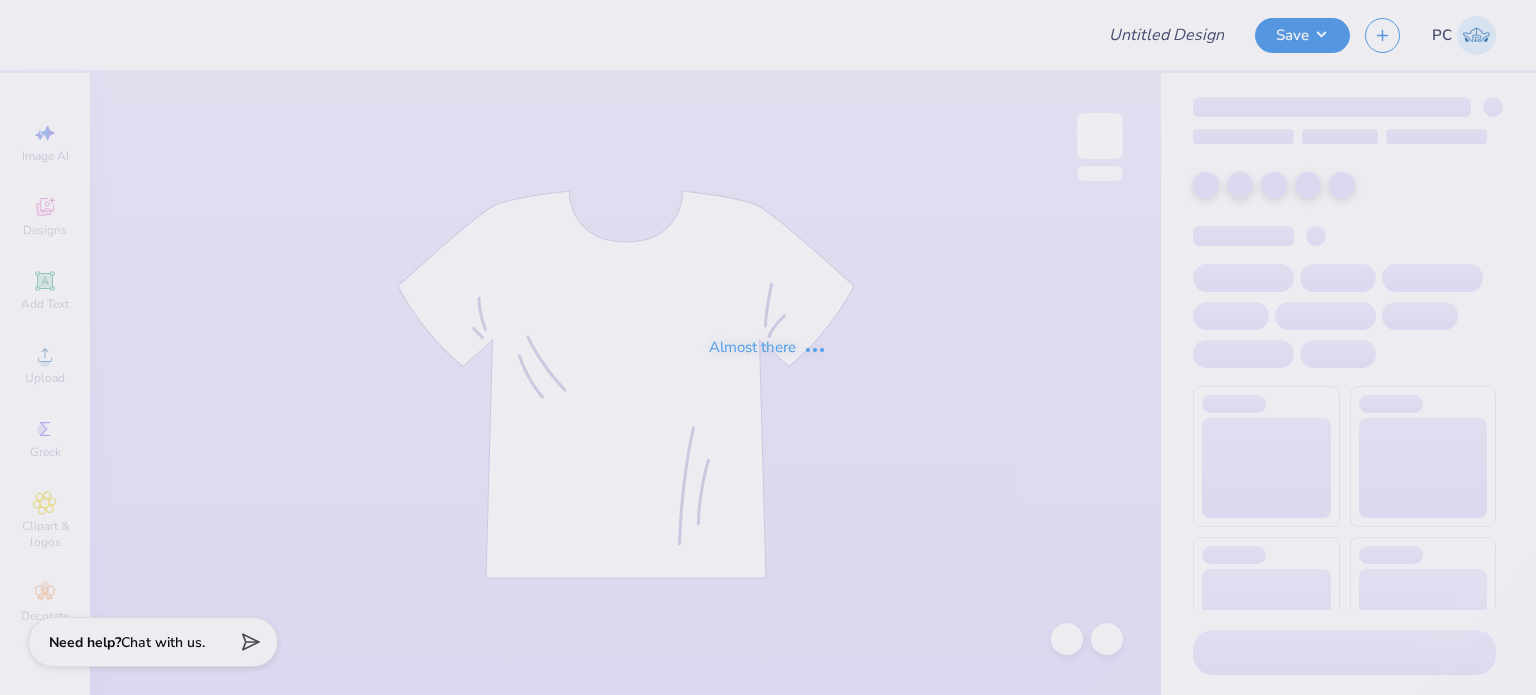 type on "PCT Rush Tees" 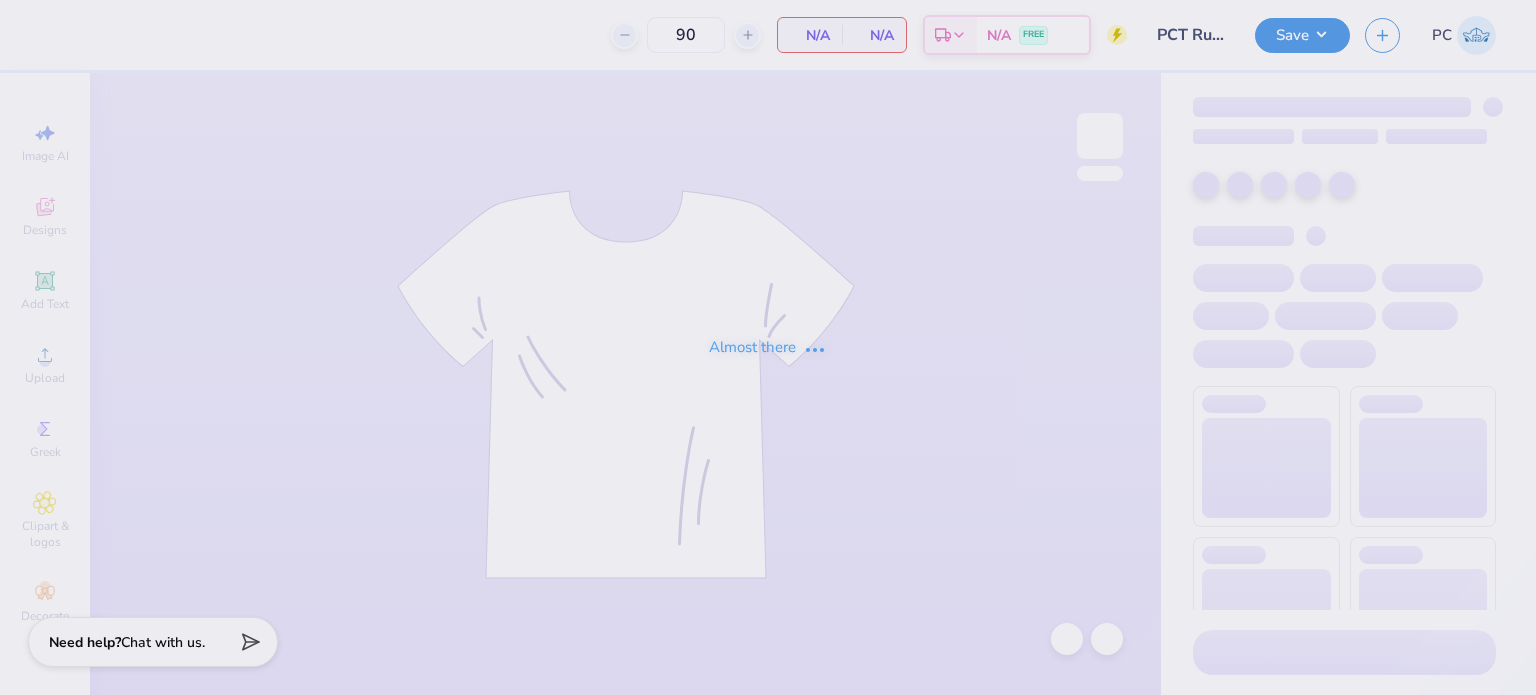 scroll, scrollTop: 0, scrollLeft: 0, axis: both 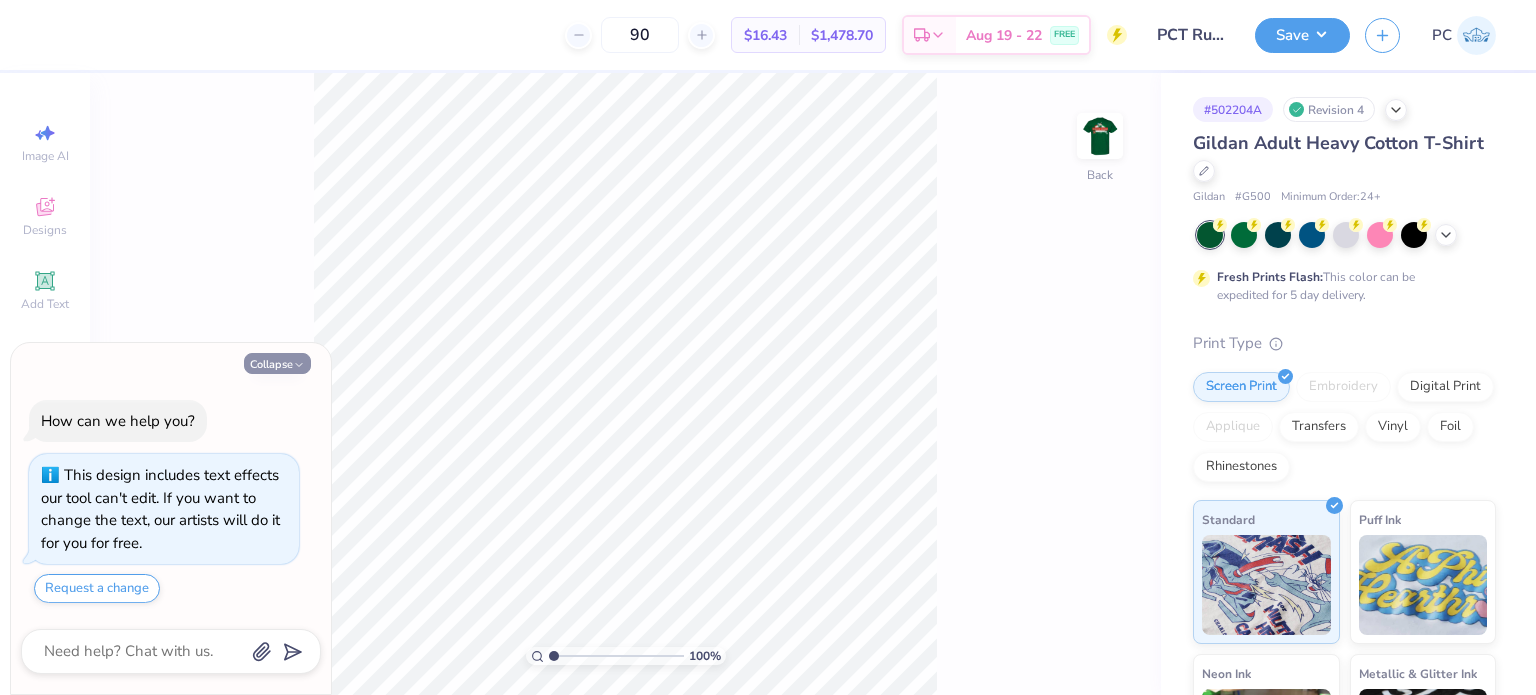 click on "Collapse" at bounding box center [277, 363] 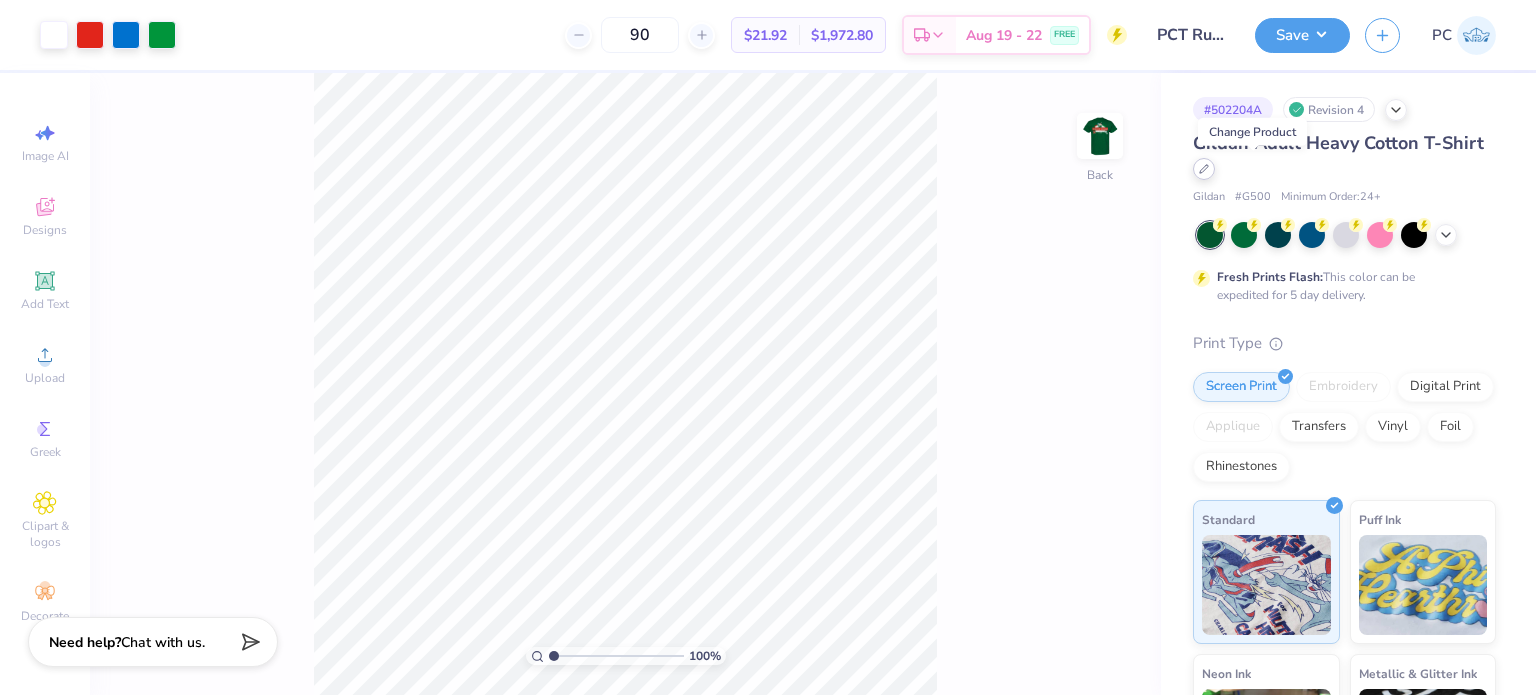 click 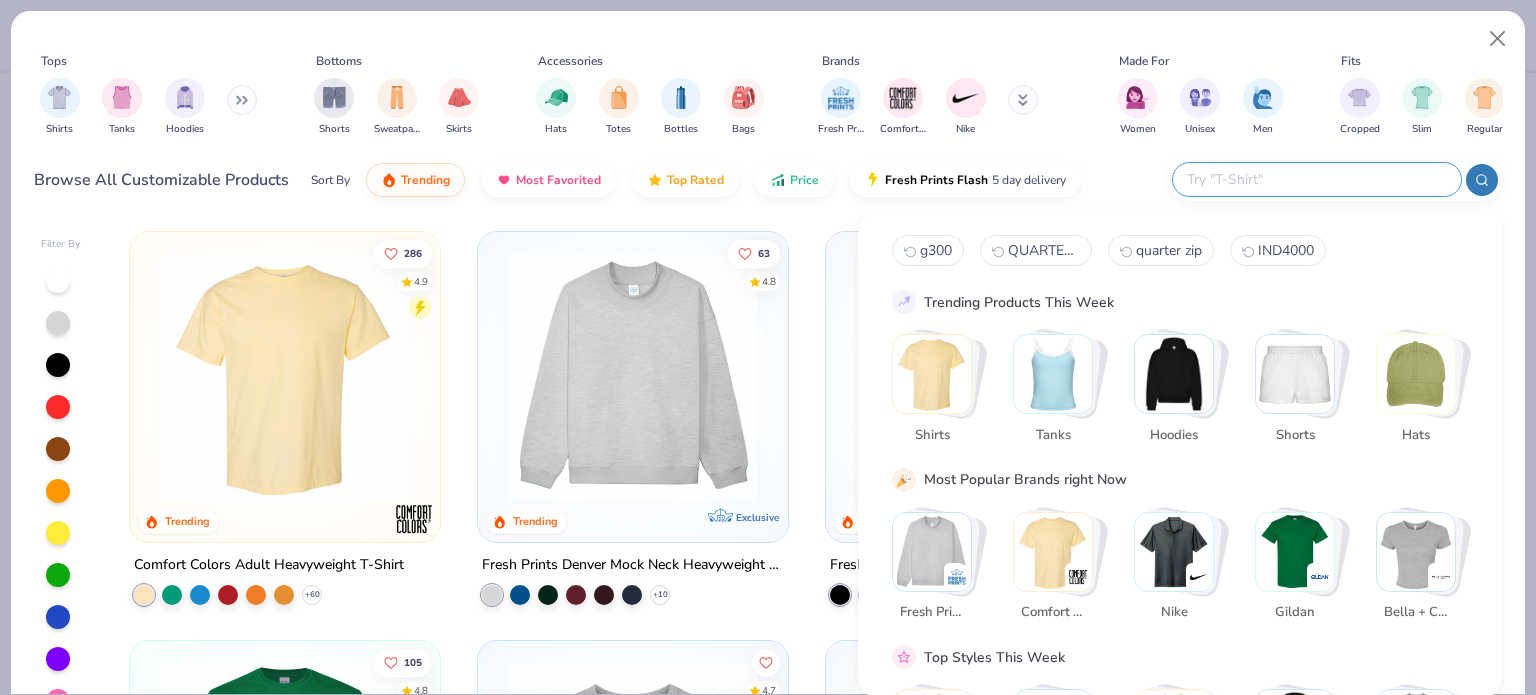 click at bounding box center [1316, 179] 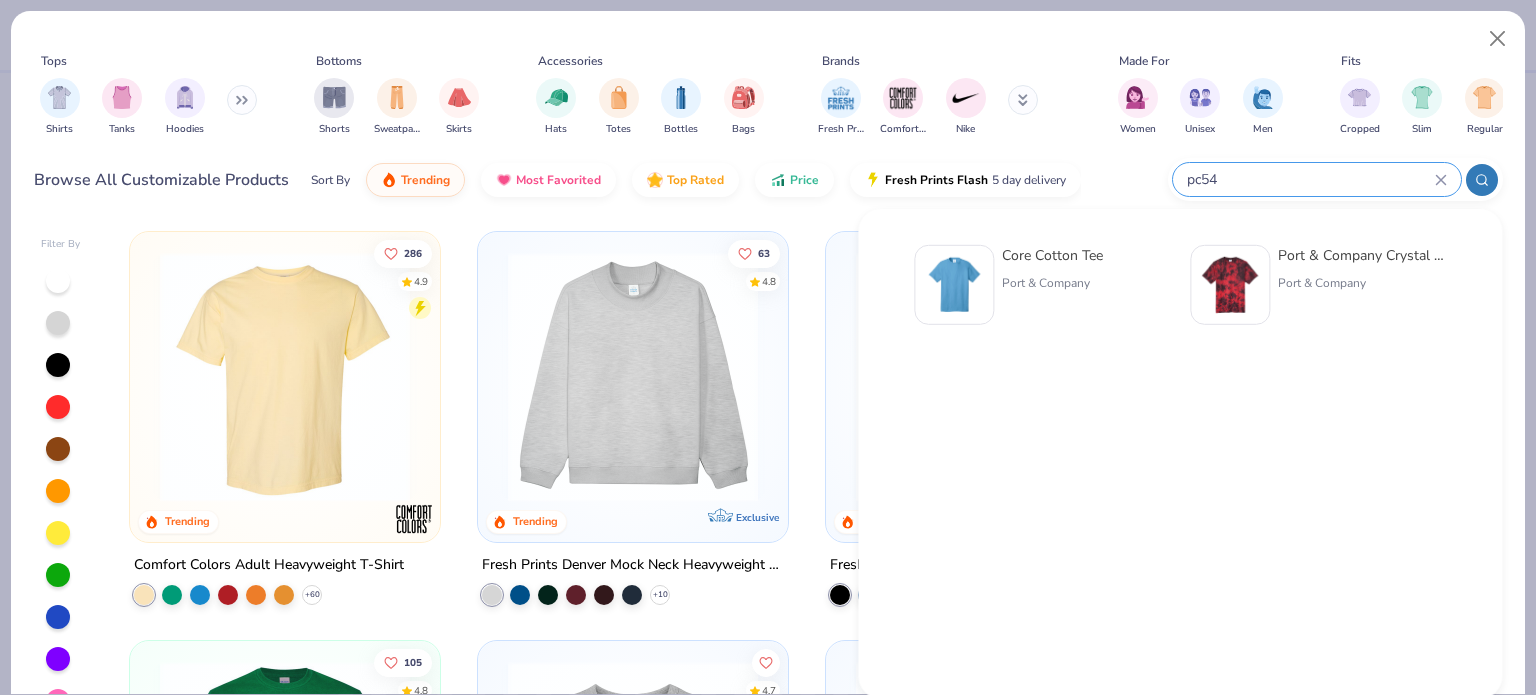 type on "pc54" 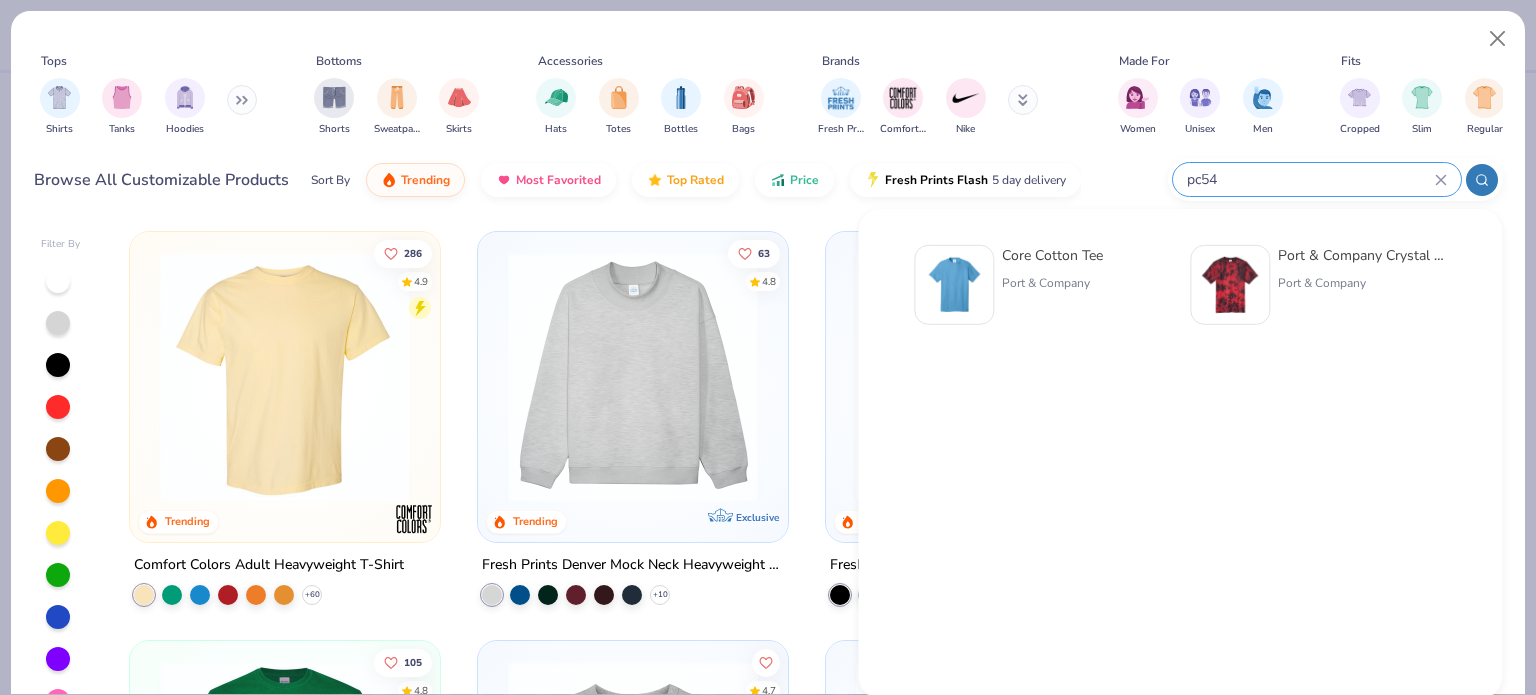 click at bounding box center [954, 285] 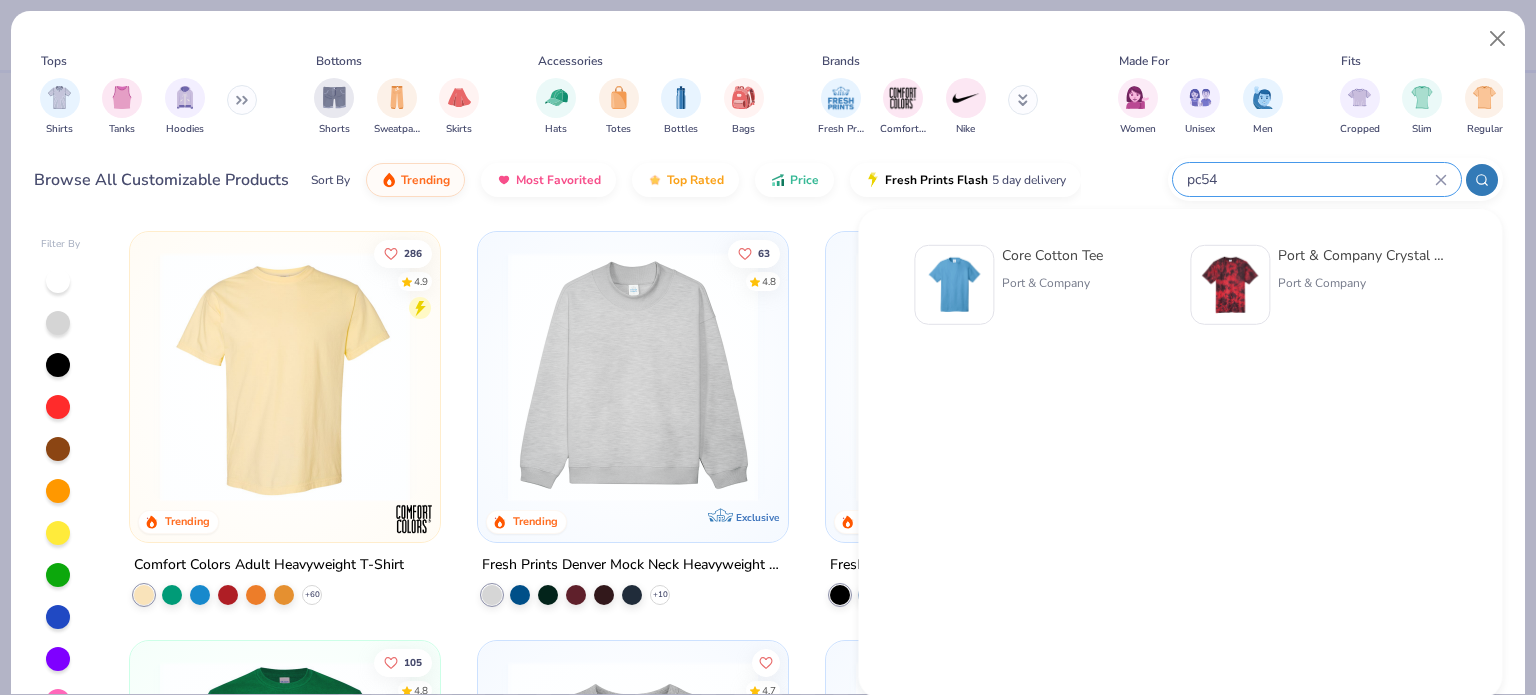type 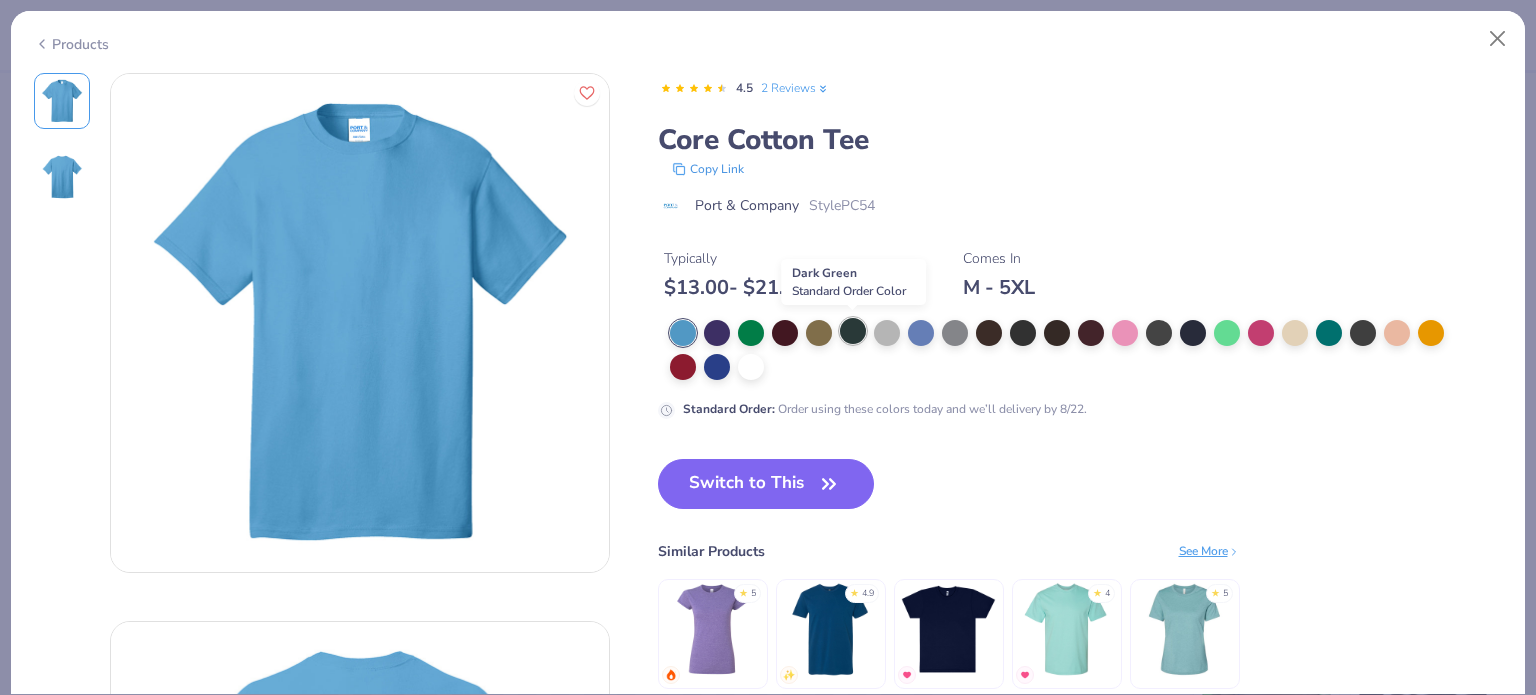 click at bounding box center (853, 331) 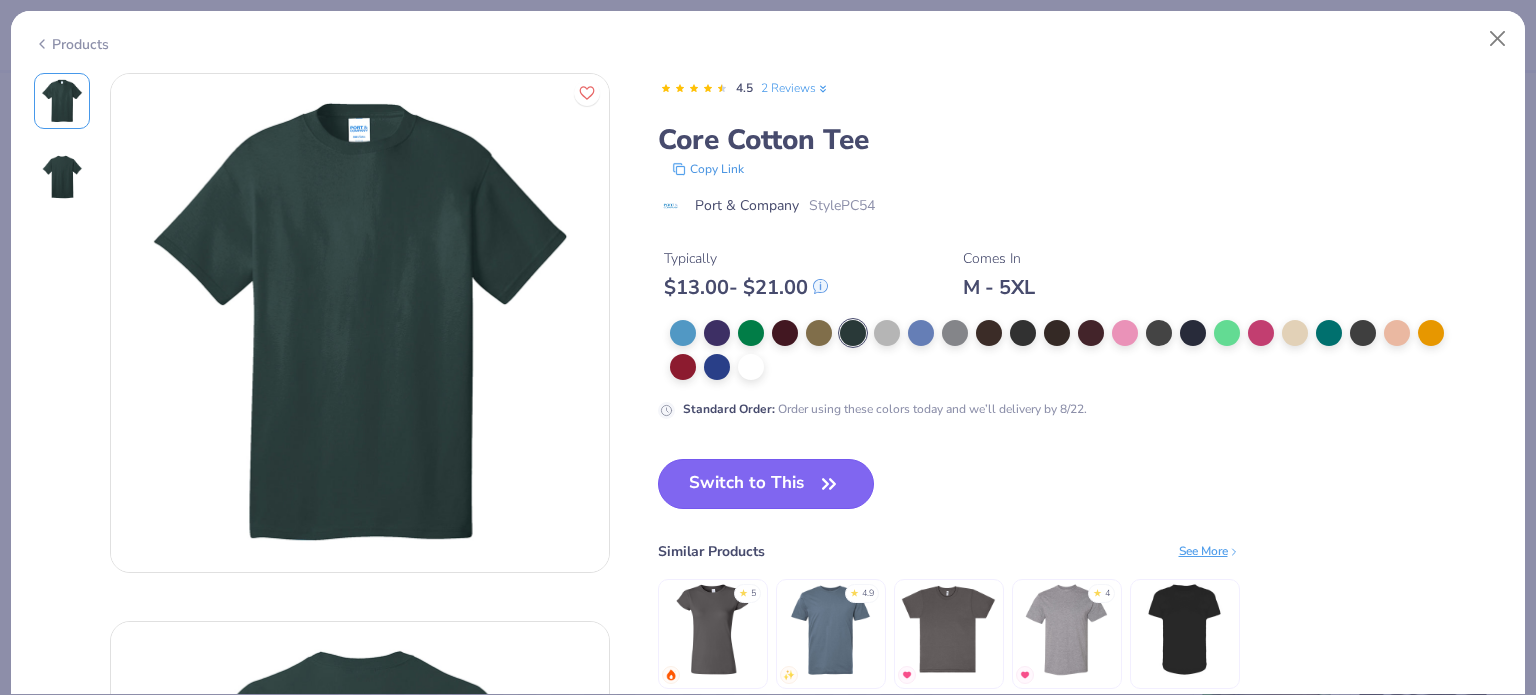 click on "Switch to This" at bounding box center [766, 484] 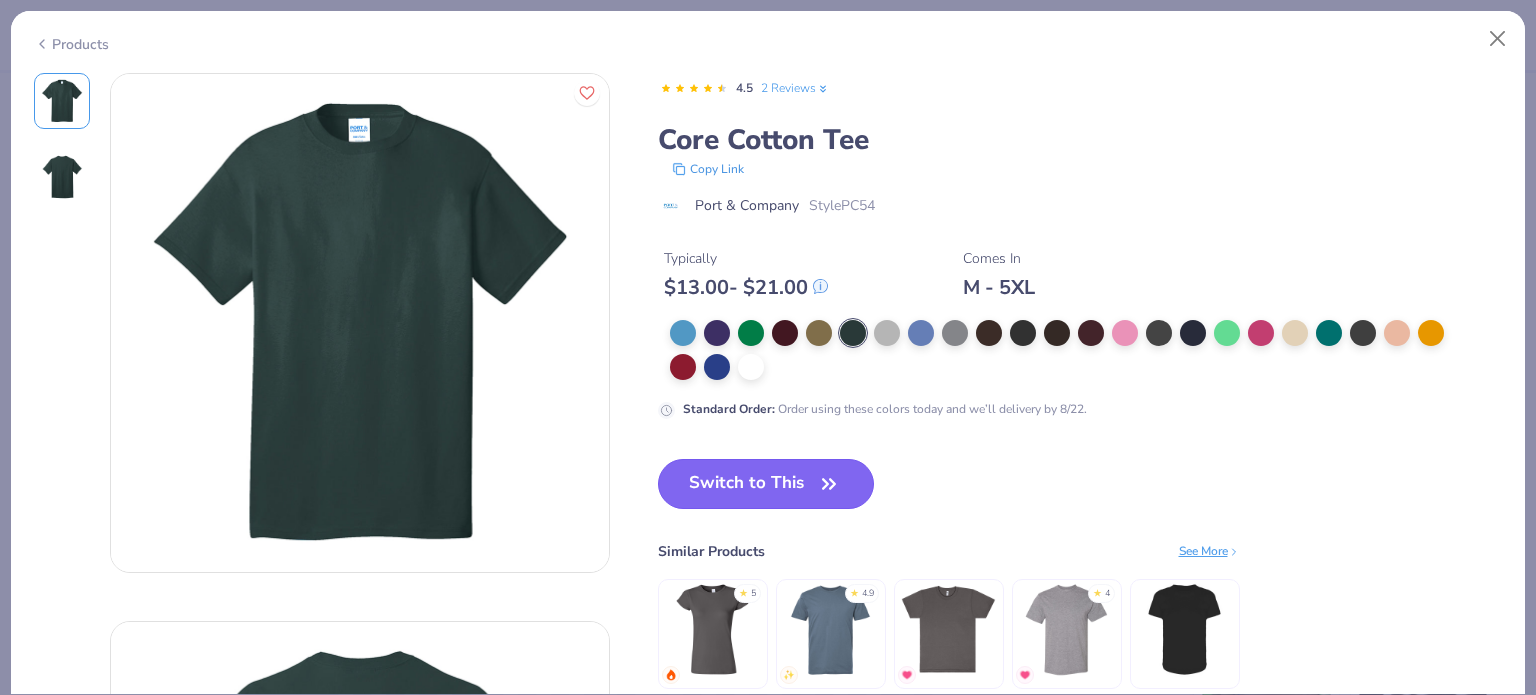 click on "Switch to This" at bounding box center (766, 484) 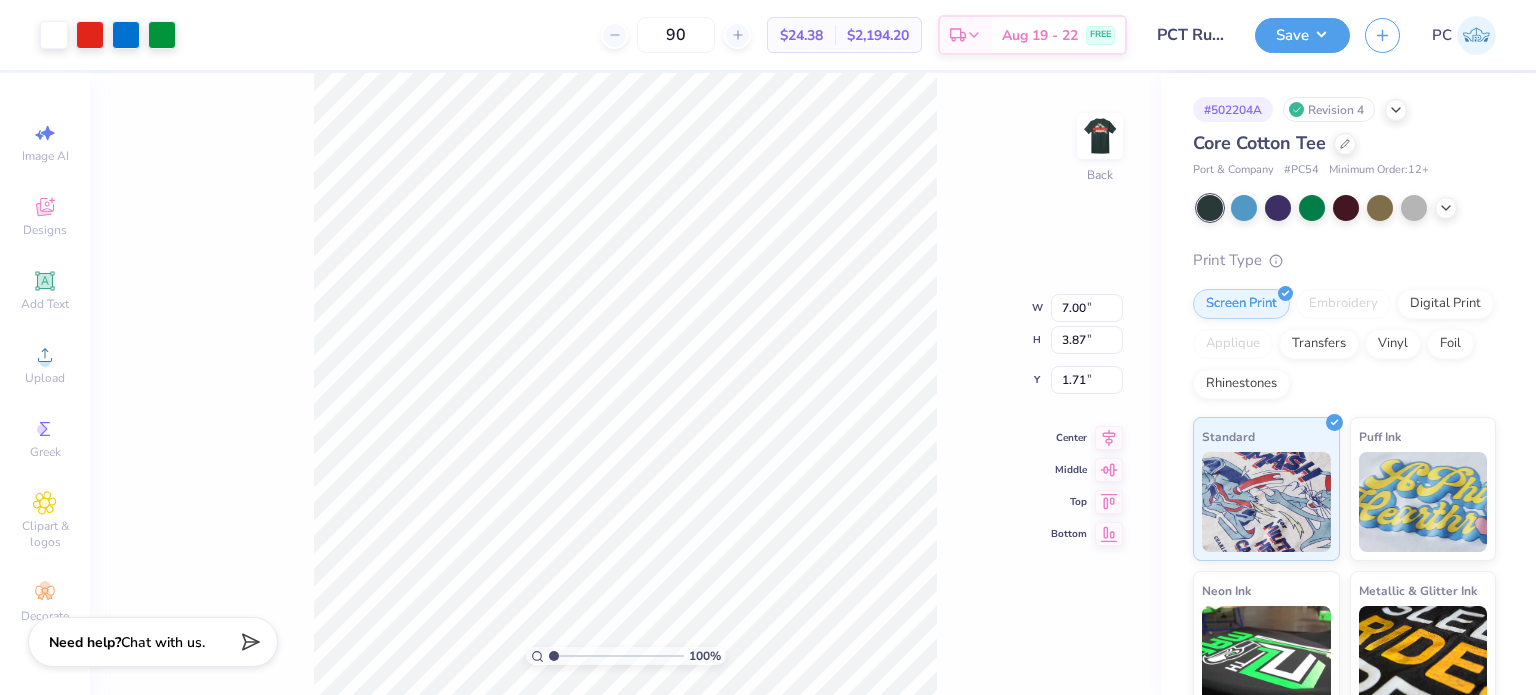 type on "3.00" 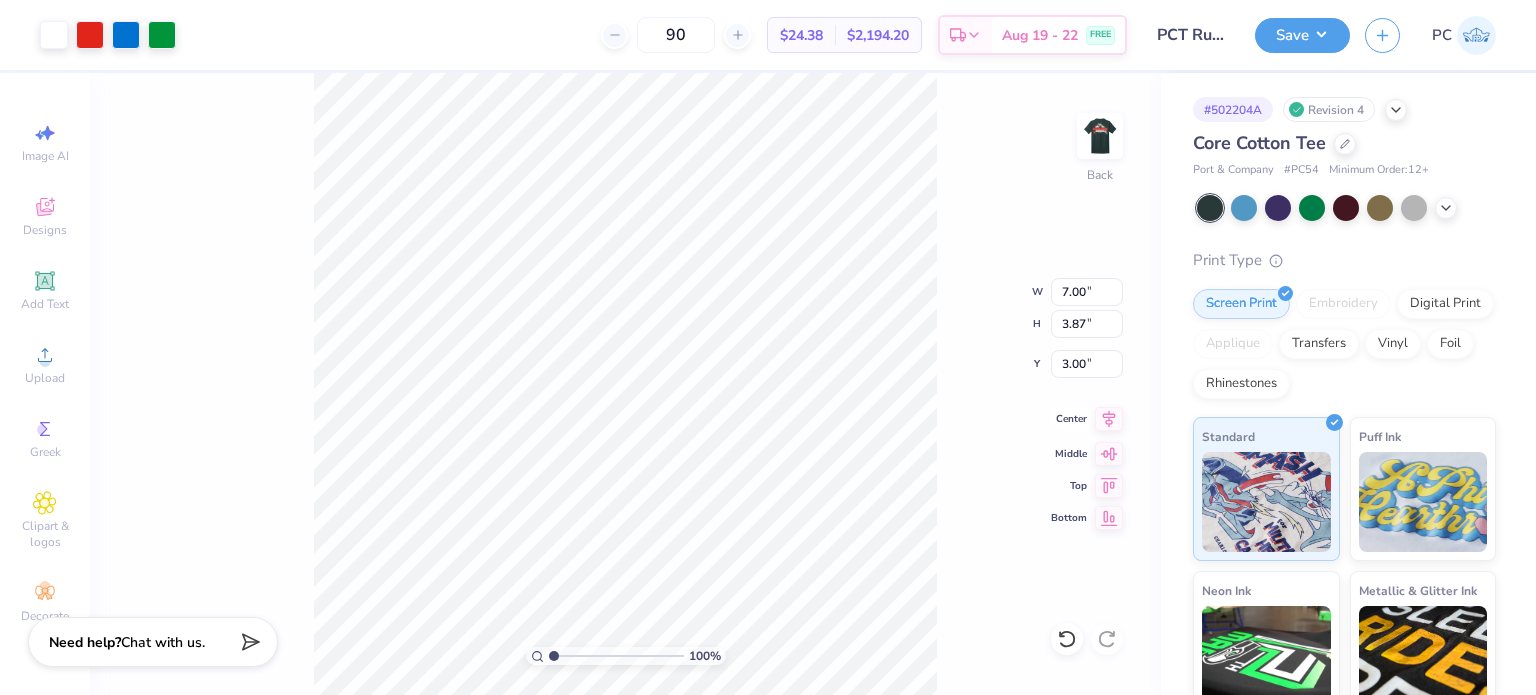 click 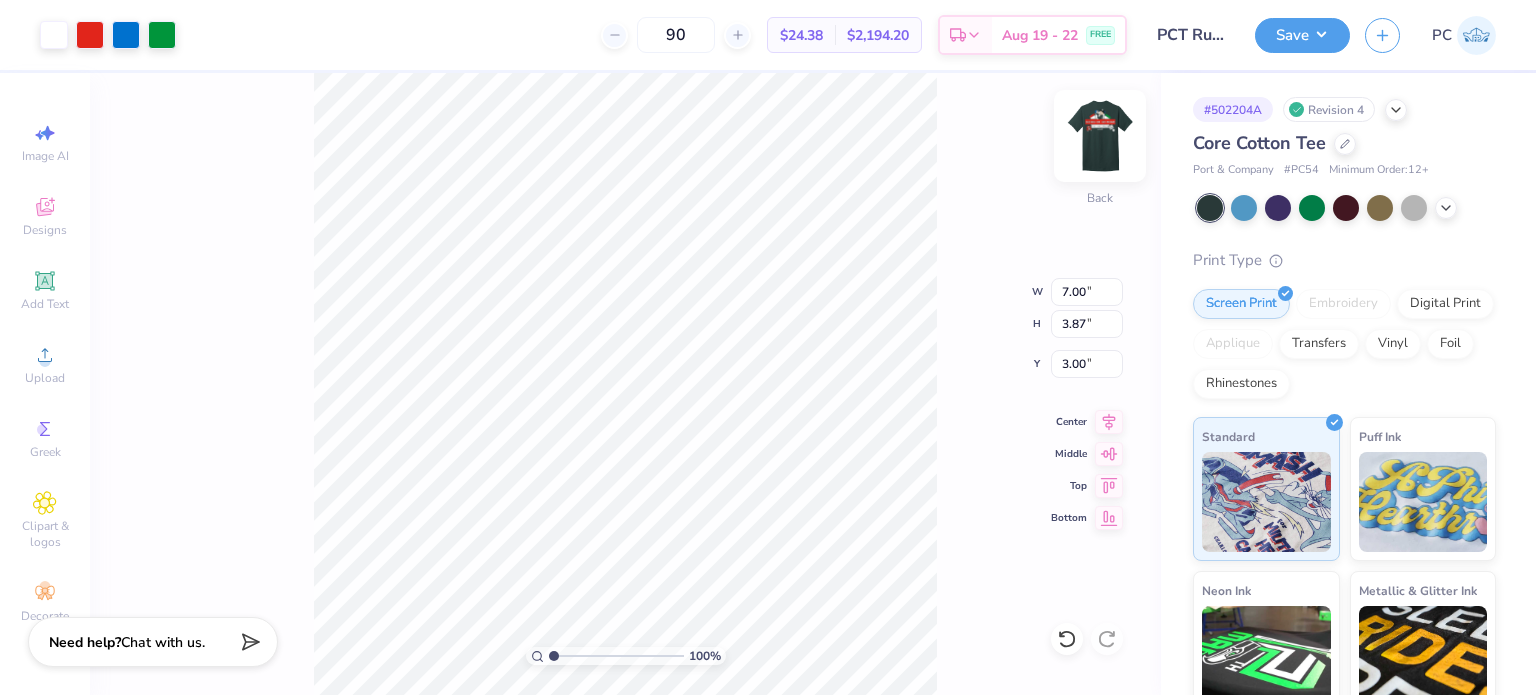 click at bounding box center [1100, 136] 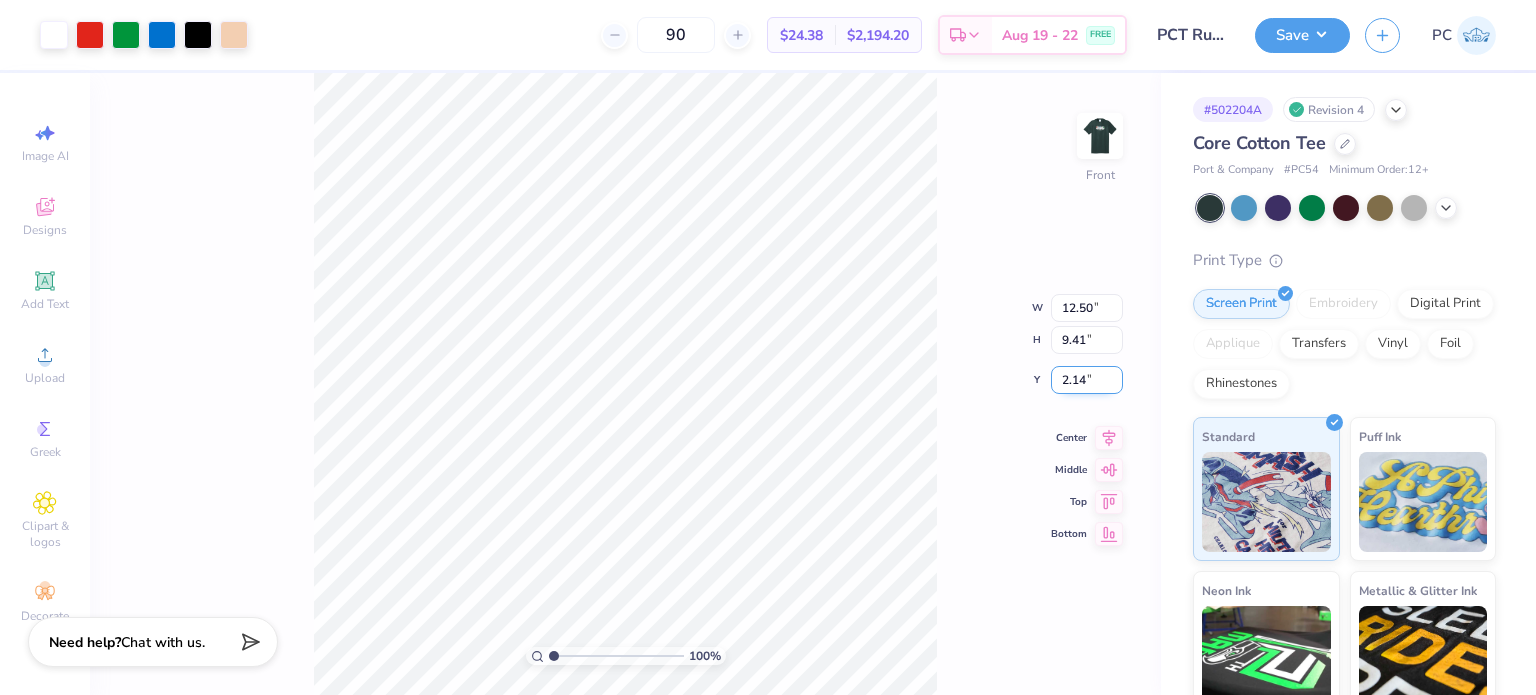 drag, startPoint x: 1092, startPoint y: 377, endPoint x: 1058, endPoint y: 375, distance: 34.058773 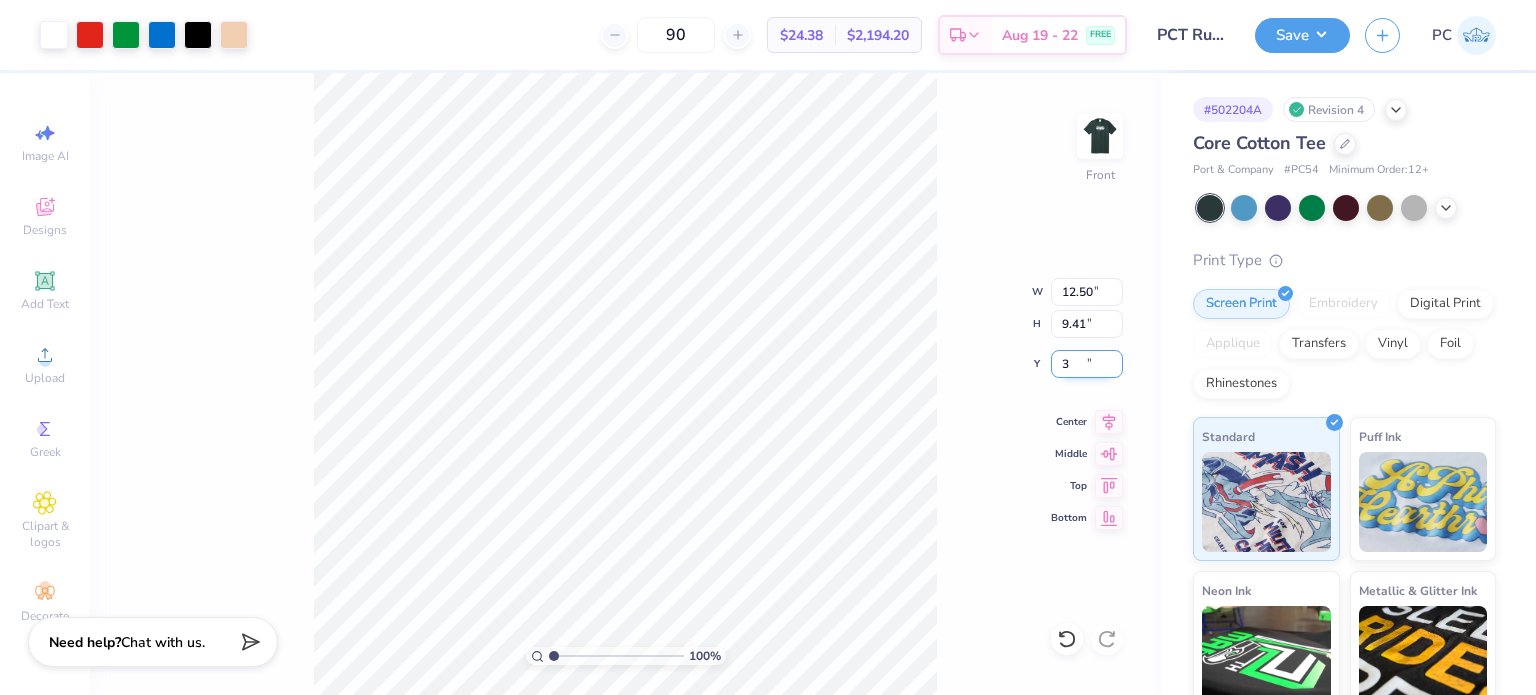 type on "3.00" 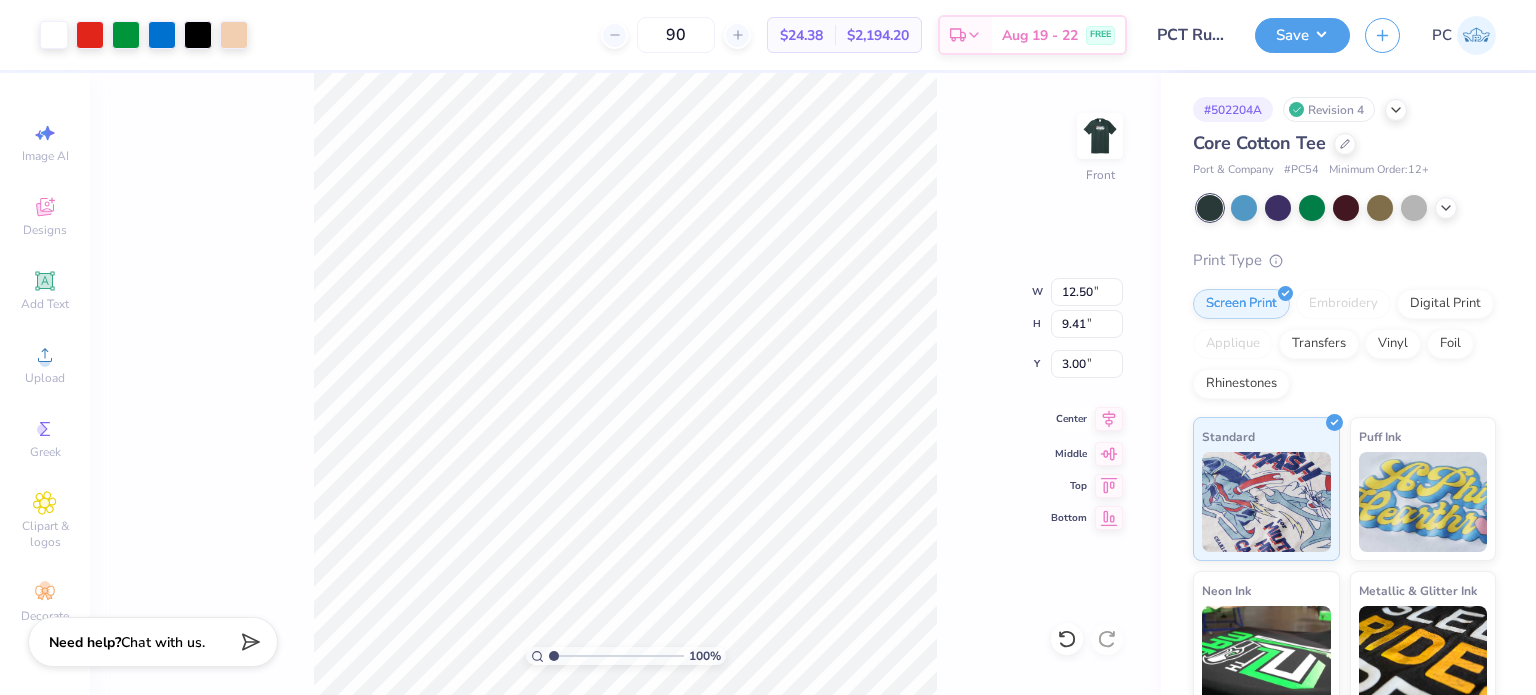 click 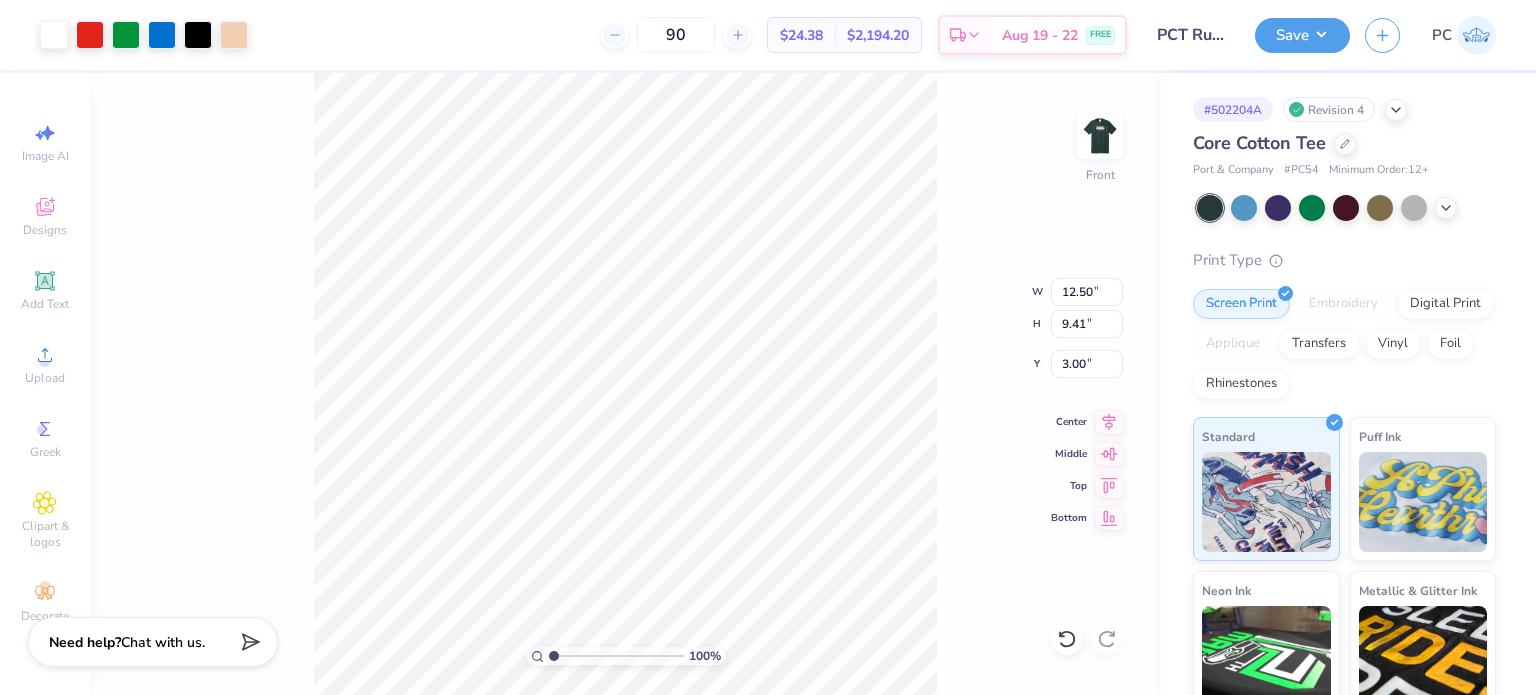 click on "100  % Front W 12.50 12.50 " H 9.41 9.41 " Y 3.00 3.00 " Center Middle Top Bottom" at bounding box center [625, 384] 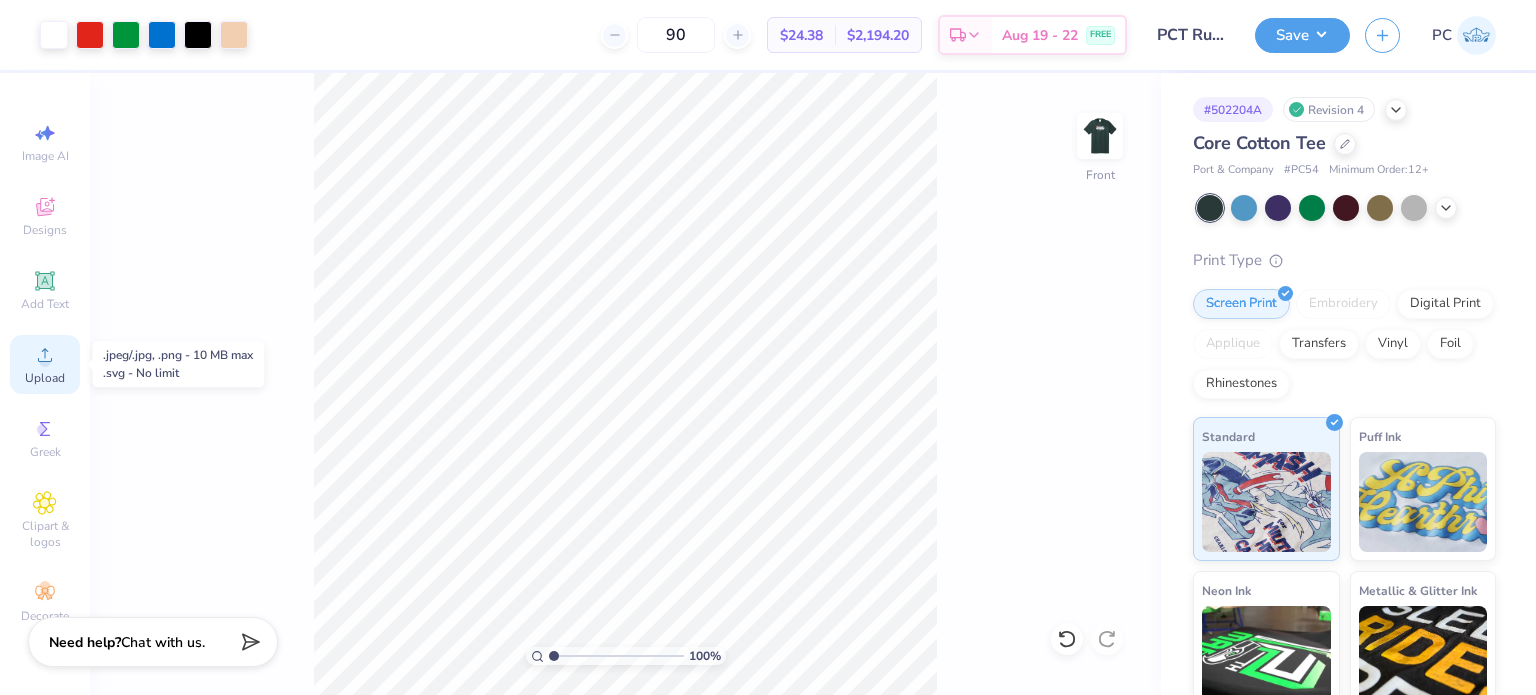 click 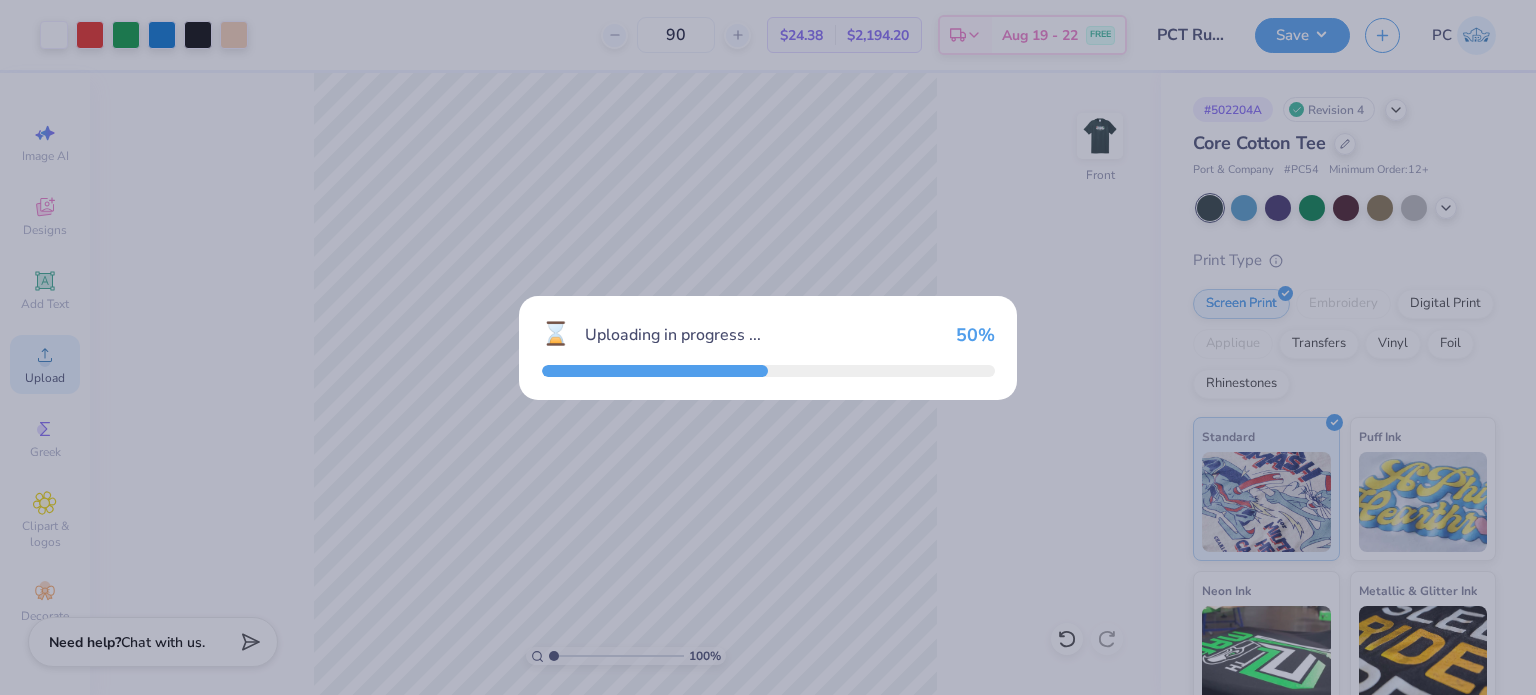 click on "⌛ Uploading in progress ... 50 %" at bounding box center (768, 348) 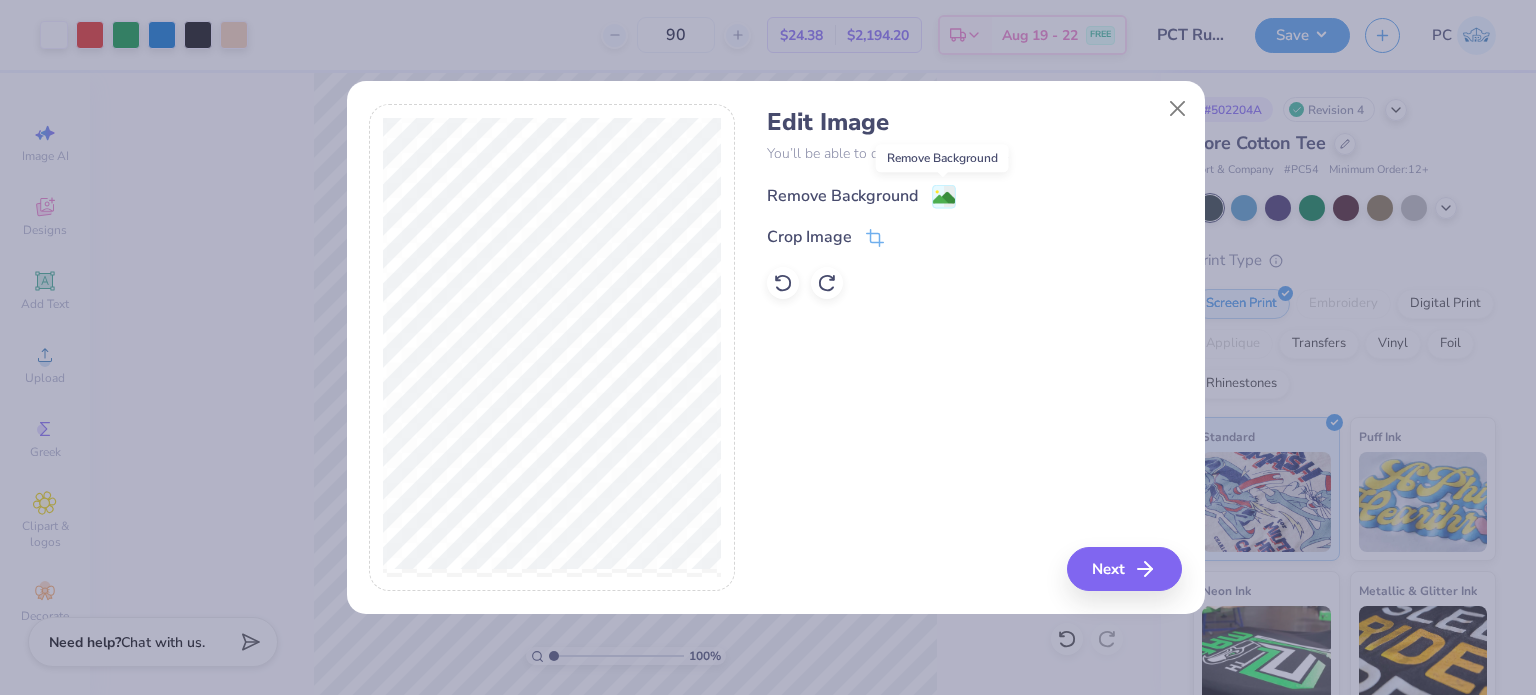 click 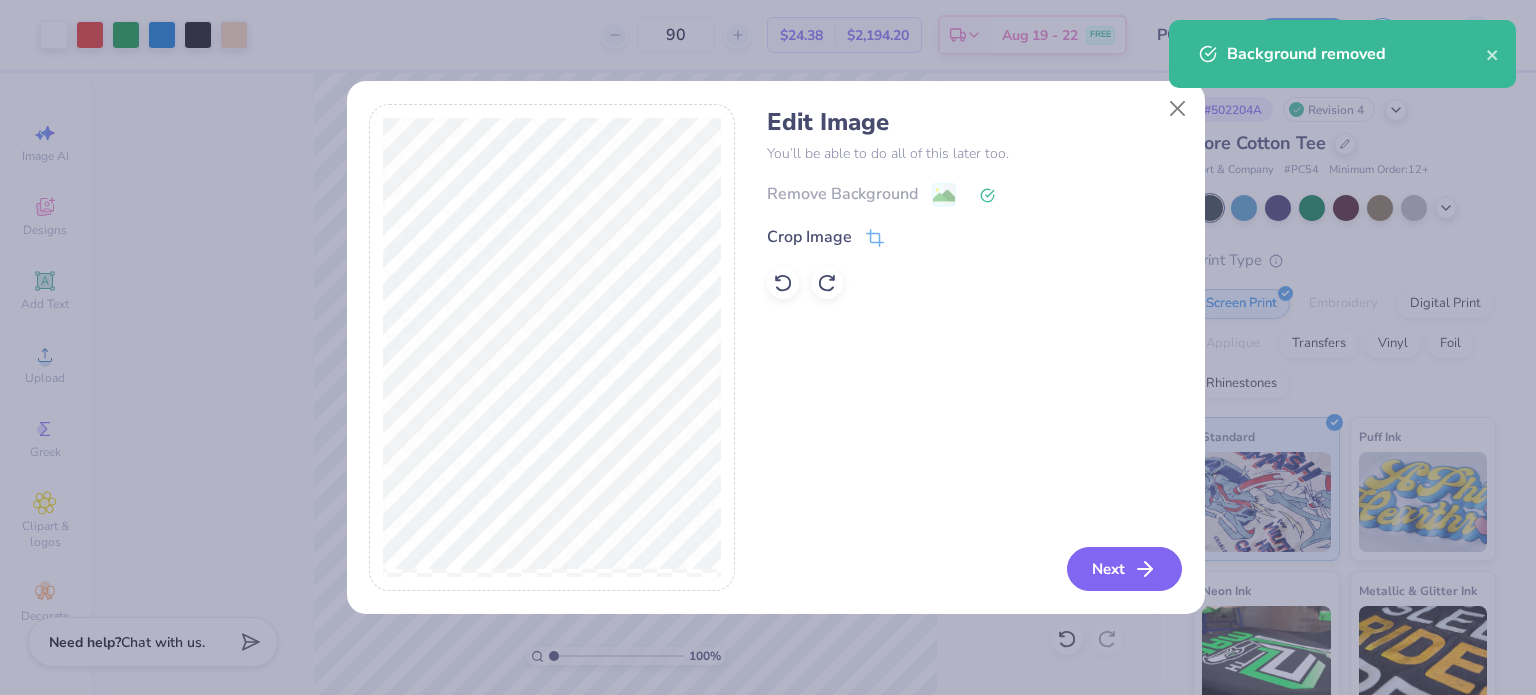 click on "Next" at bounding box center [1124, 569] 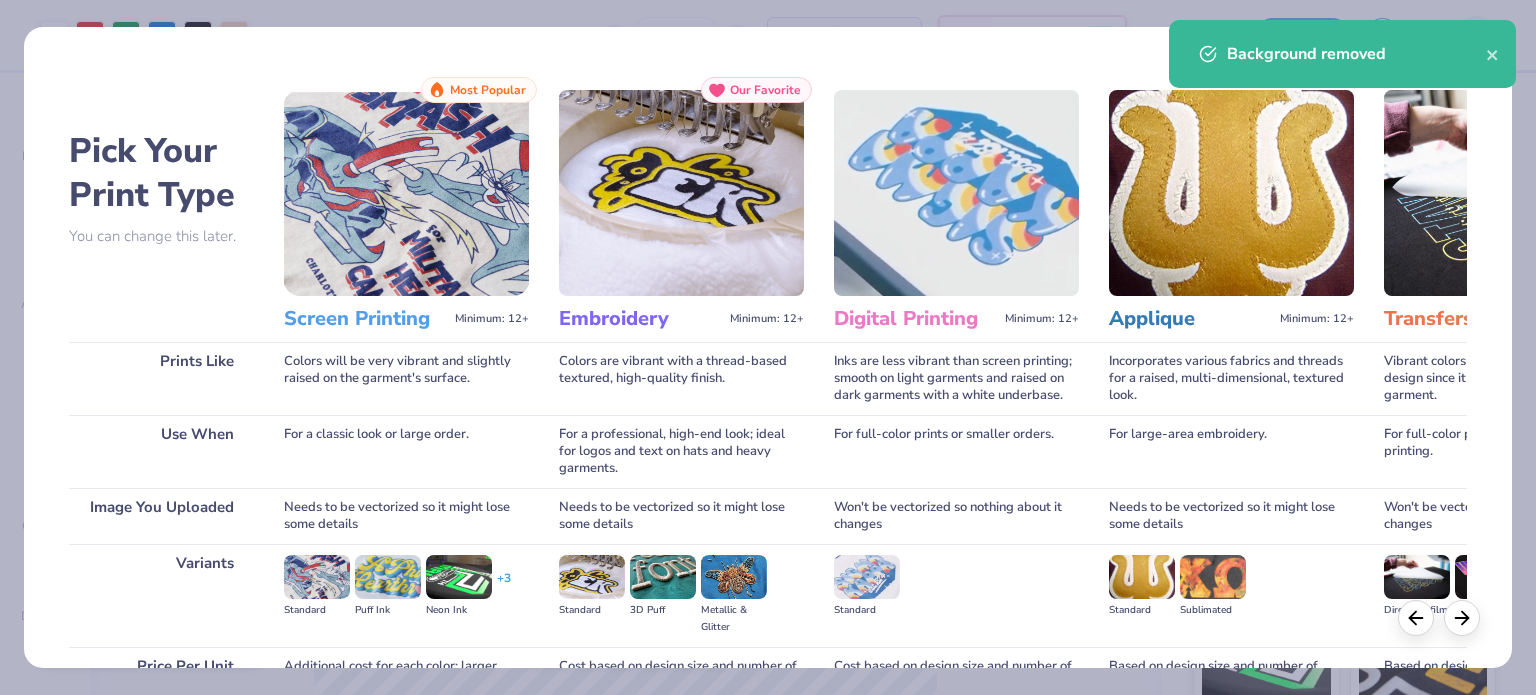 scroll, scrollTop: 201, scrollLeft: 0, axis: vertical 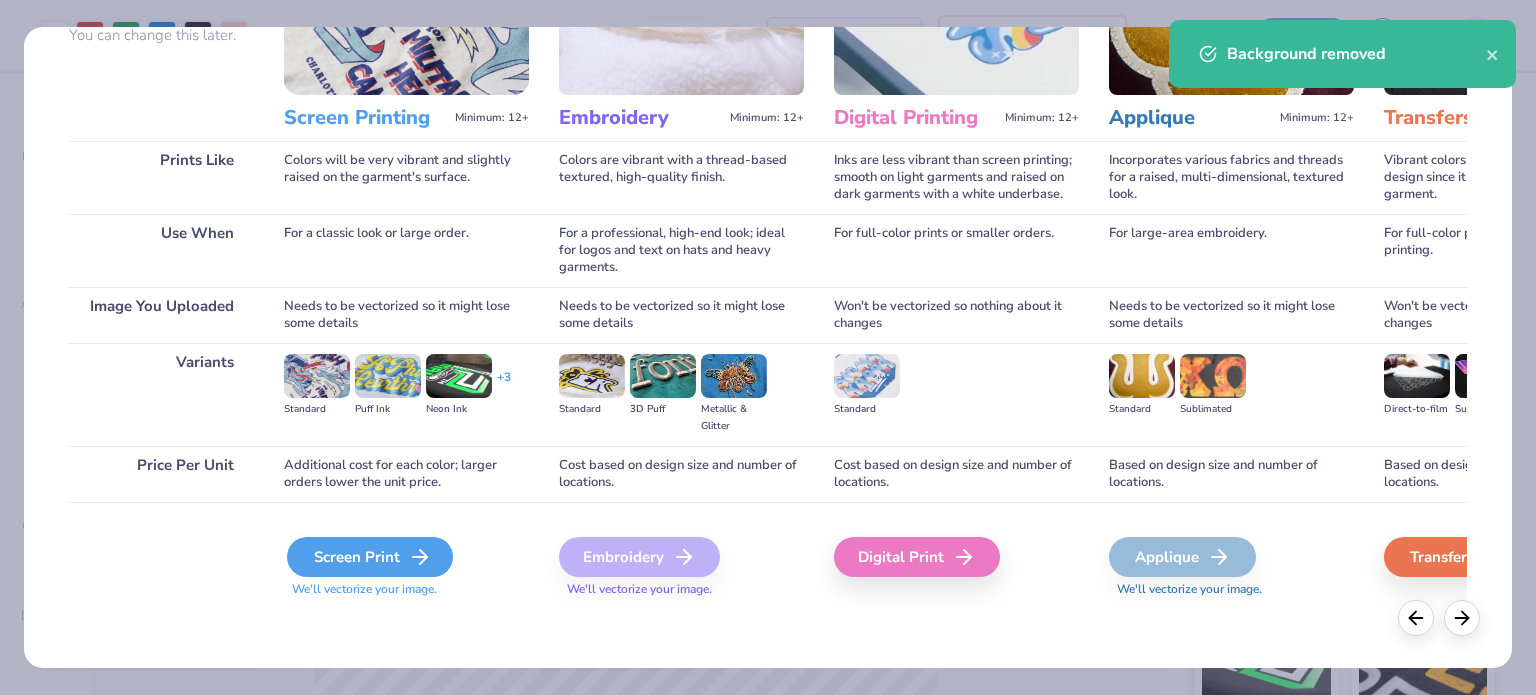 click on "Screen Print" at bounding box center (370, 557) 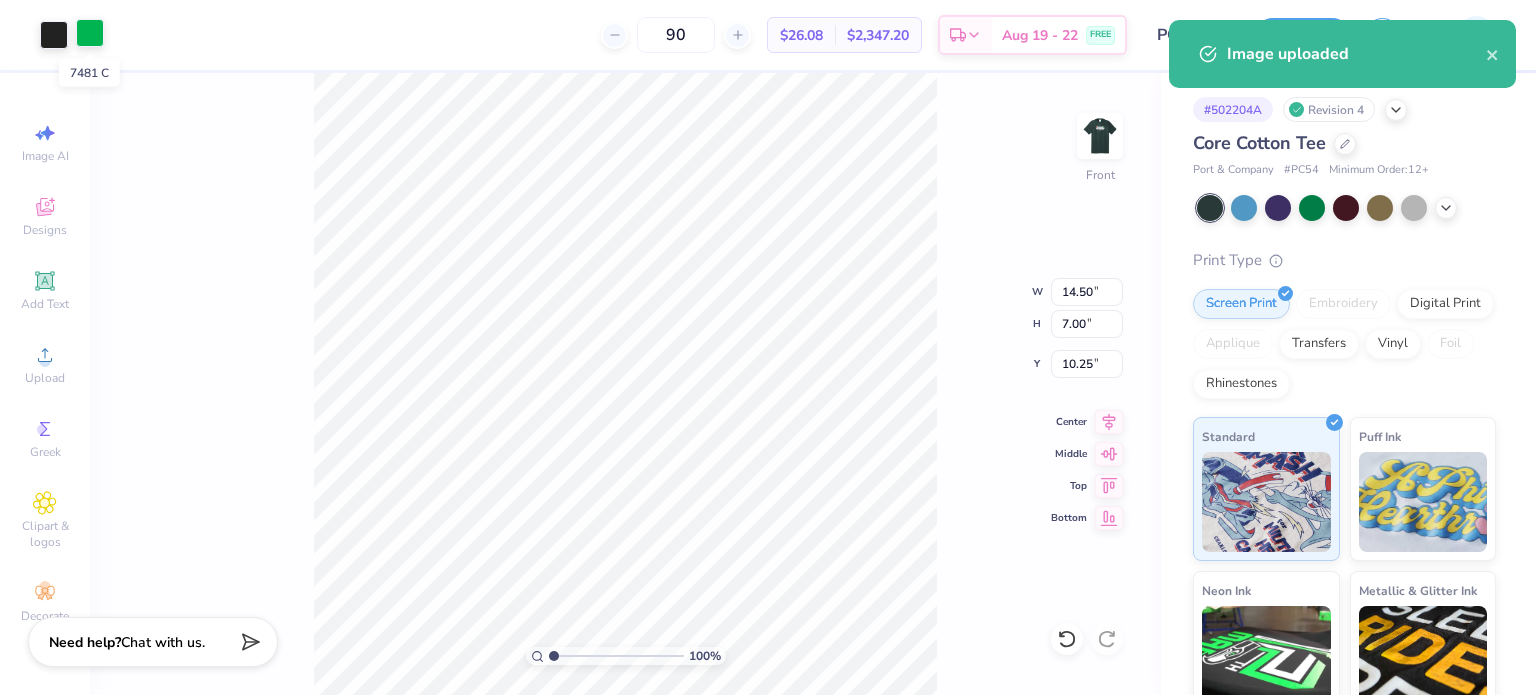 click at bounding box center [90, 33] 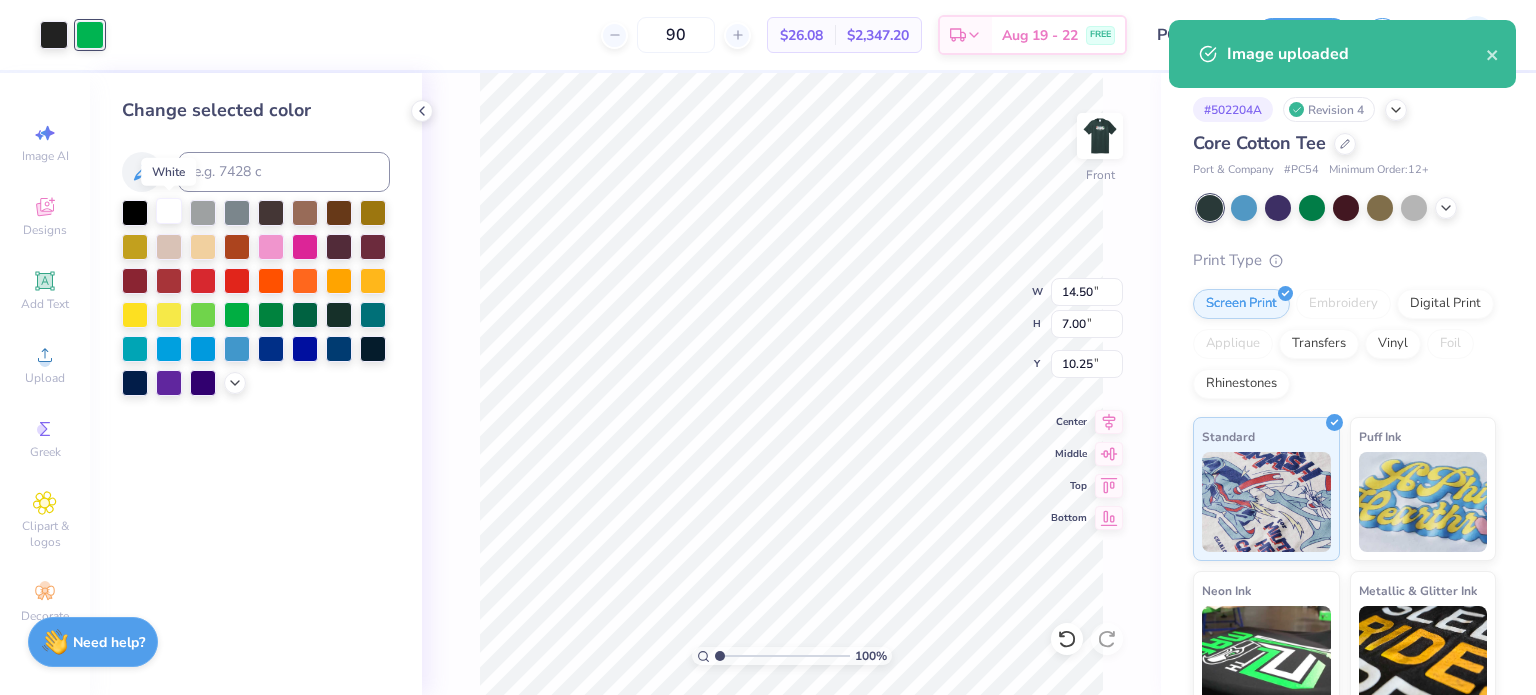 click at bounding box center [169, 211] 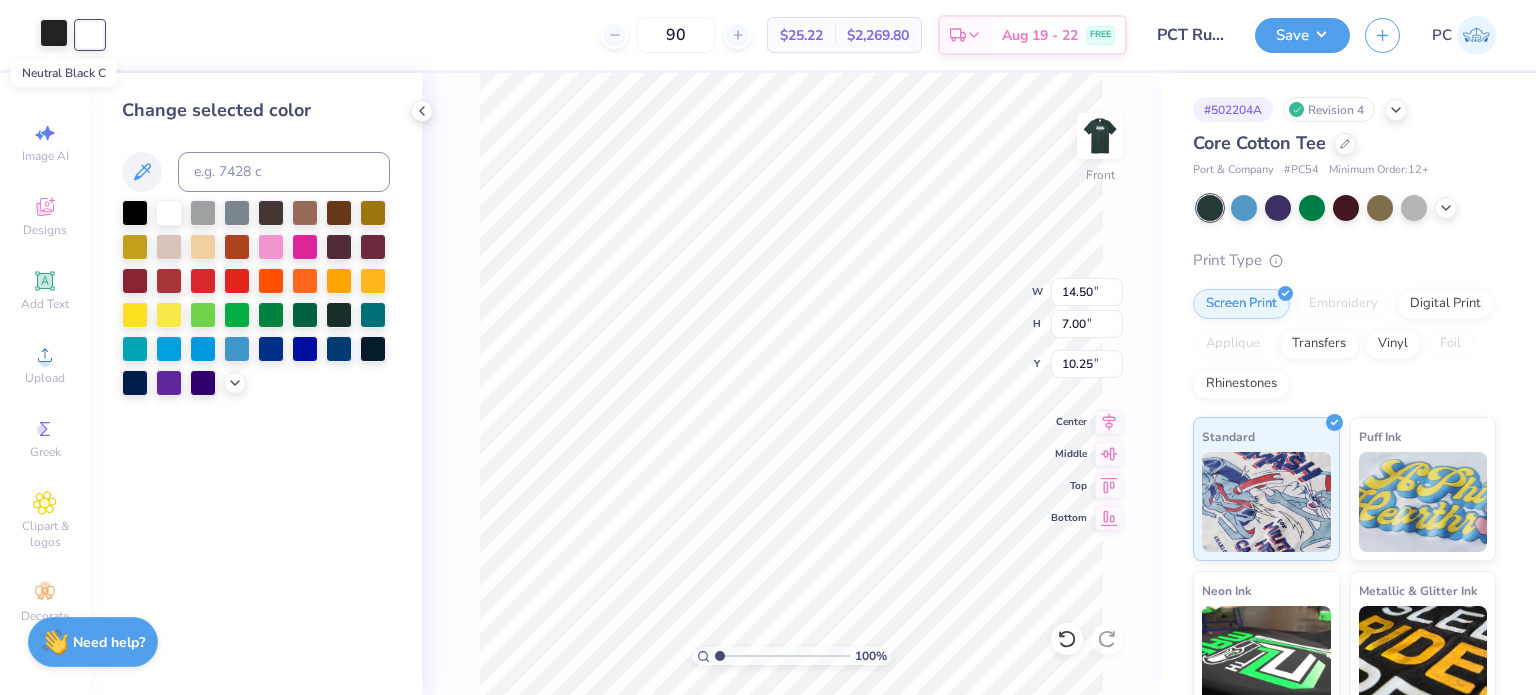 click at bounding box center [54, 33] 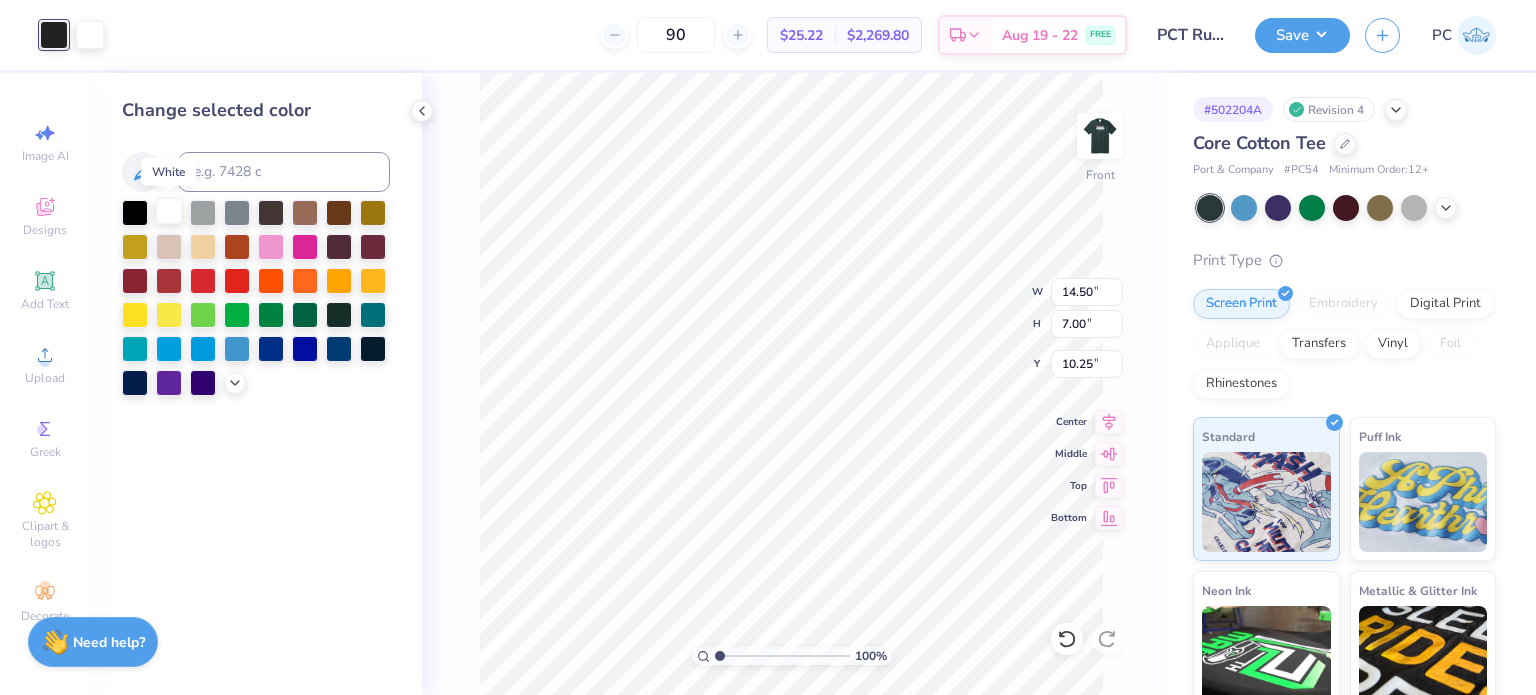 click at bounding box center (169, 211) 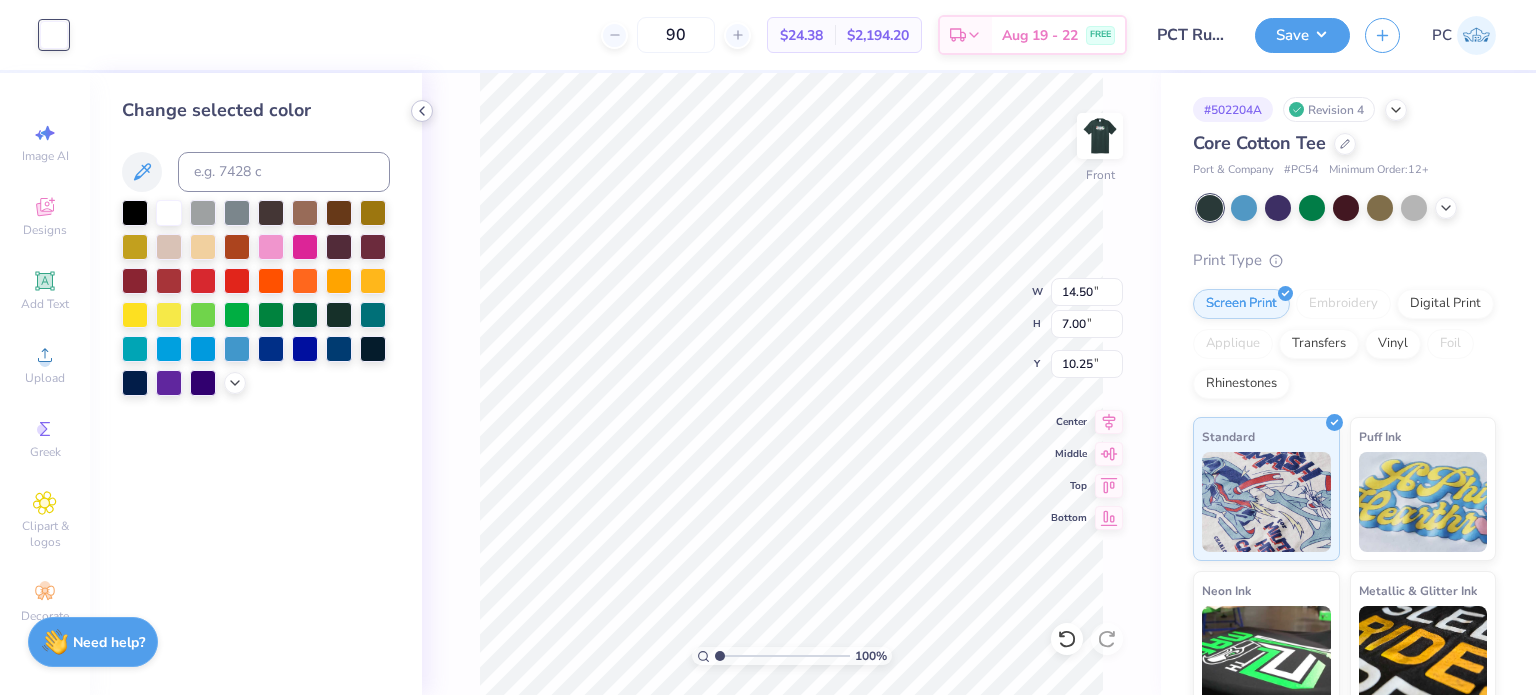 click 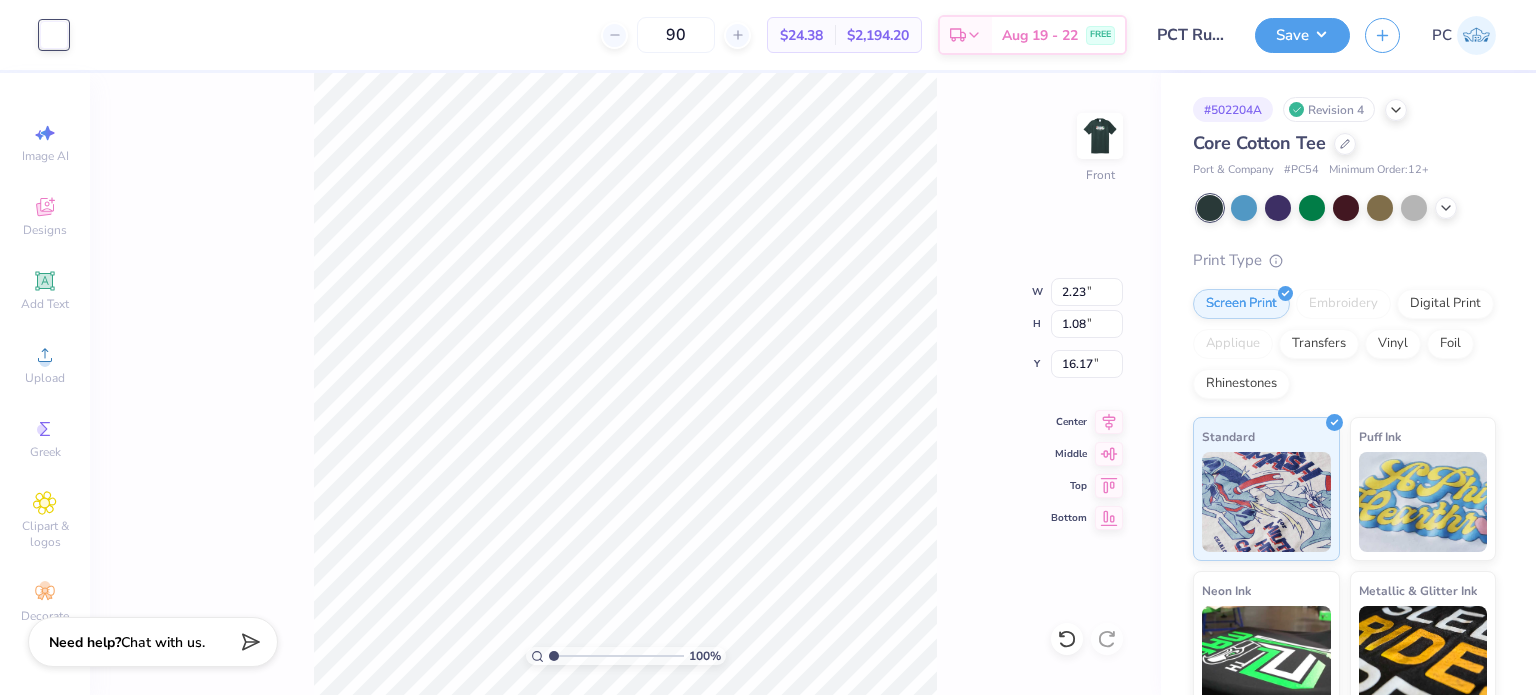 type on "2.23" 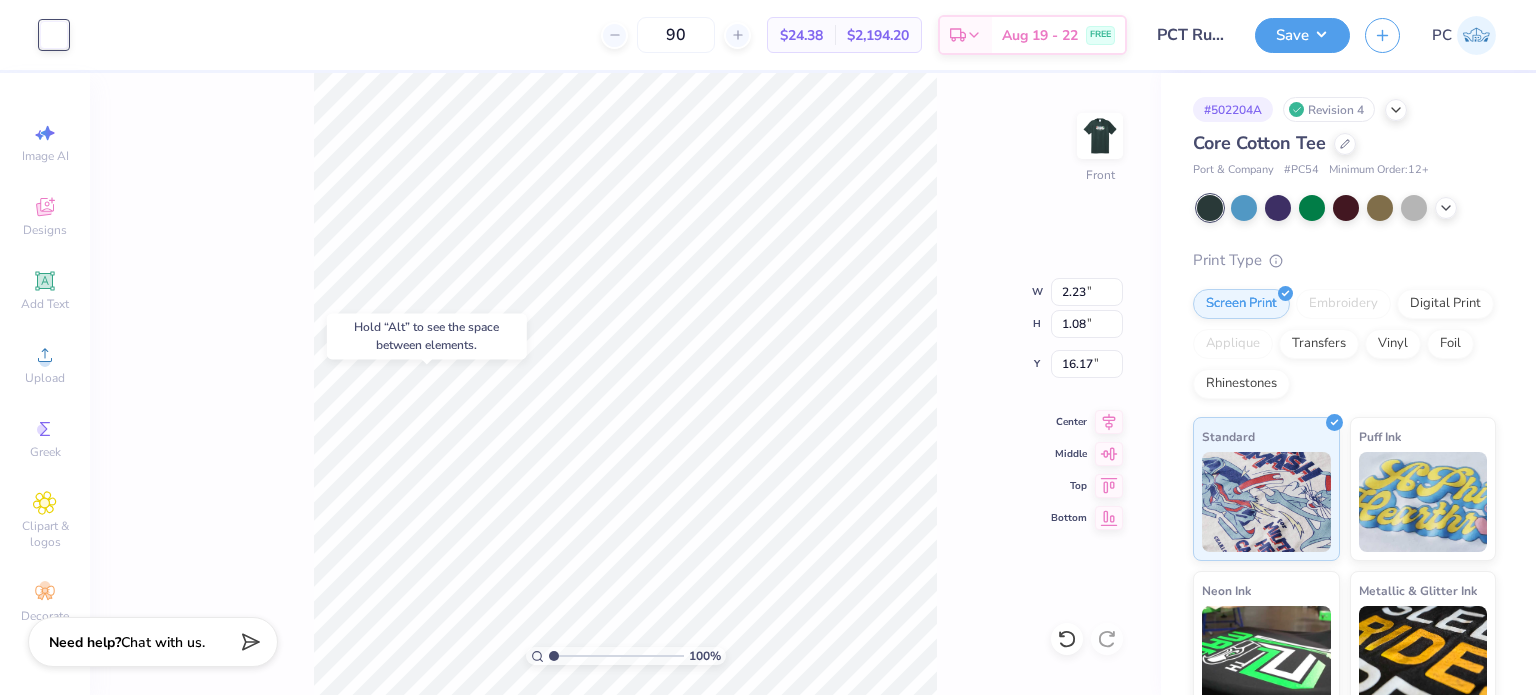 type on "13.21" 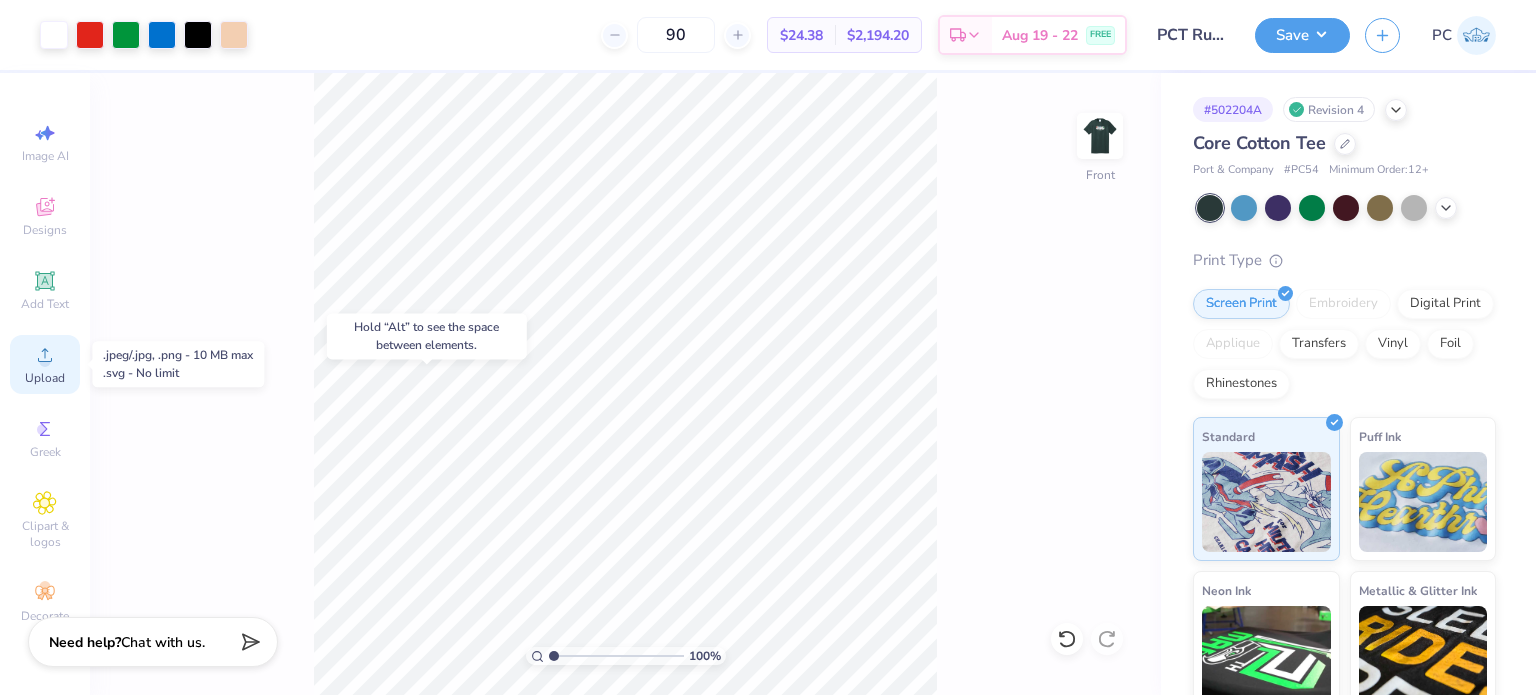 click 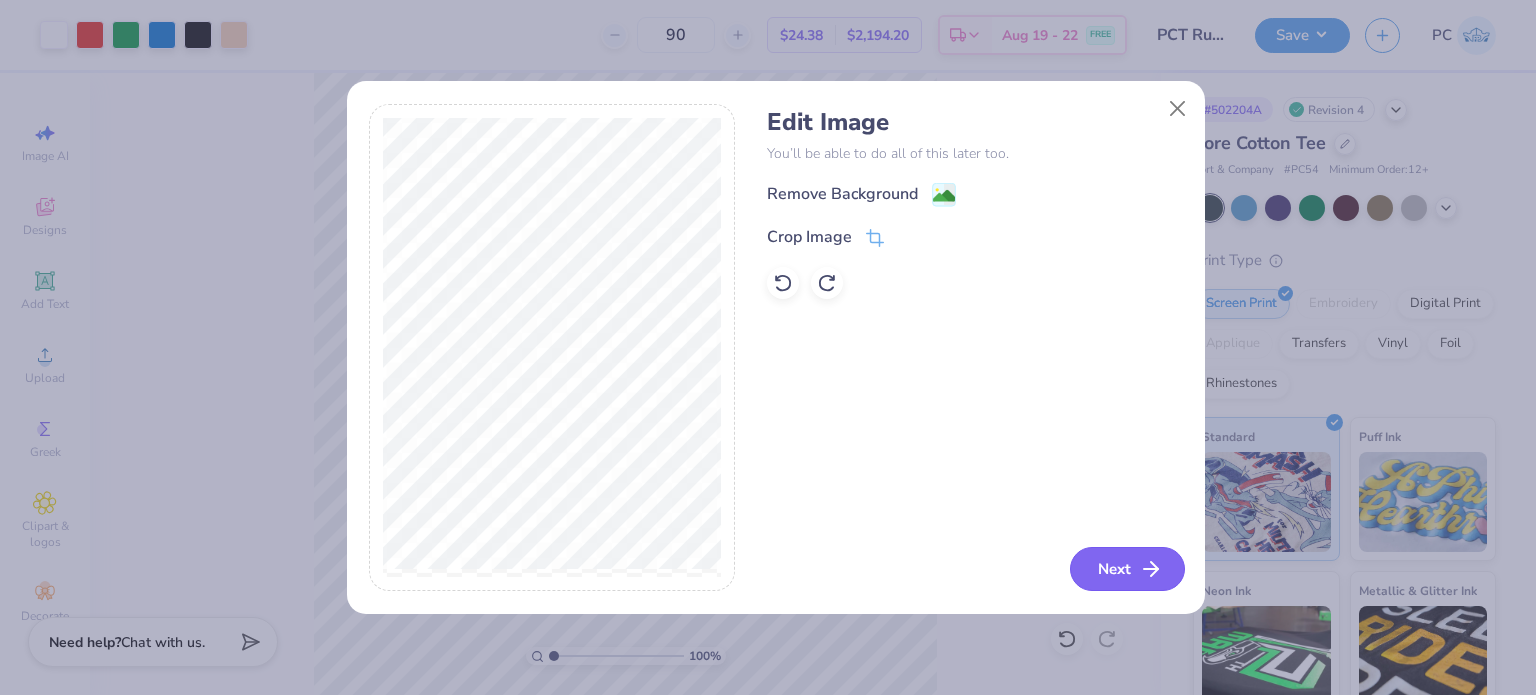 click on "Next" at bounding box center (1127, 569) 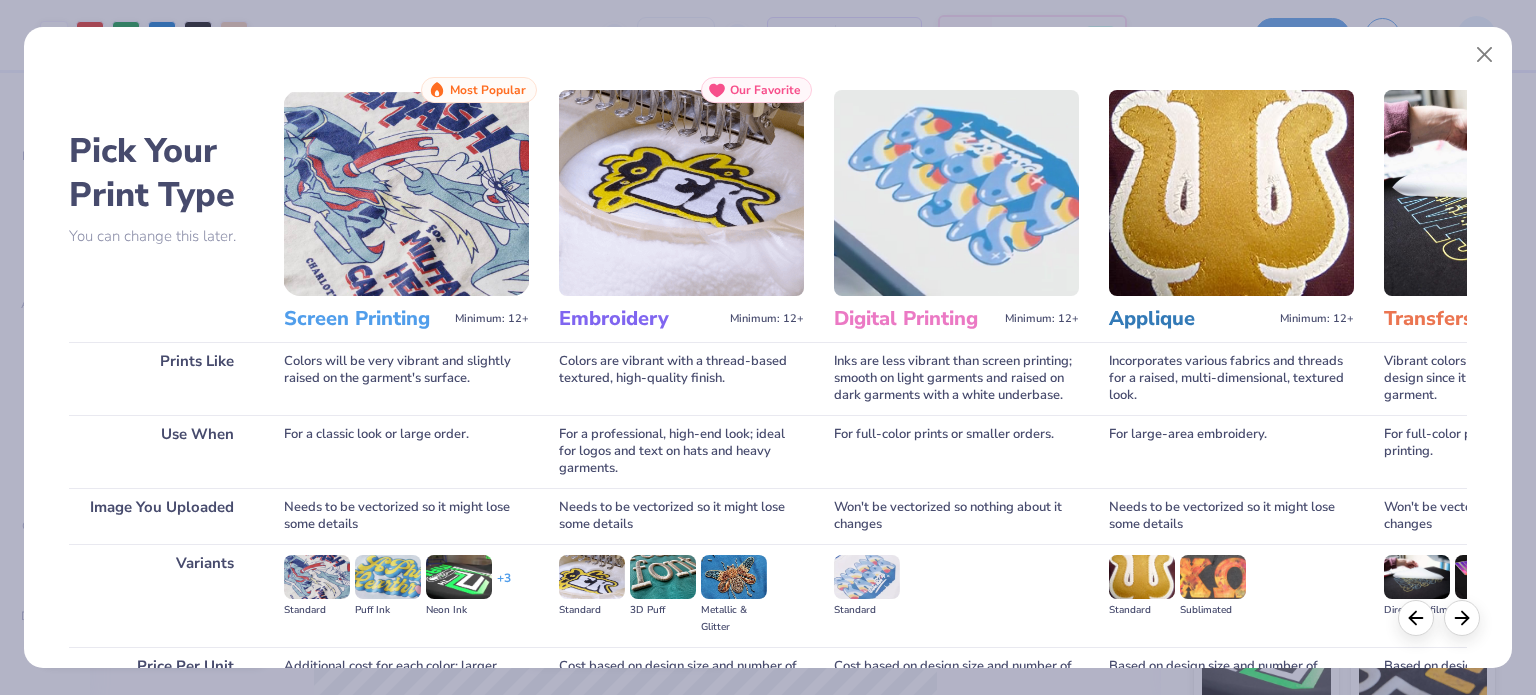 scroll, scrollTop: 201, scrollLeft: 0, axis: vertical 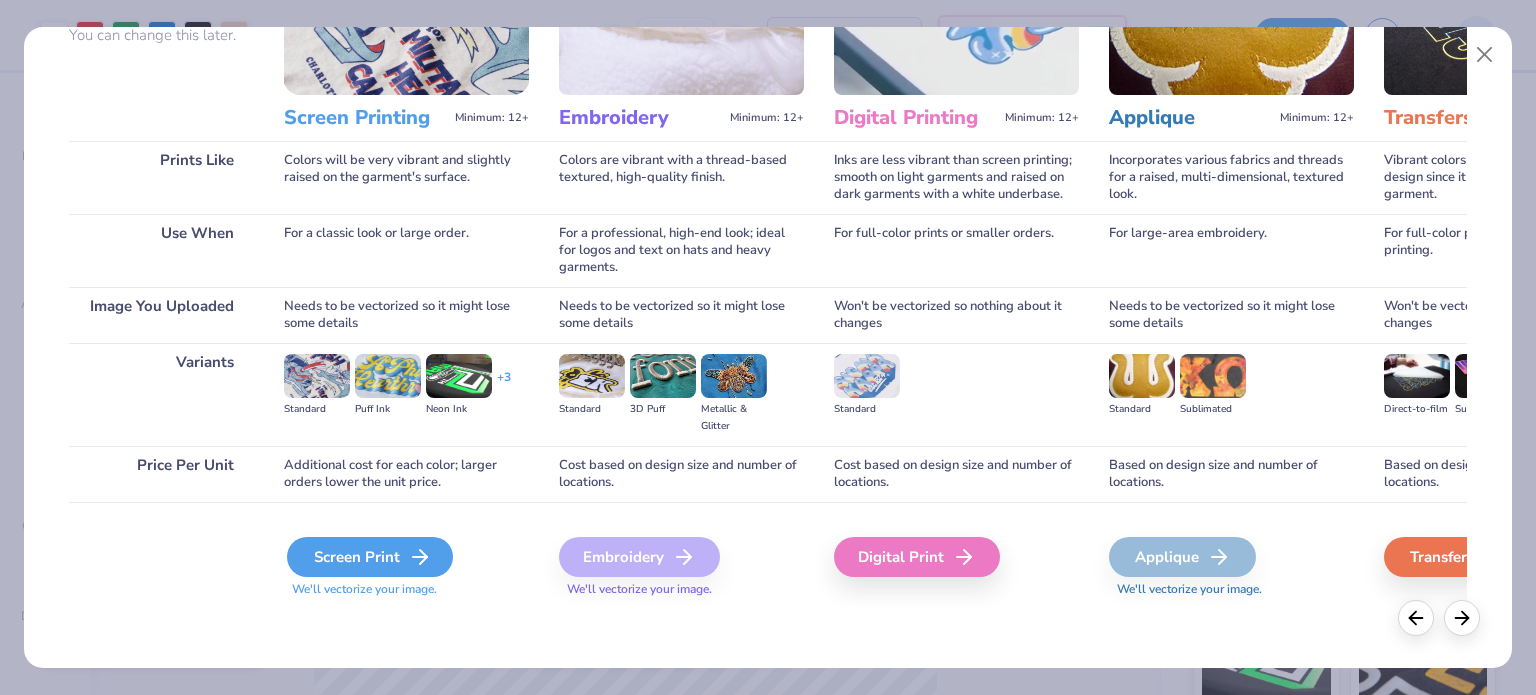 click on "Screen Print" at bounding box center (370, 557) 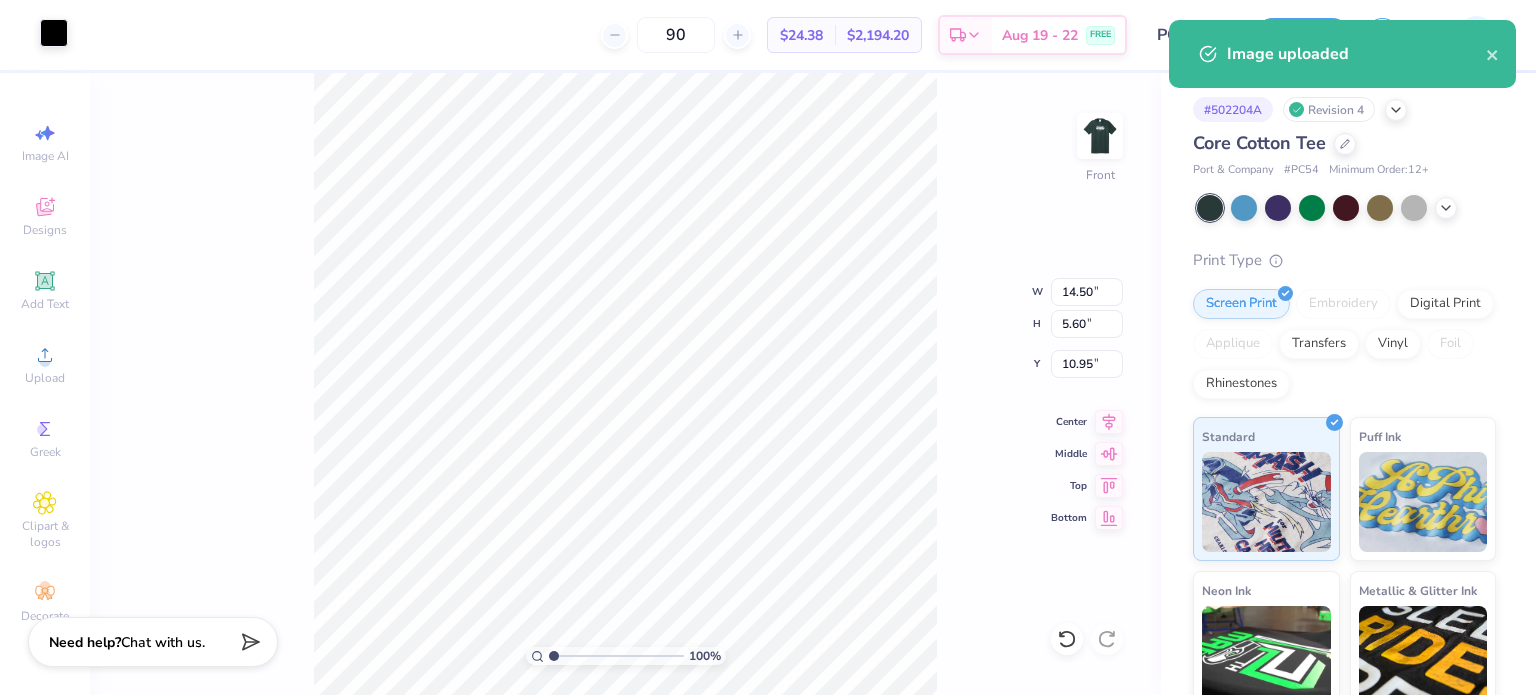 click at bounding box center [54, 33] 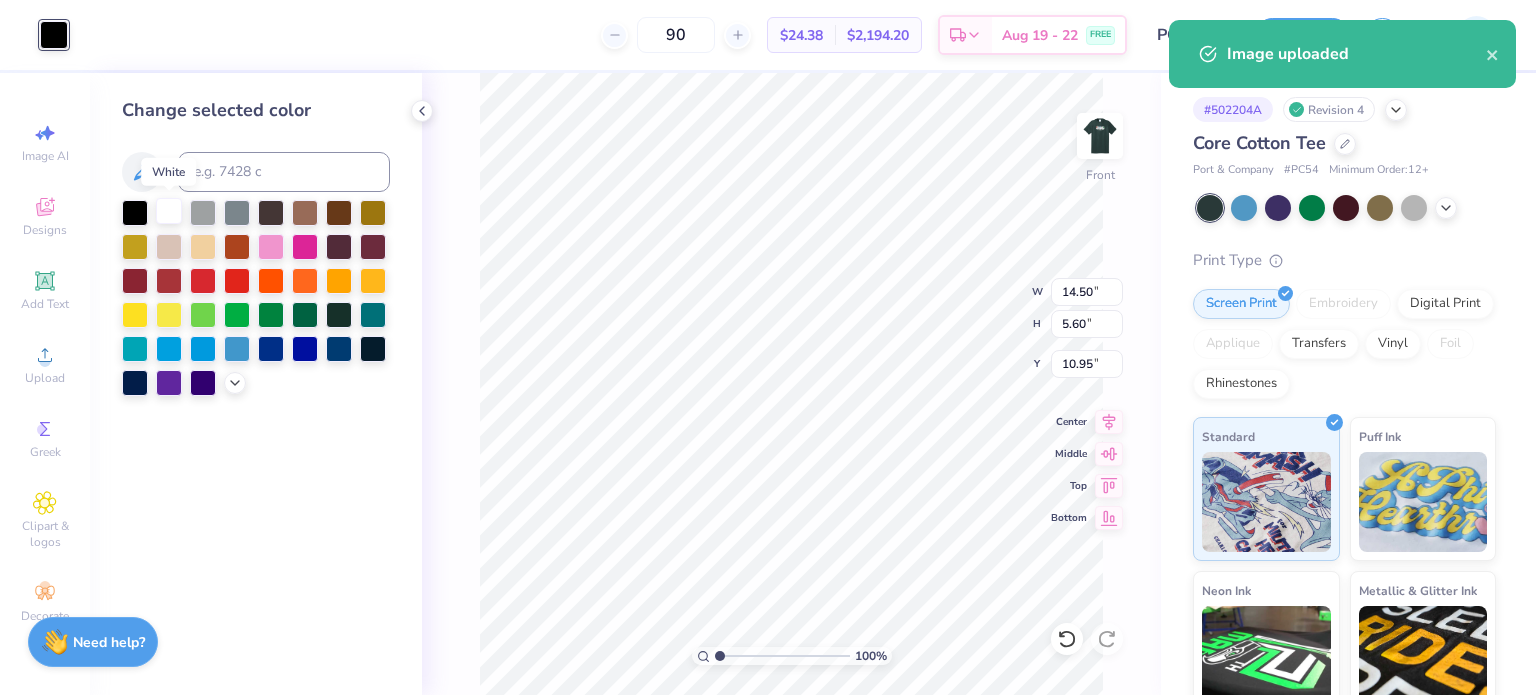 click at bounding box center (169, 211) 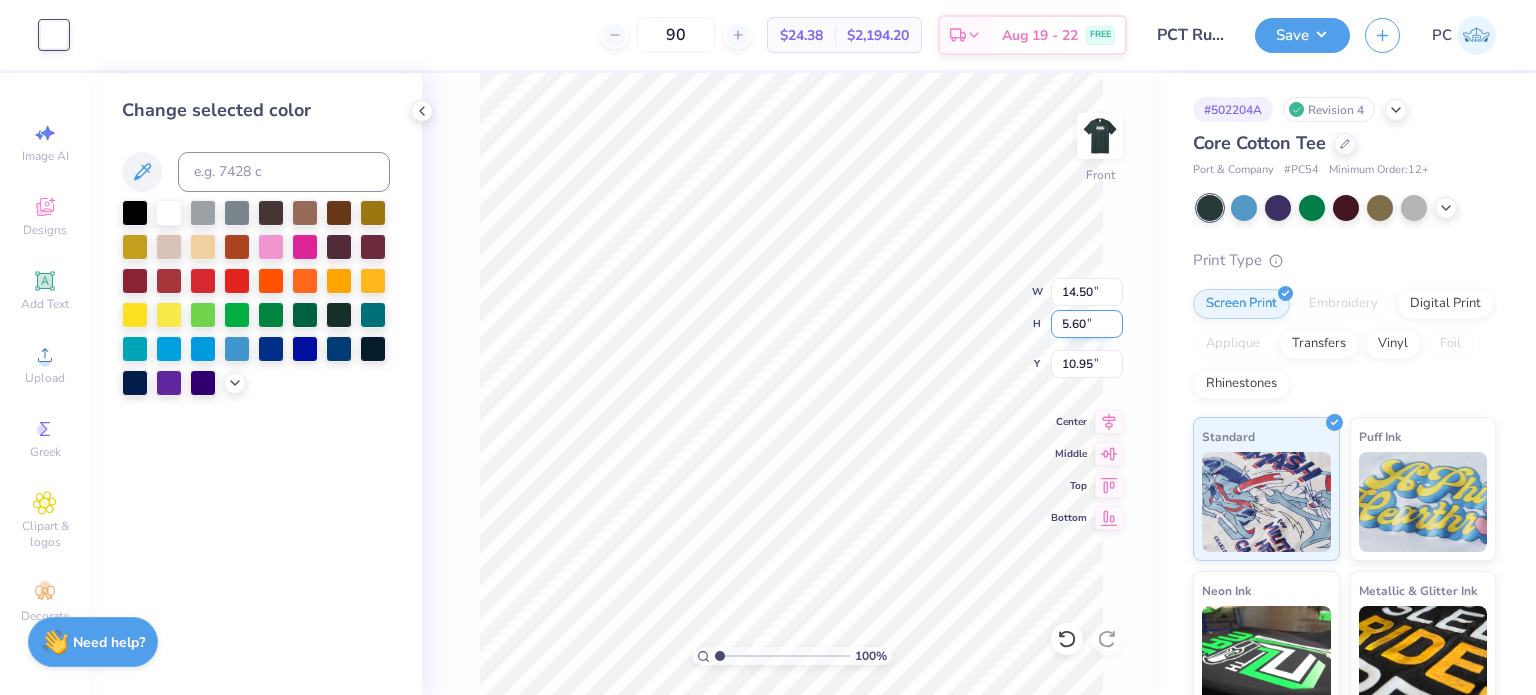 click on "100  % Front W 14.50 14.50 " H 5.60 5.60 " Y 10.95 10.95 " Center Middle Top Bottom" at bounding box center (791, 384) 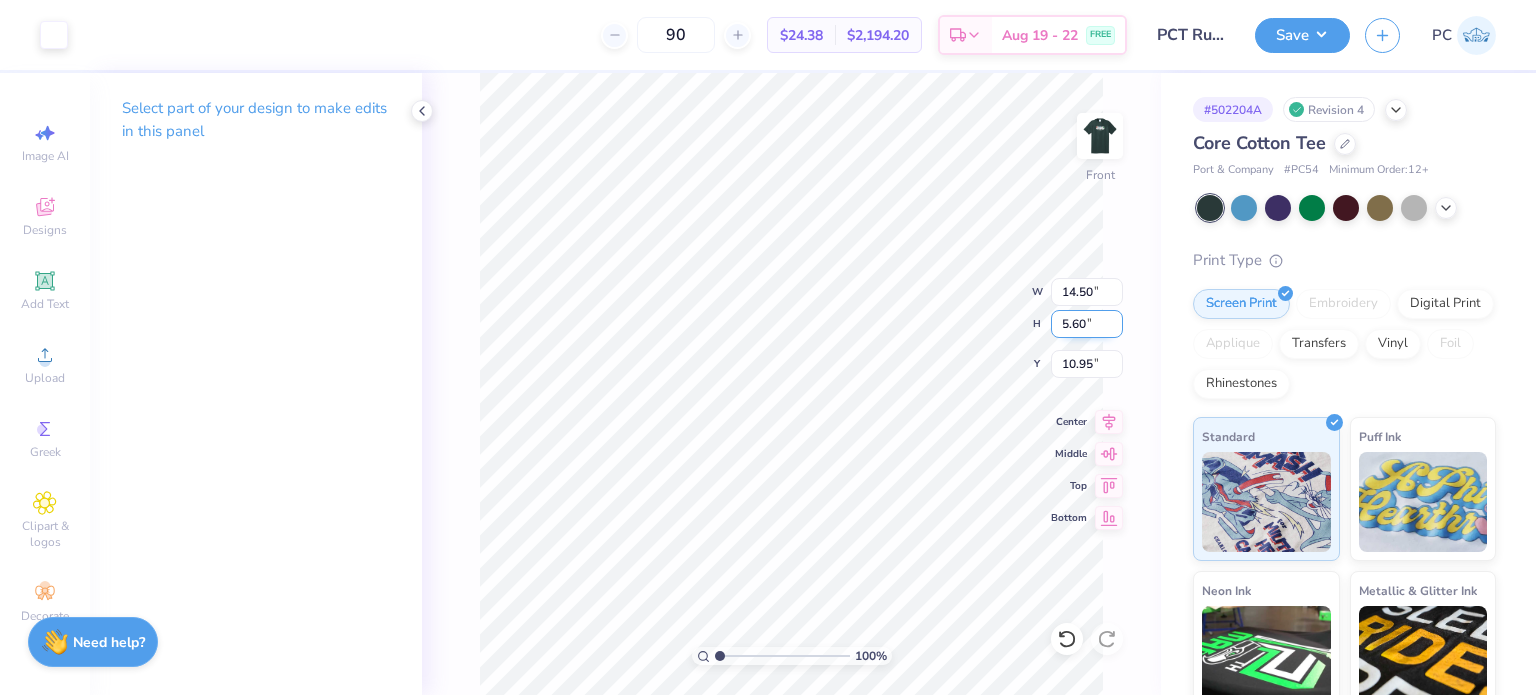 click on "100  % Front W 14.50 14.50 " H 5.60 5.60 " Y 10.95 10.95 " Center Middle Top Bottom" at bounding box center [791, 384] 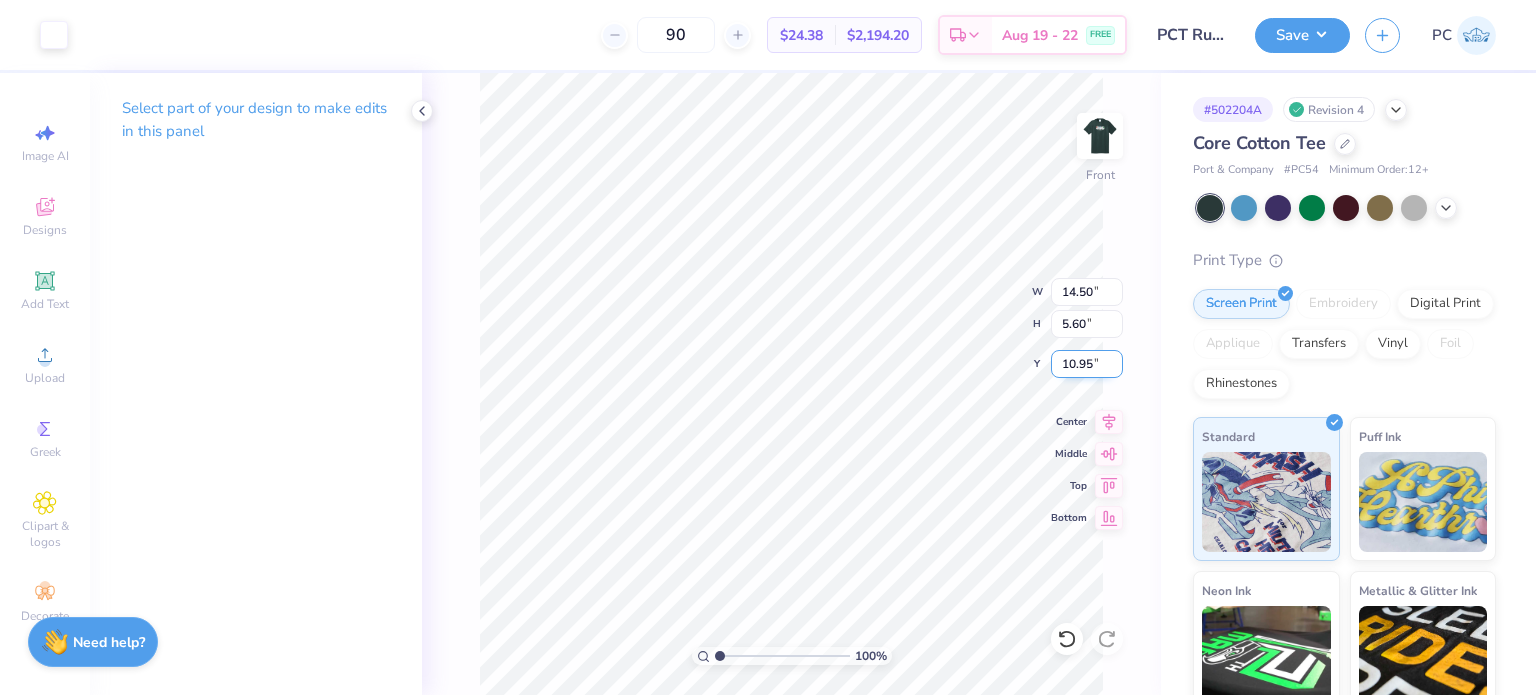 type on "17.50" 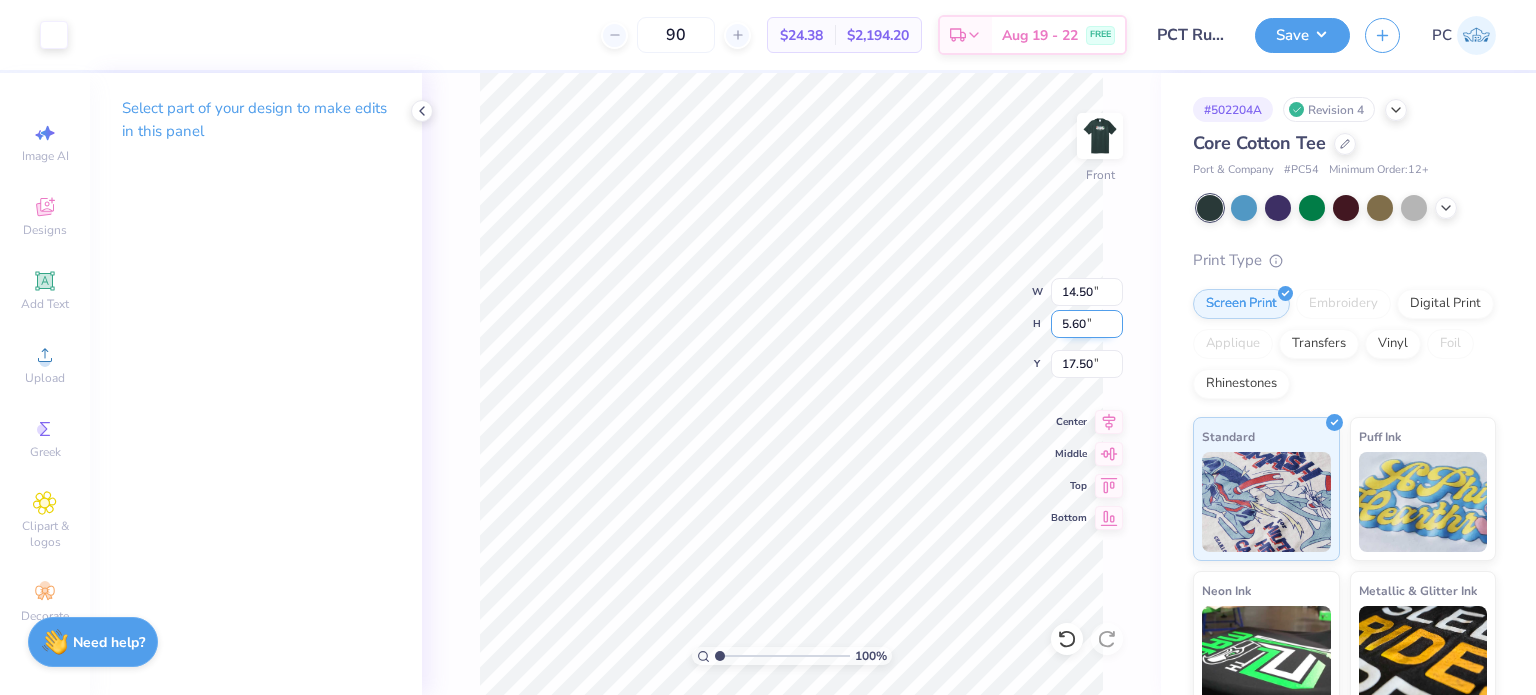 click on "5.60" at bounding box center [1087, 324] 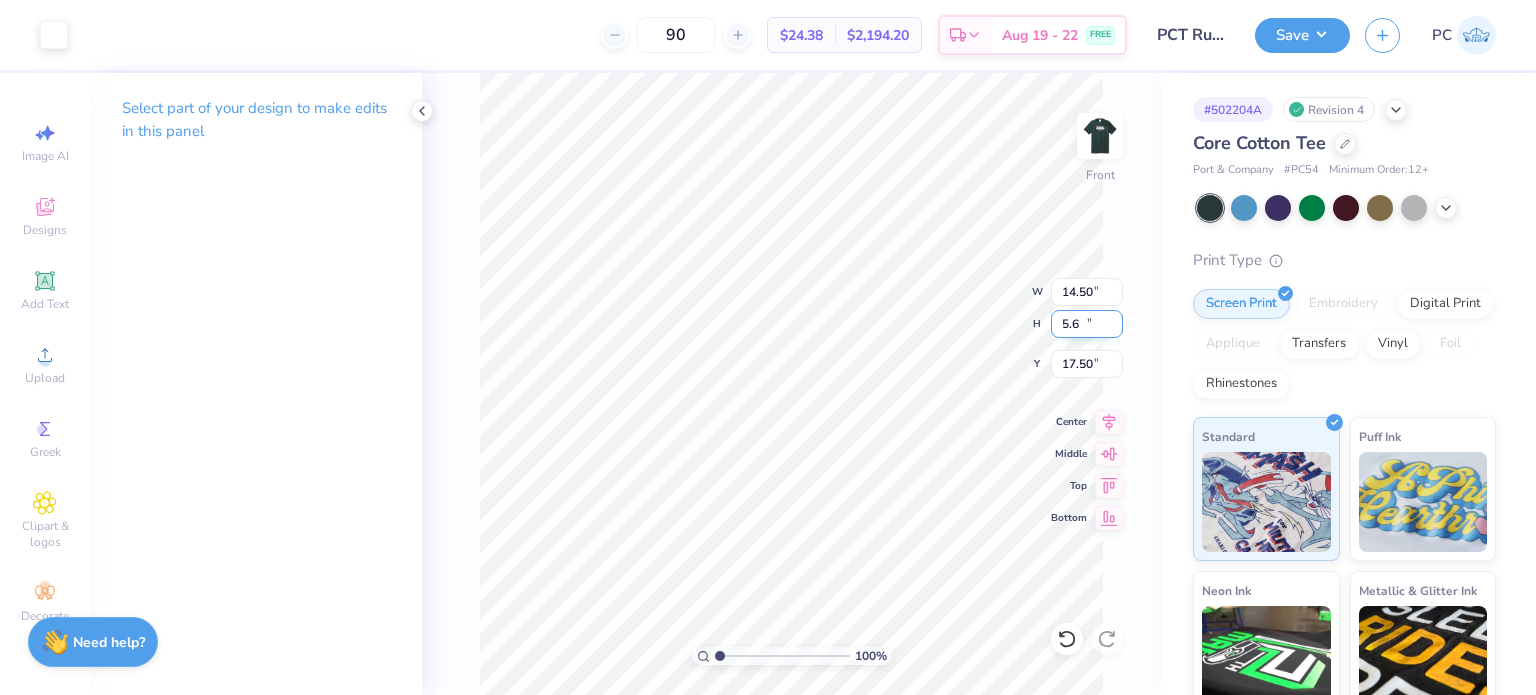 type on "5" 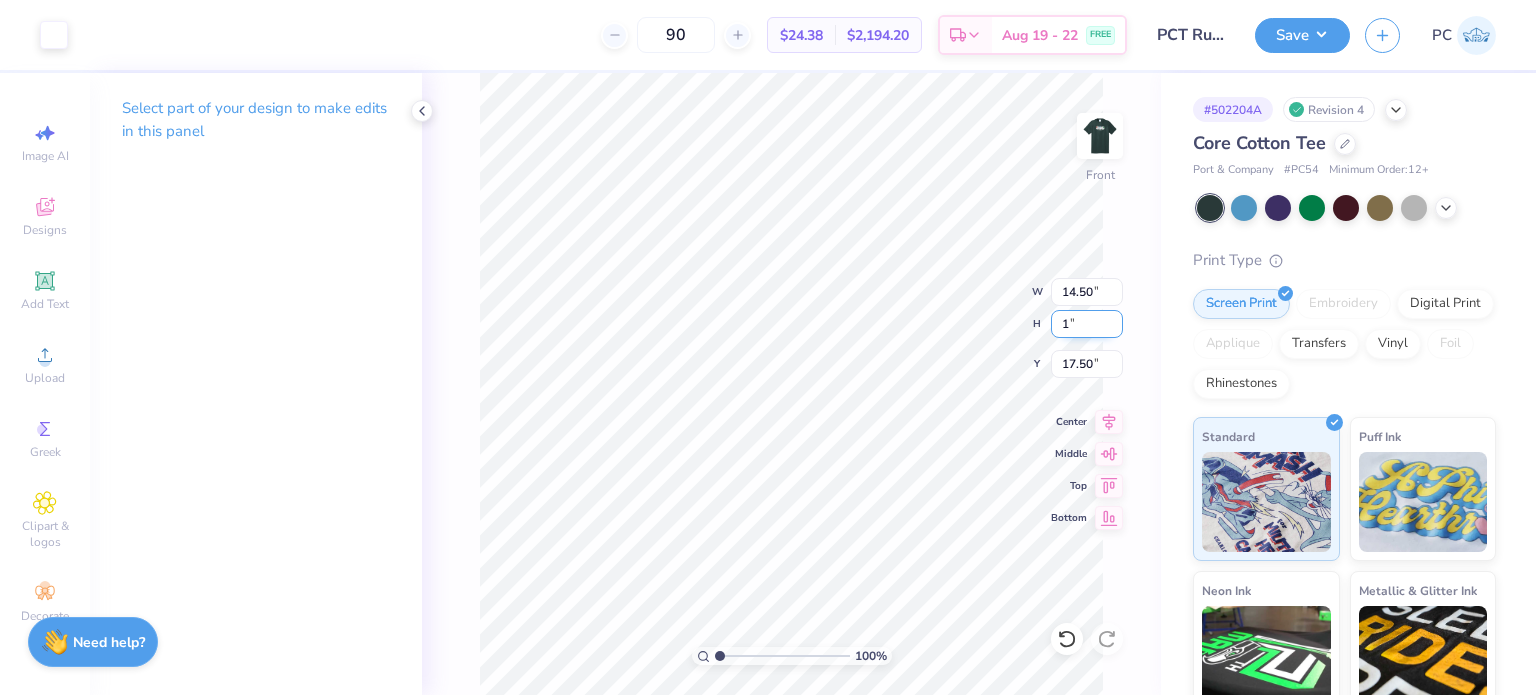 type on "1" 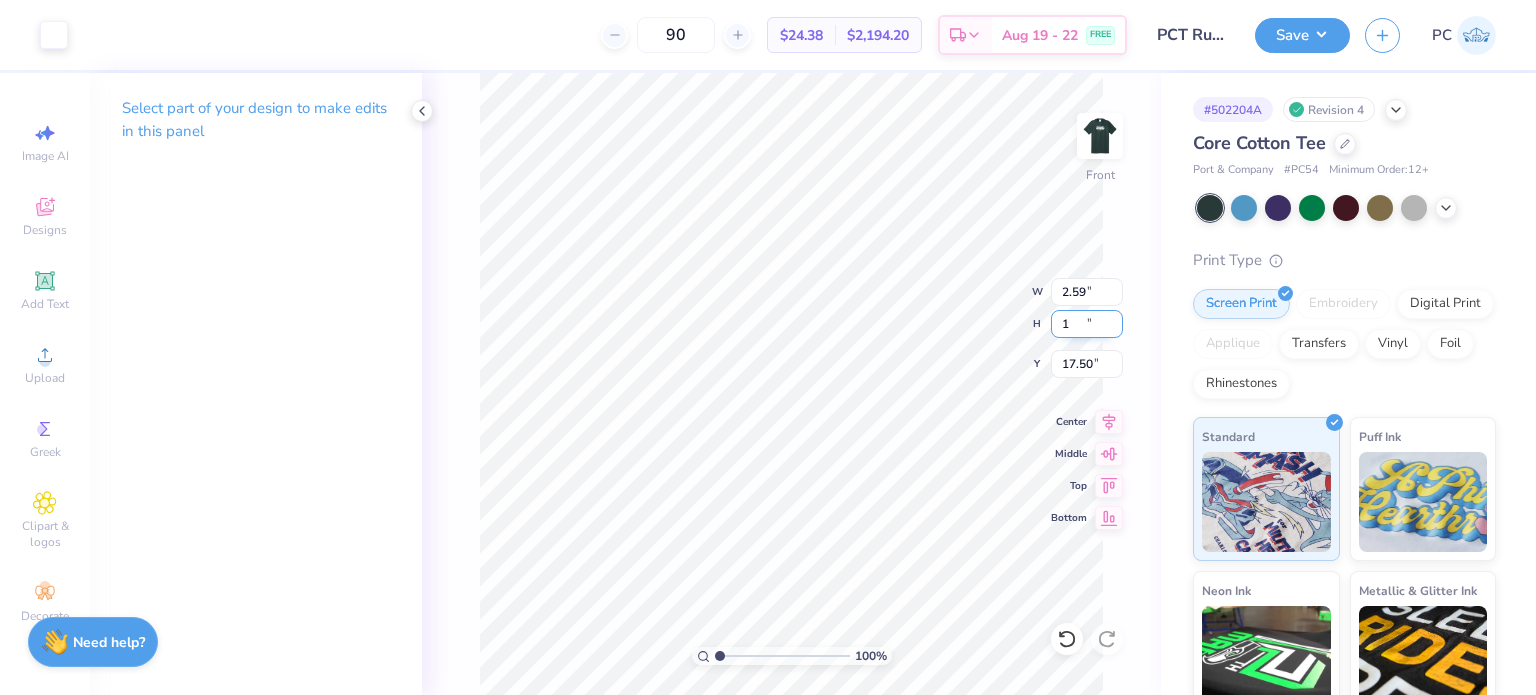 type on "2.59" 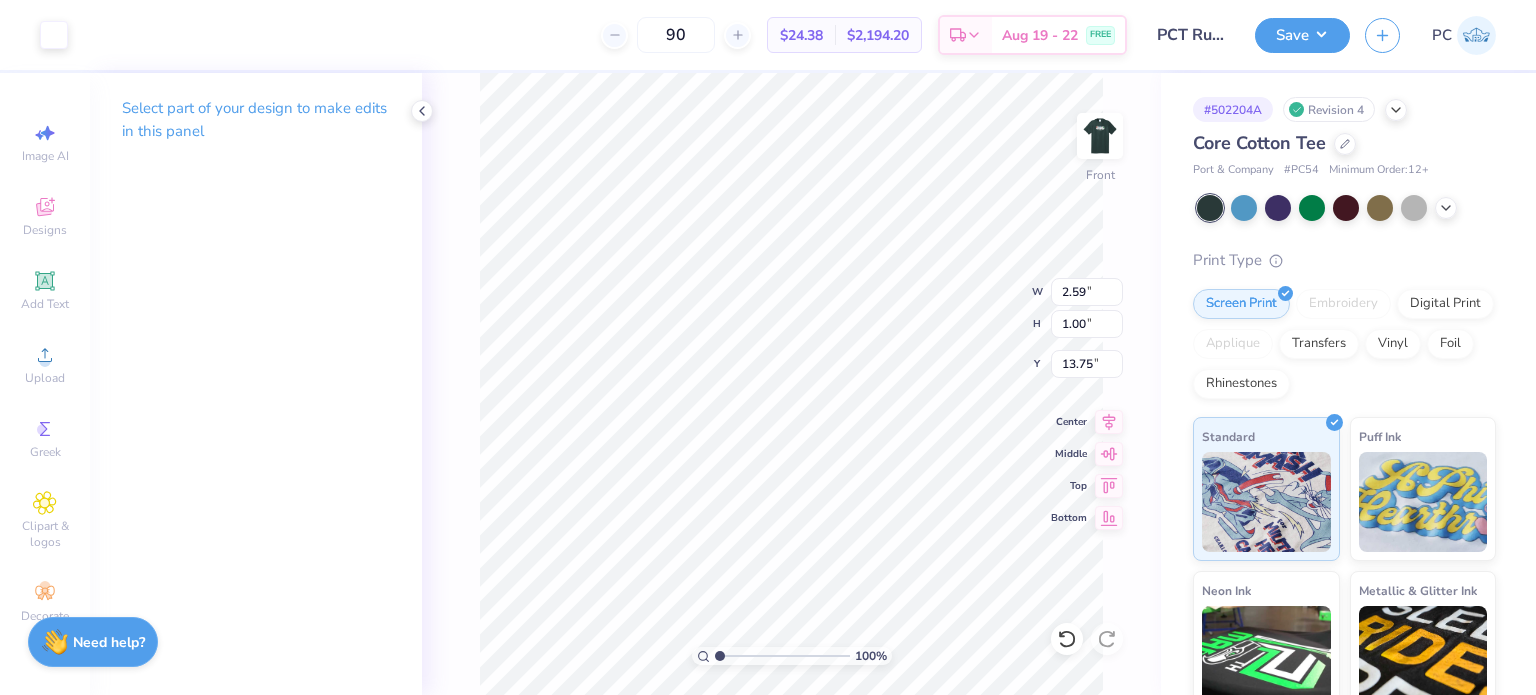 type on "13.75" 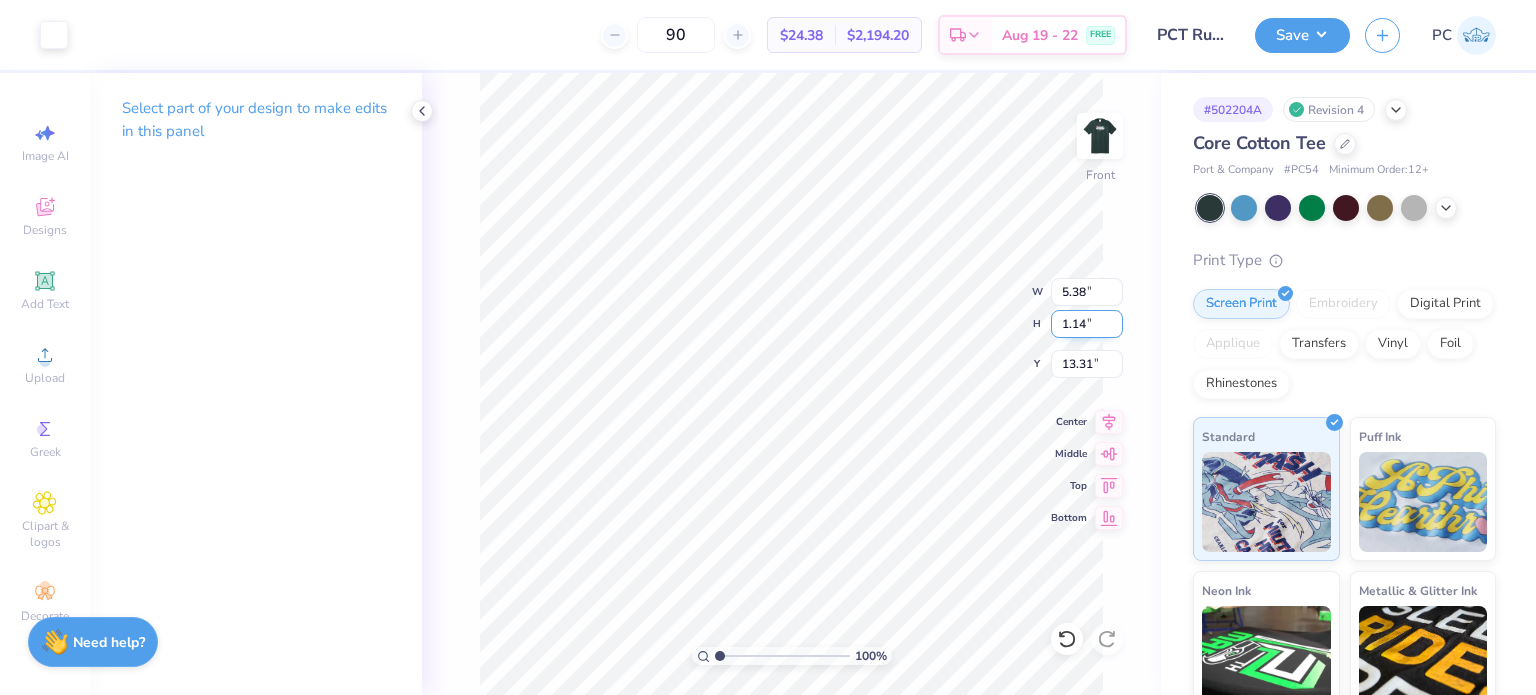 drag, startPoint x: 1092, startPoint y: 323, endPoint x: 1056, endPoint y: 323, distance: 36 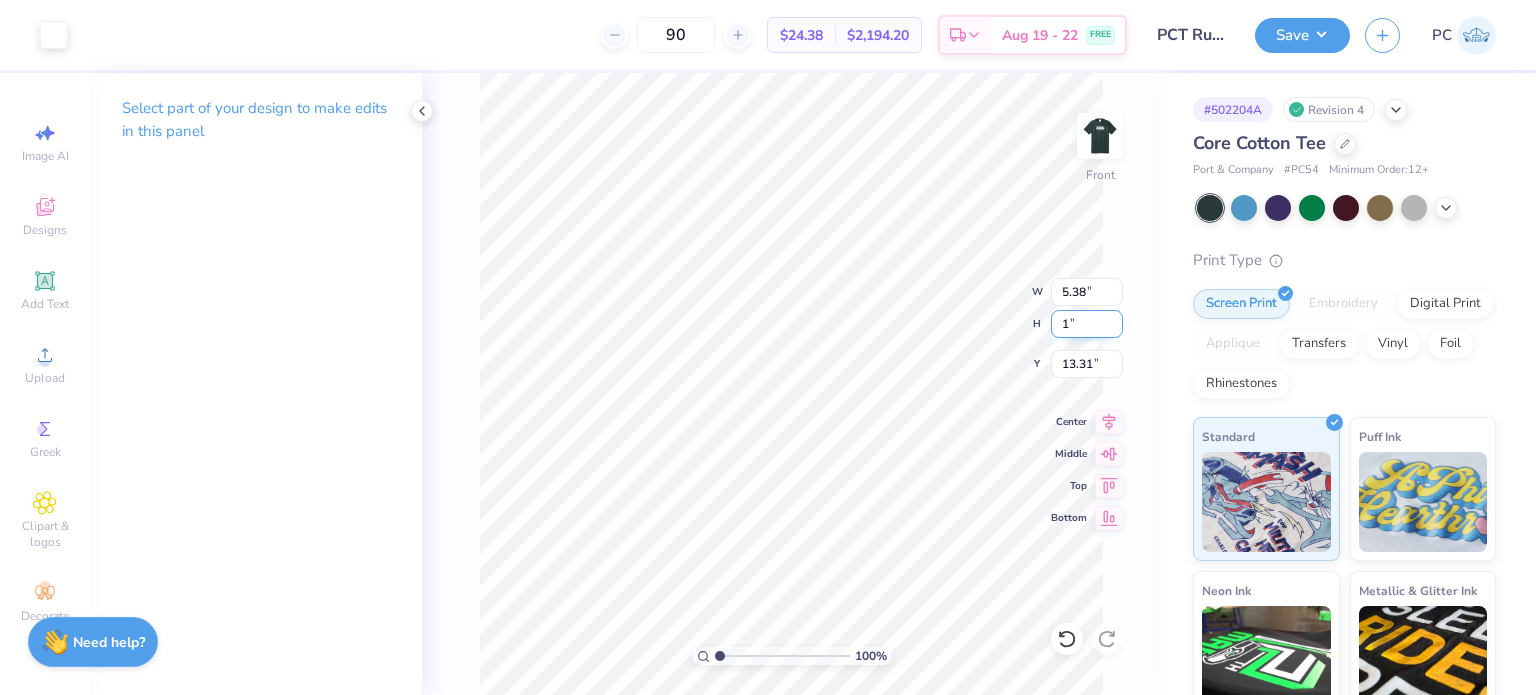 type on "1" 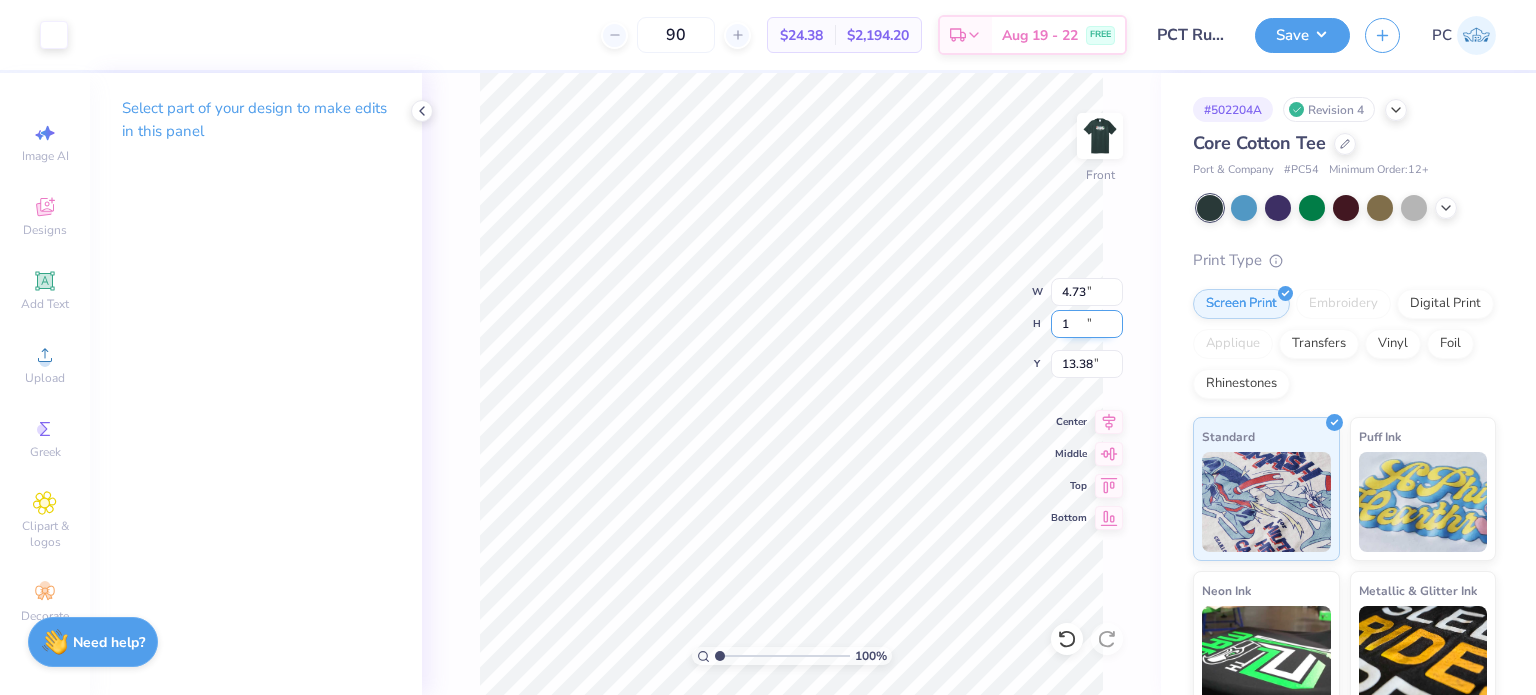 type on "4.73" 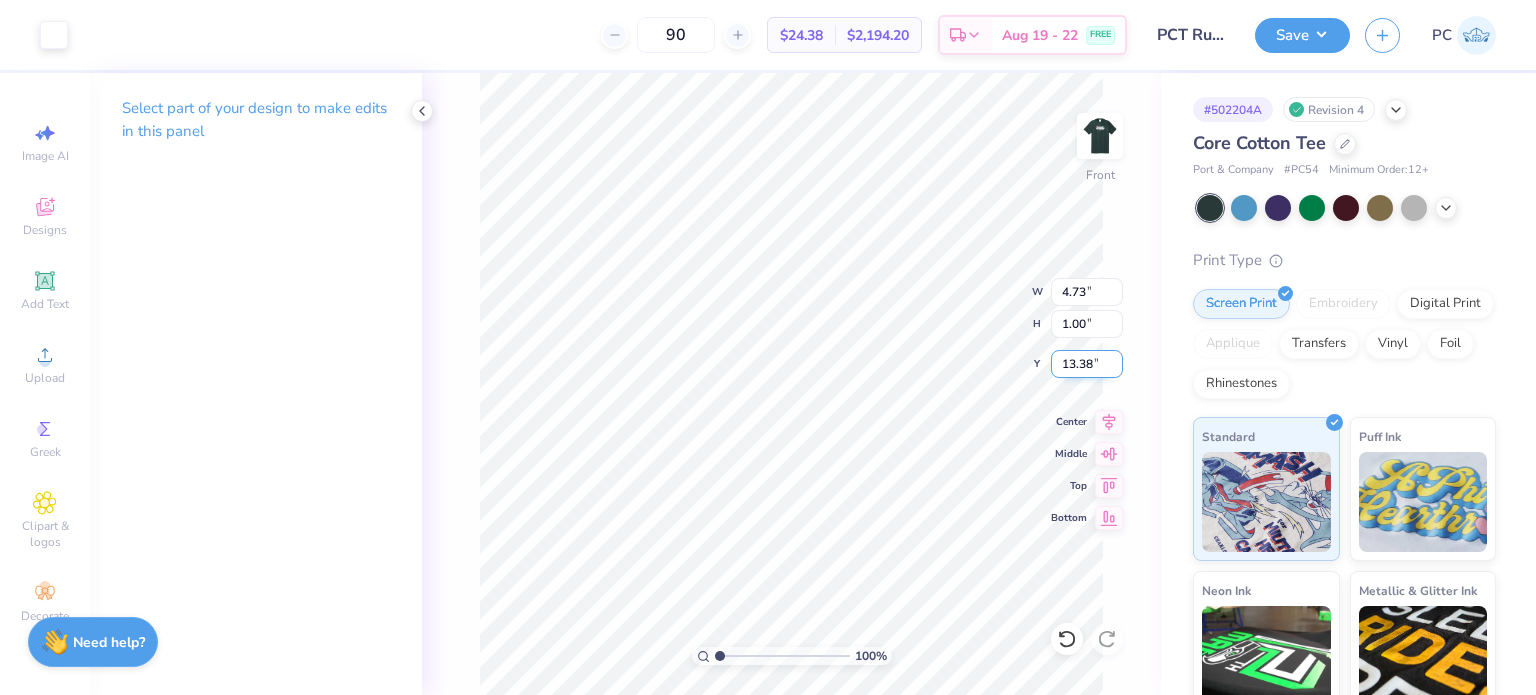 type on "12.75" 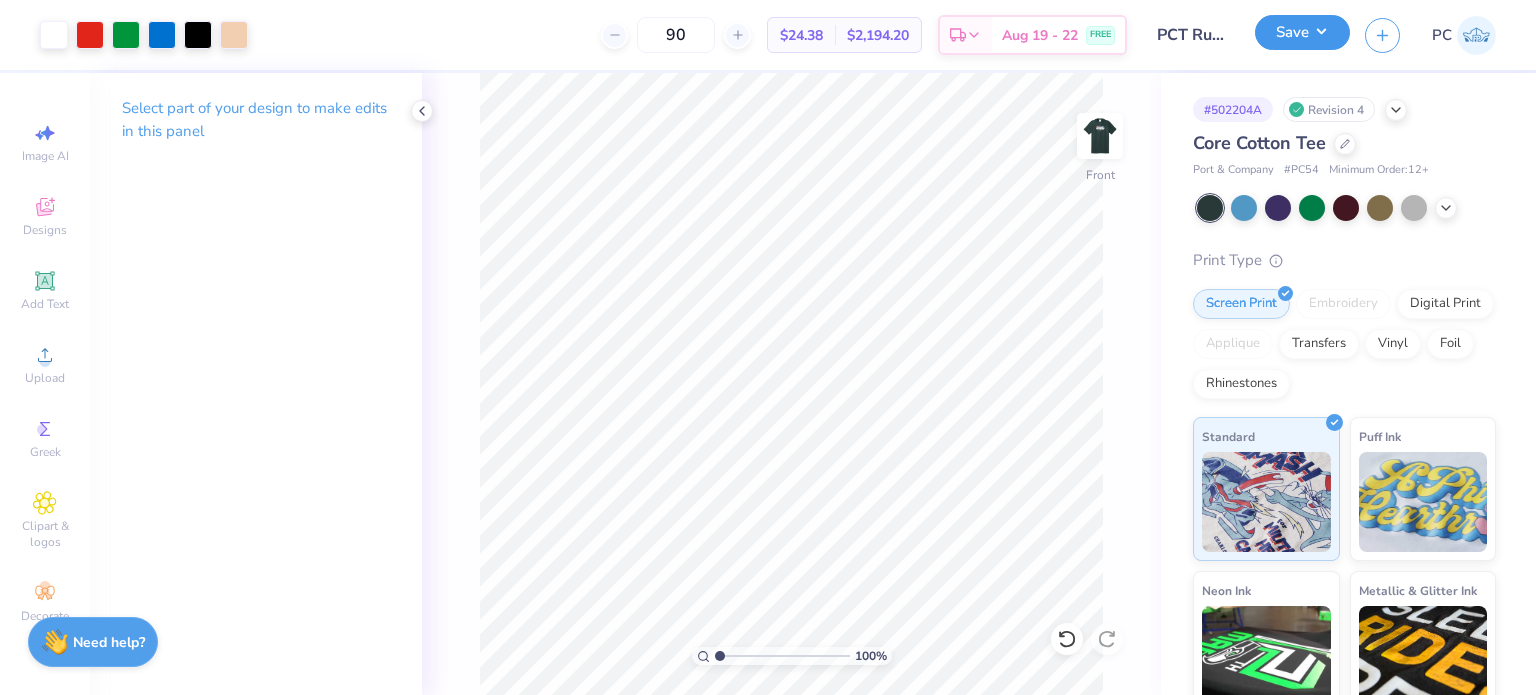 click on "Save" at bounding box center (1302, 32) 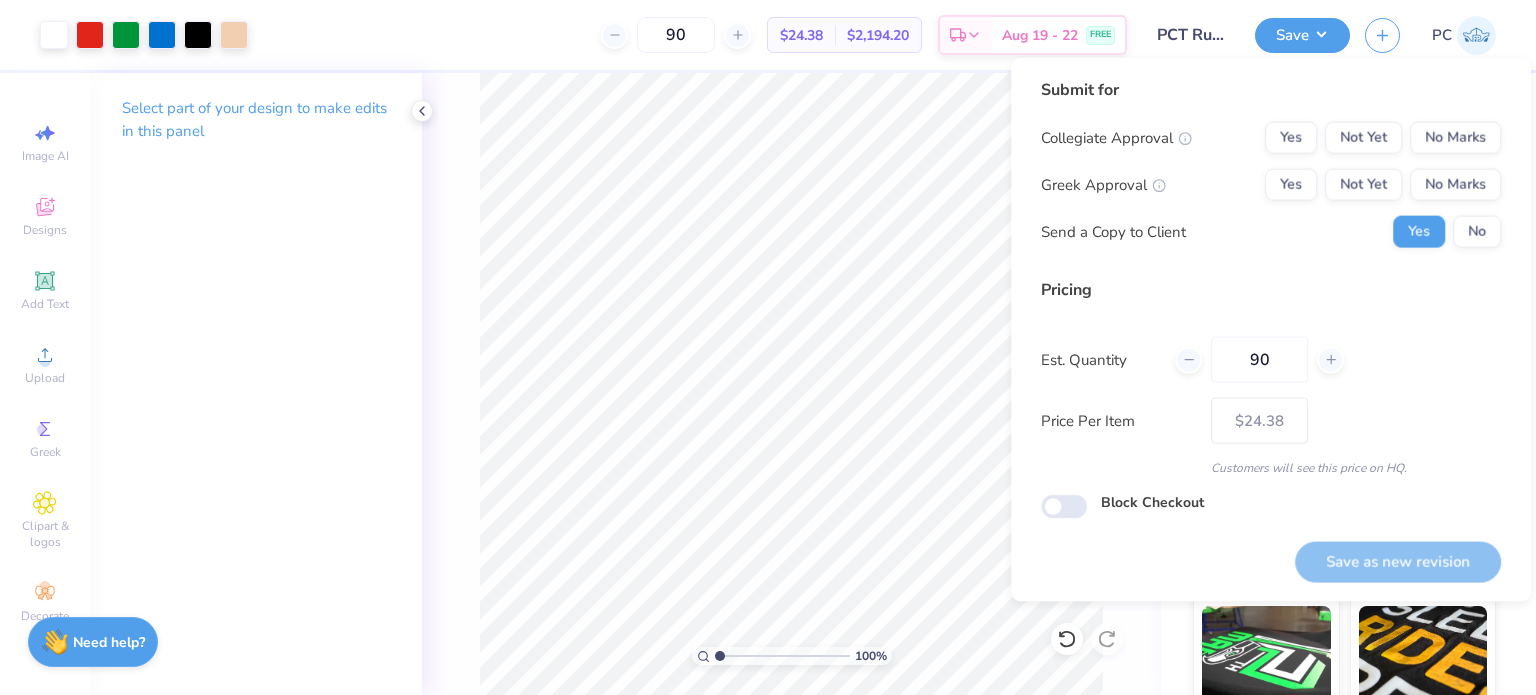 click on "Collegiate Approval Yes Not Yet No Marks Greek Approval Yes Not Yet No Marks Send a Copy to Client Yes No" at bounding box center [1271, 185] 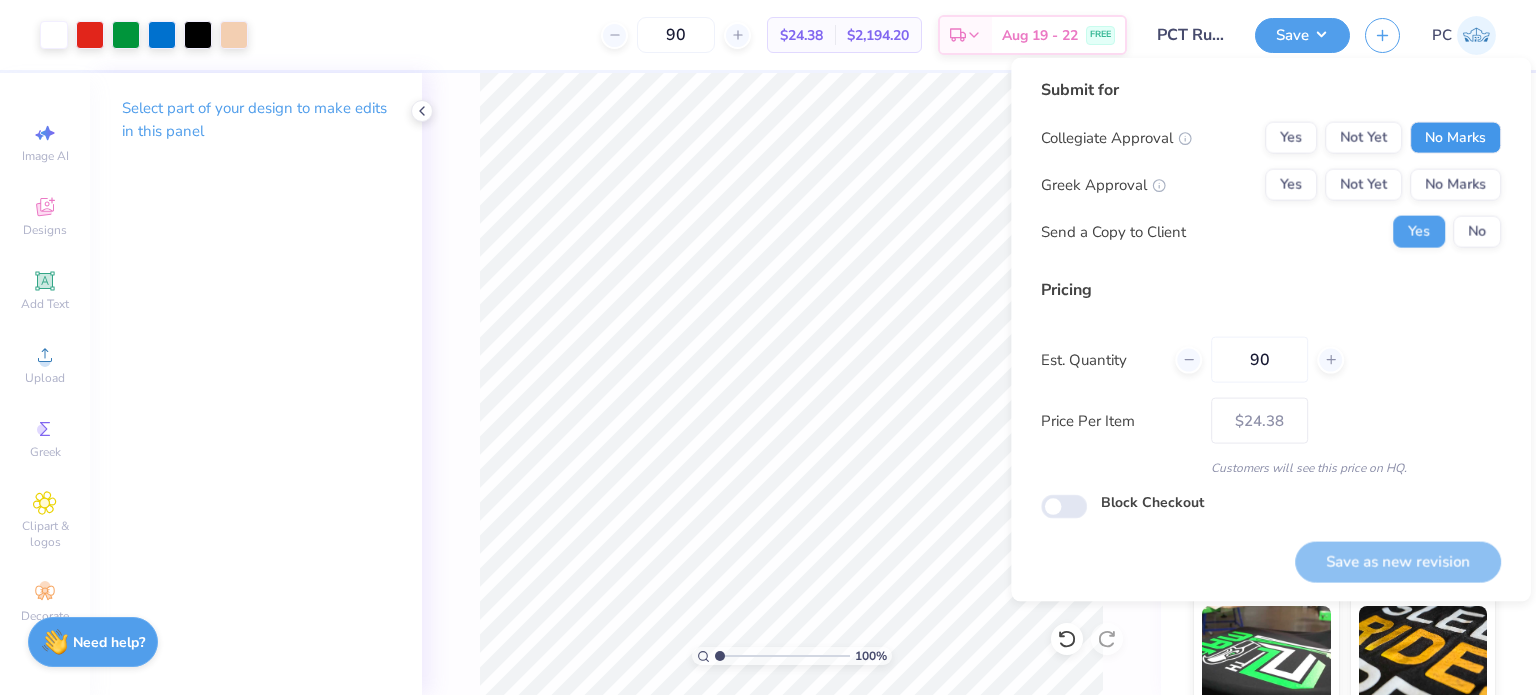 click on "No Marks" at bounding box center (1455, 138) 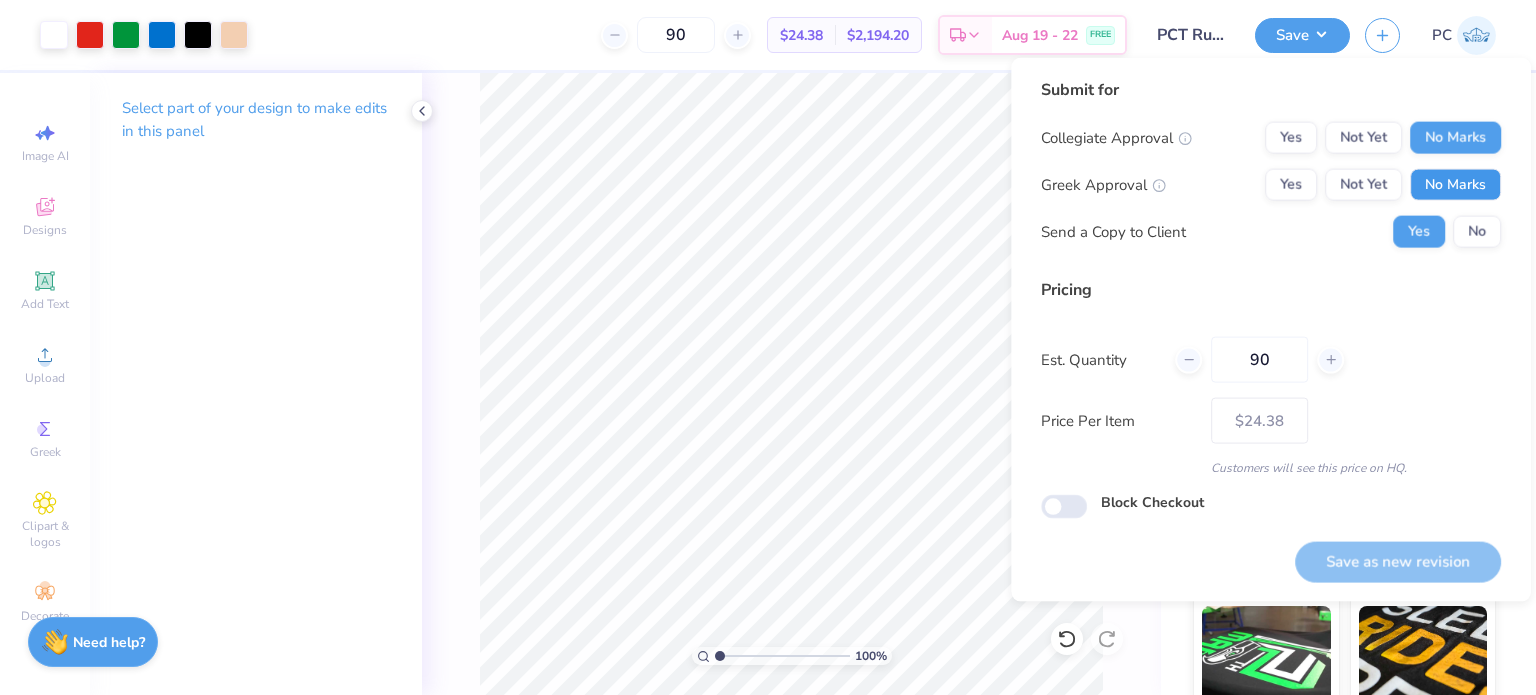 click on "No Marks" at bounding box center [1455, 185] 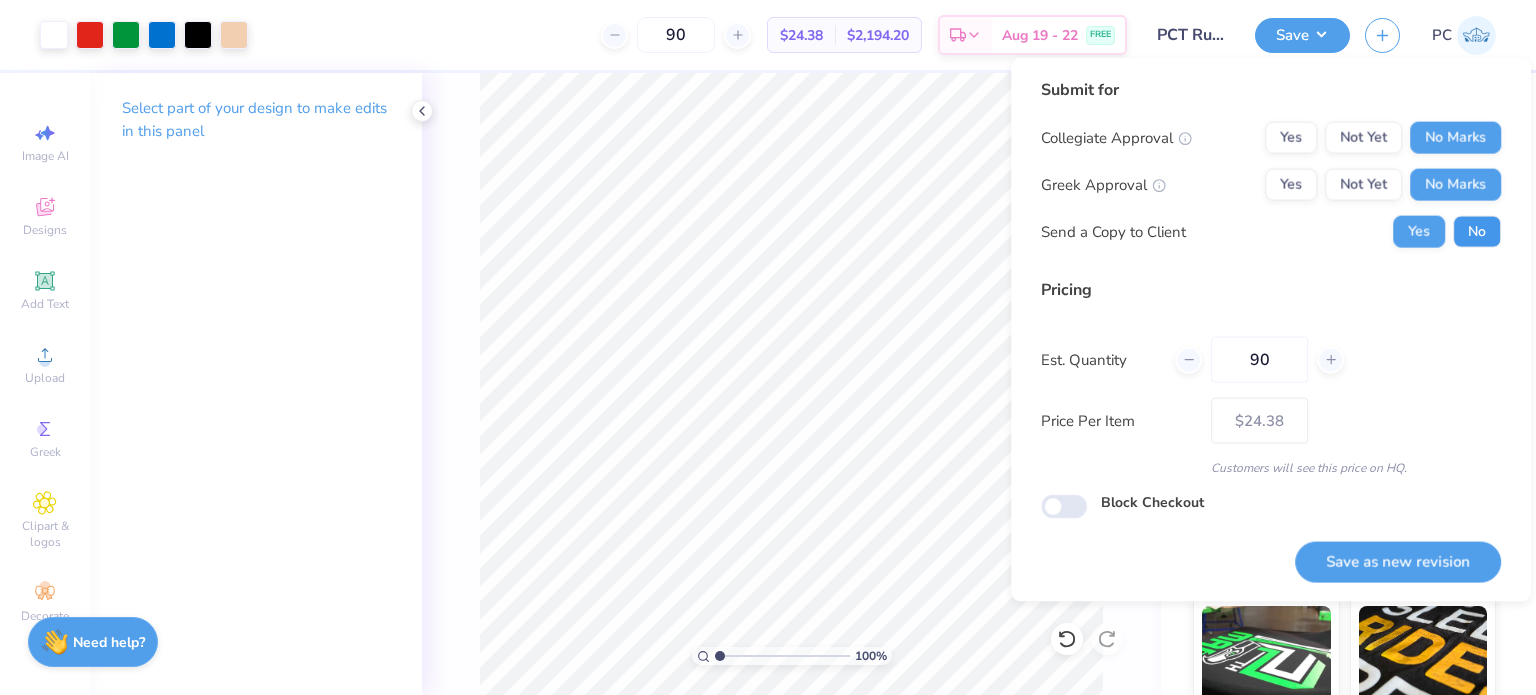 click on "No" at bounding box center [1477, 232] 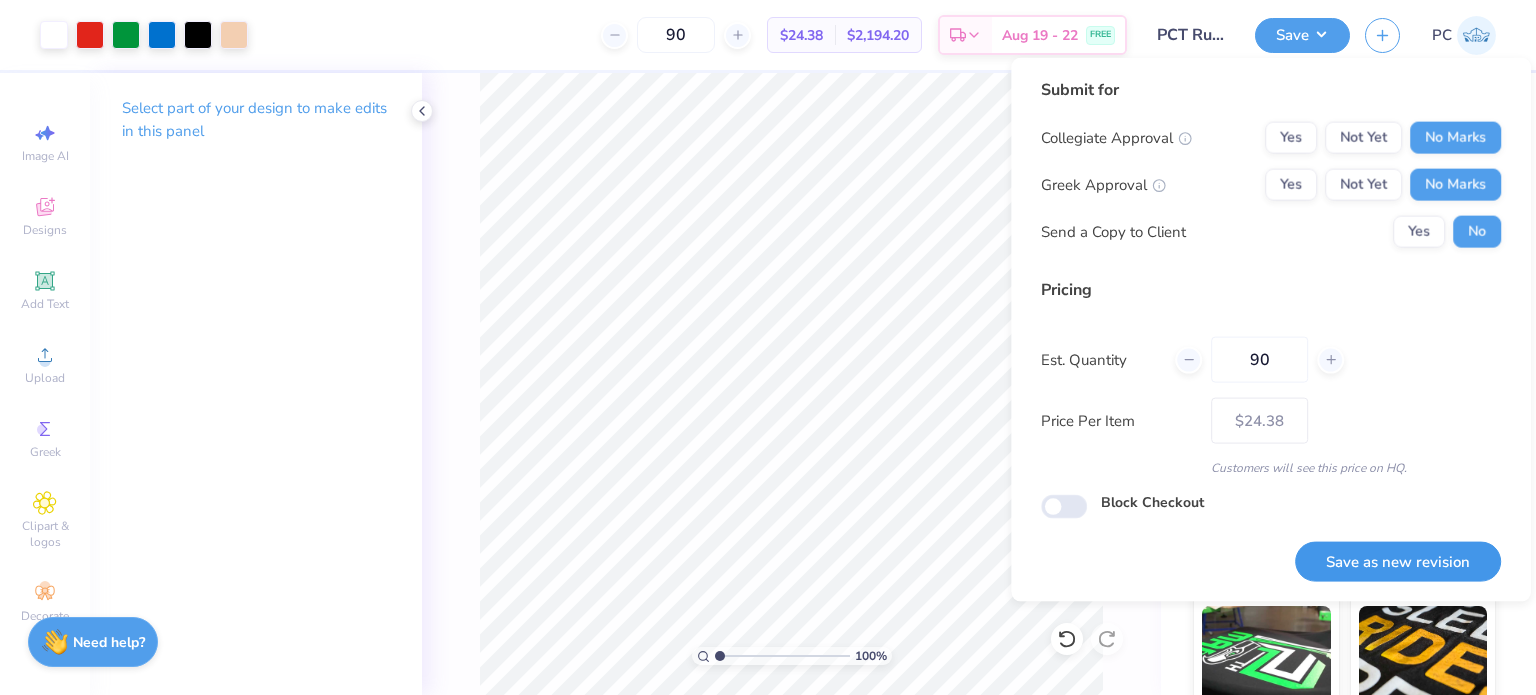 click on "Save as new revision" at bounding box center (1398, 561) 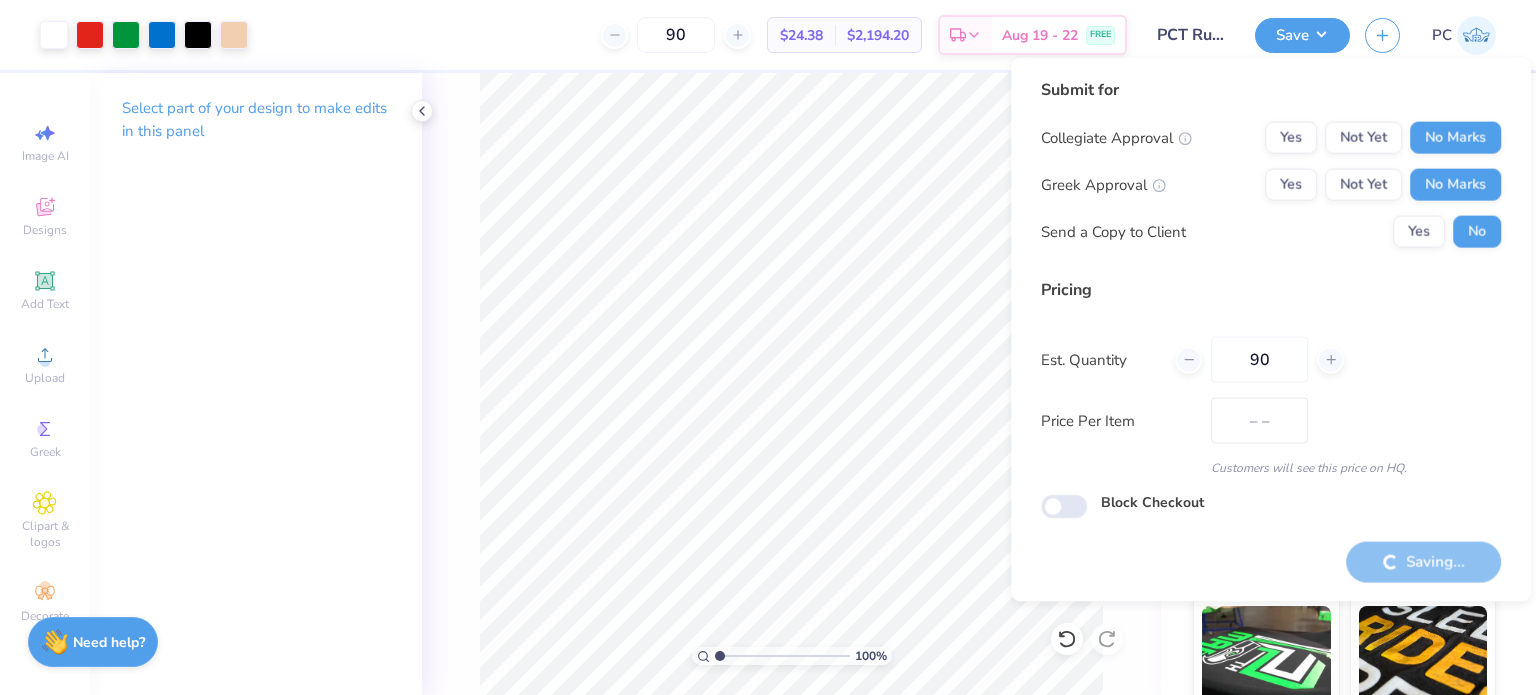 type on "$24.38" 